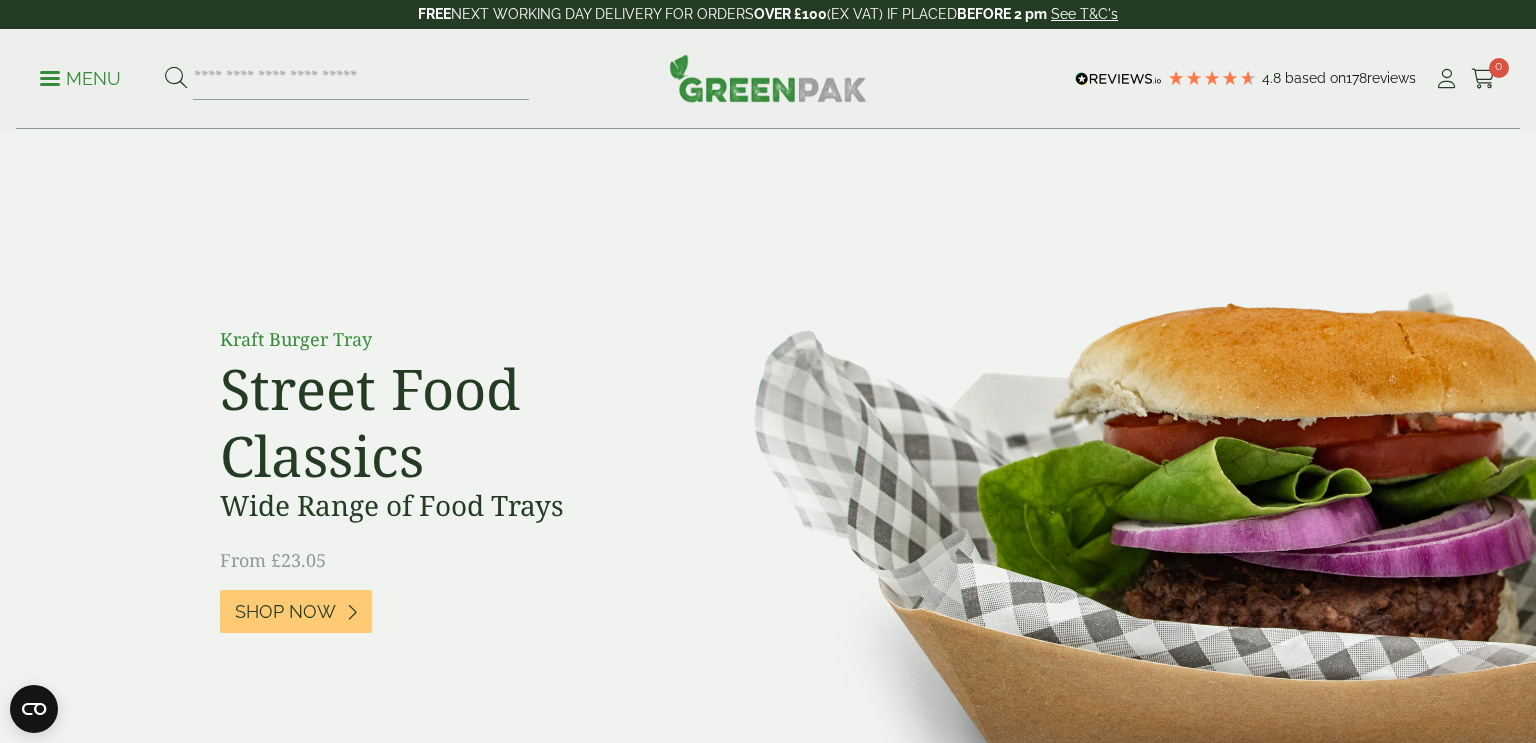 click on "Menu" at bounding box center (80, 77) 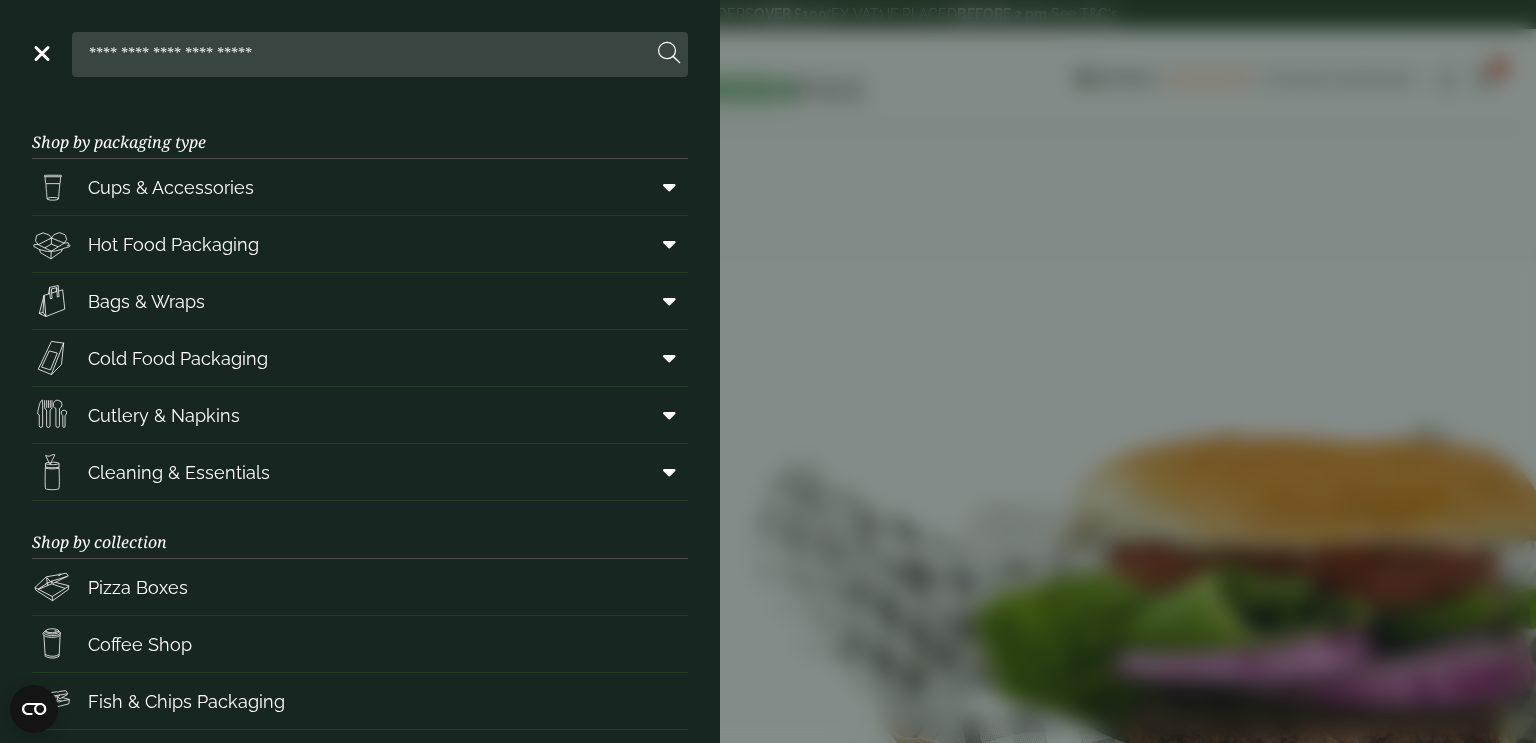 scroll, scrollTop: 0, scrollLeft: 0, axis: both 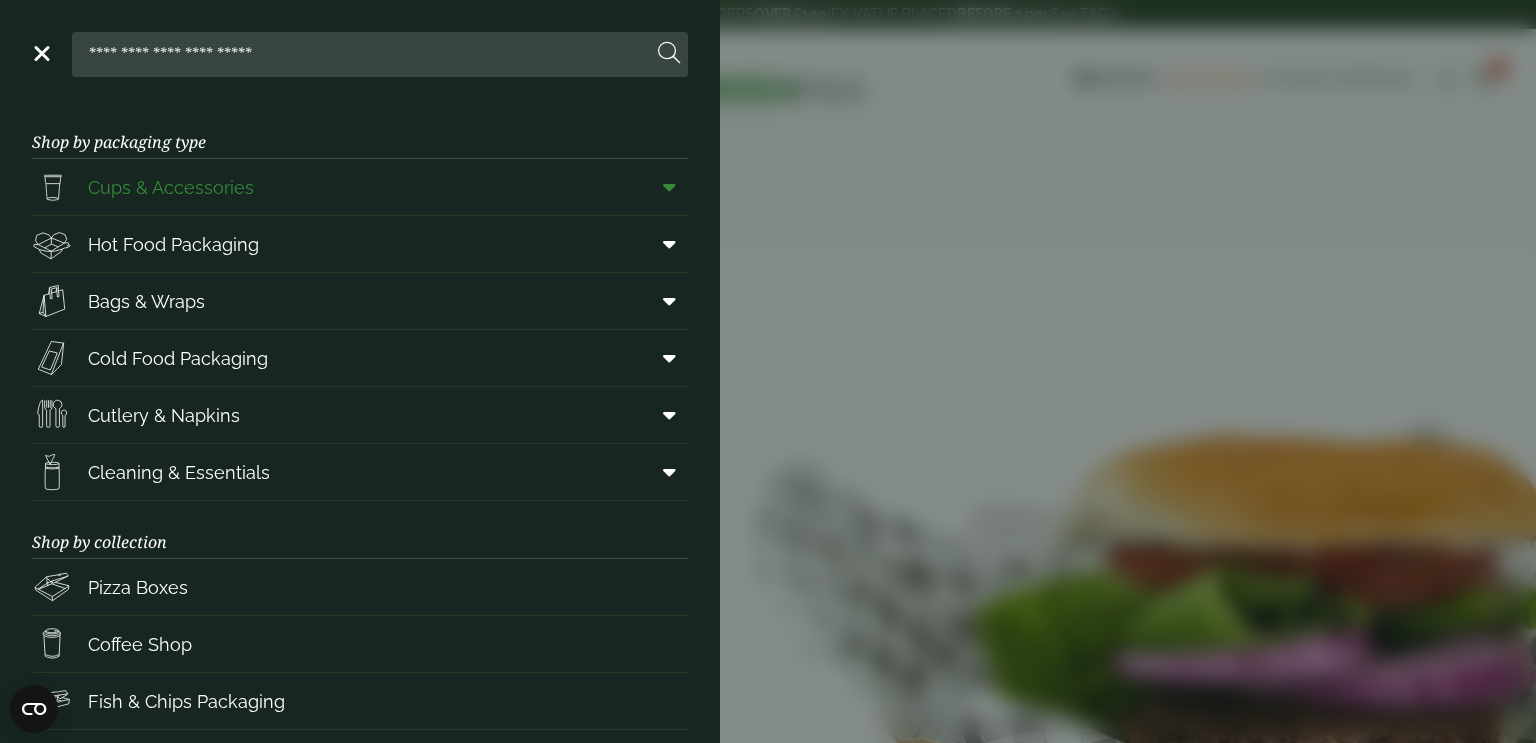 click on "Cups & Accessories" at bounding box center (360, 187) 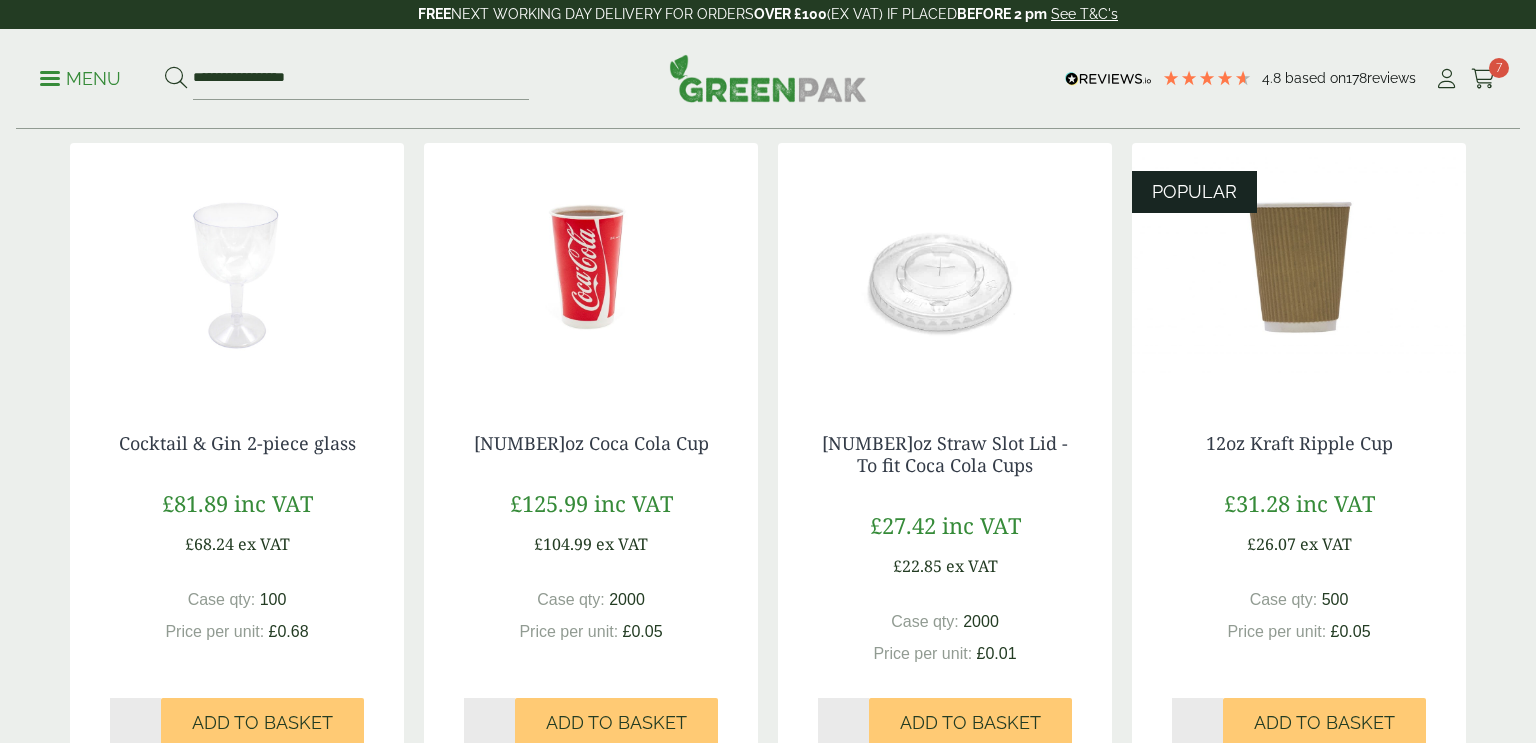 scroll, scrollTop: 359, scrollLeft: 0, axis: vertical 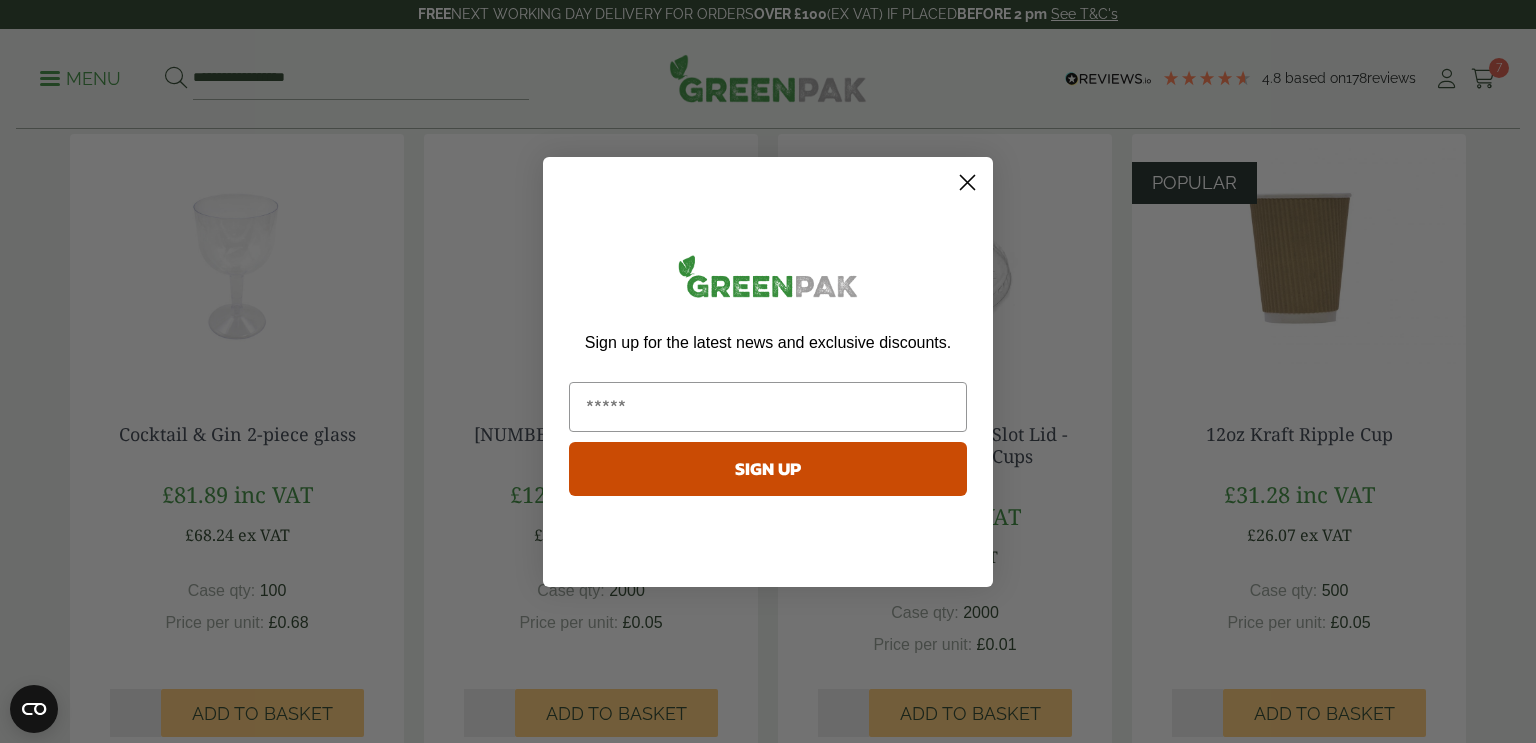 click 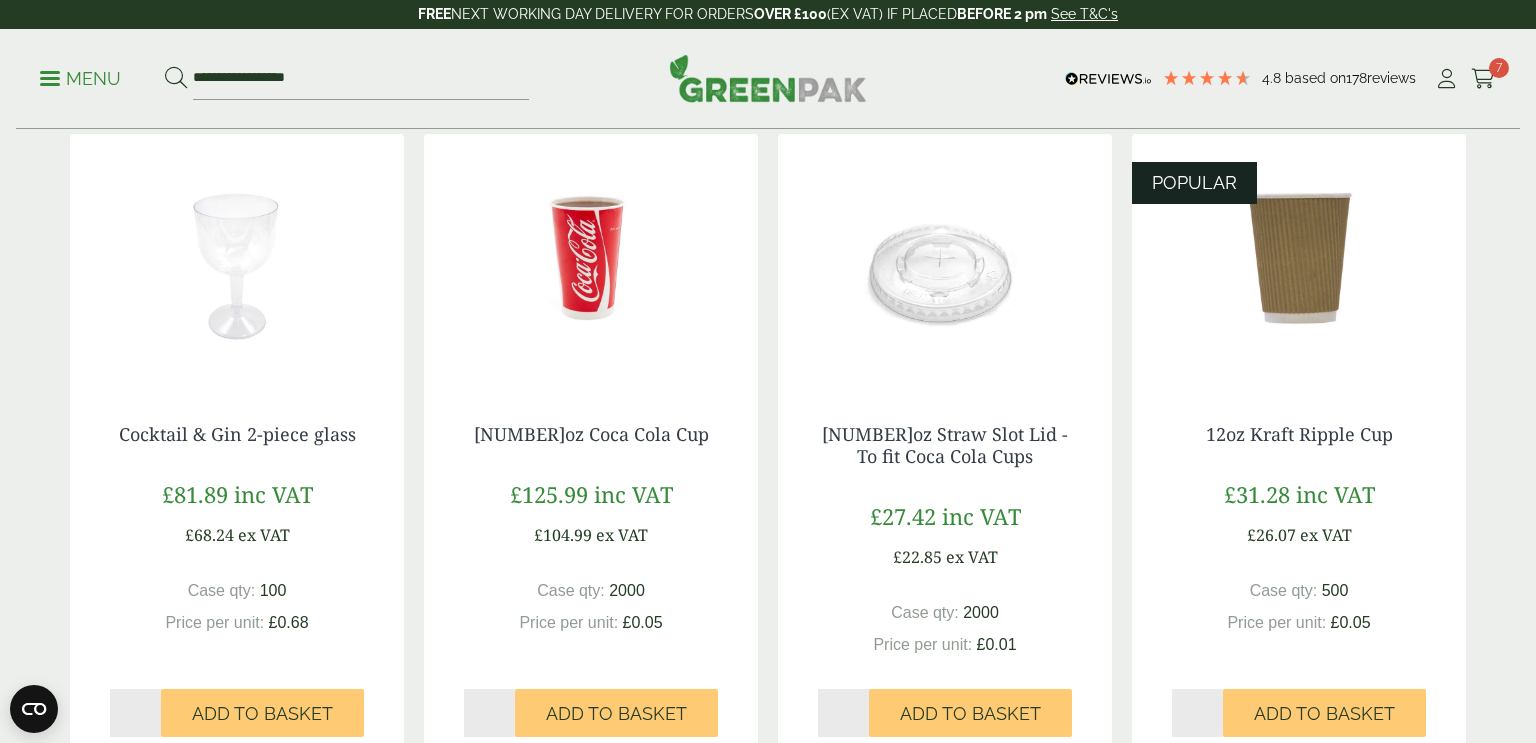 drag, startPoint x: 1189, startPoint y: 420, endPoint x: 1411, endPoint y: 422, distance: 222.009 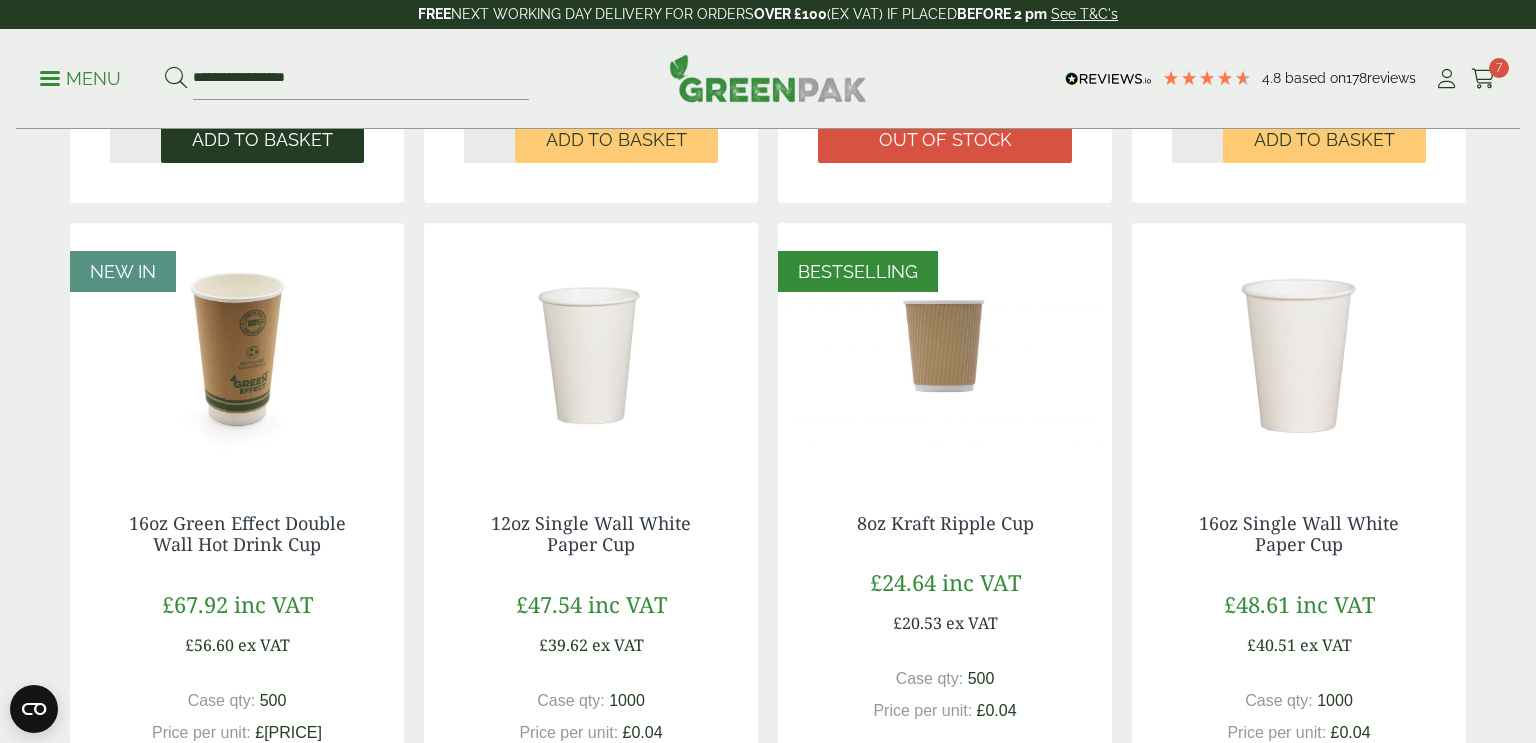 scroll, scrollTop: 1608, scrollLeft: 0, axis: vertical 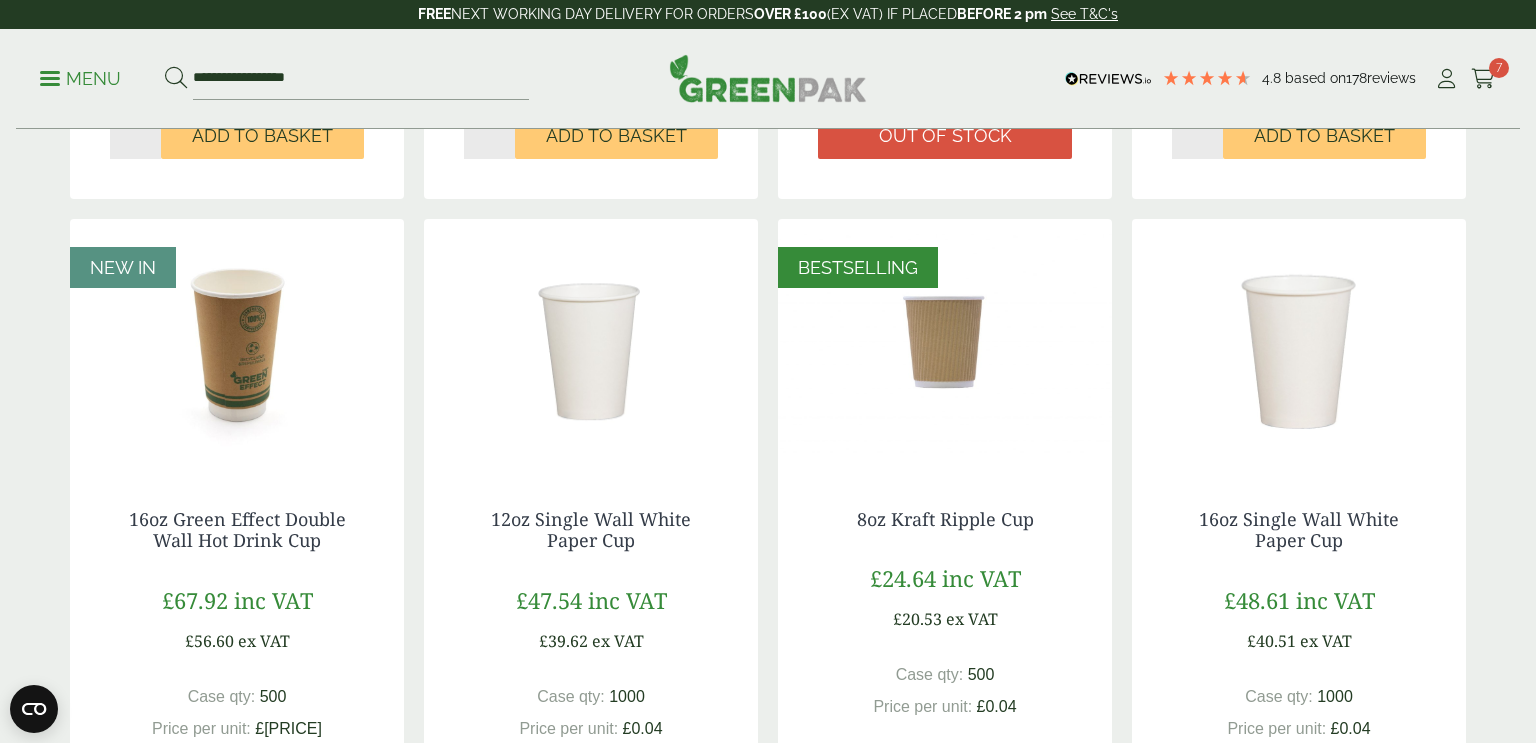 drag, startPoint x: 825, startPoint y: 495, endPoint x: 1041, endPoint y: 489, distance: 216.08331 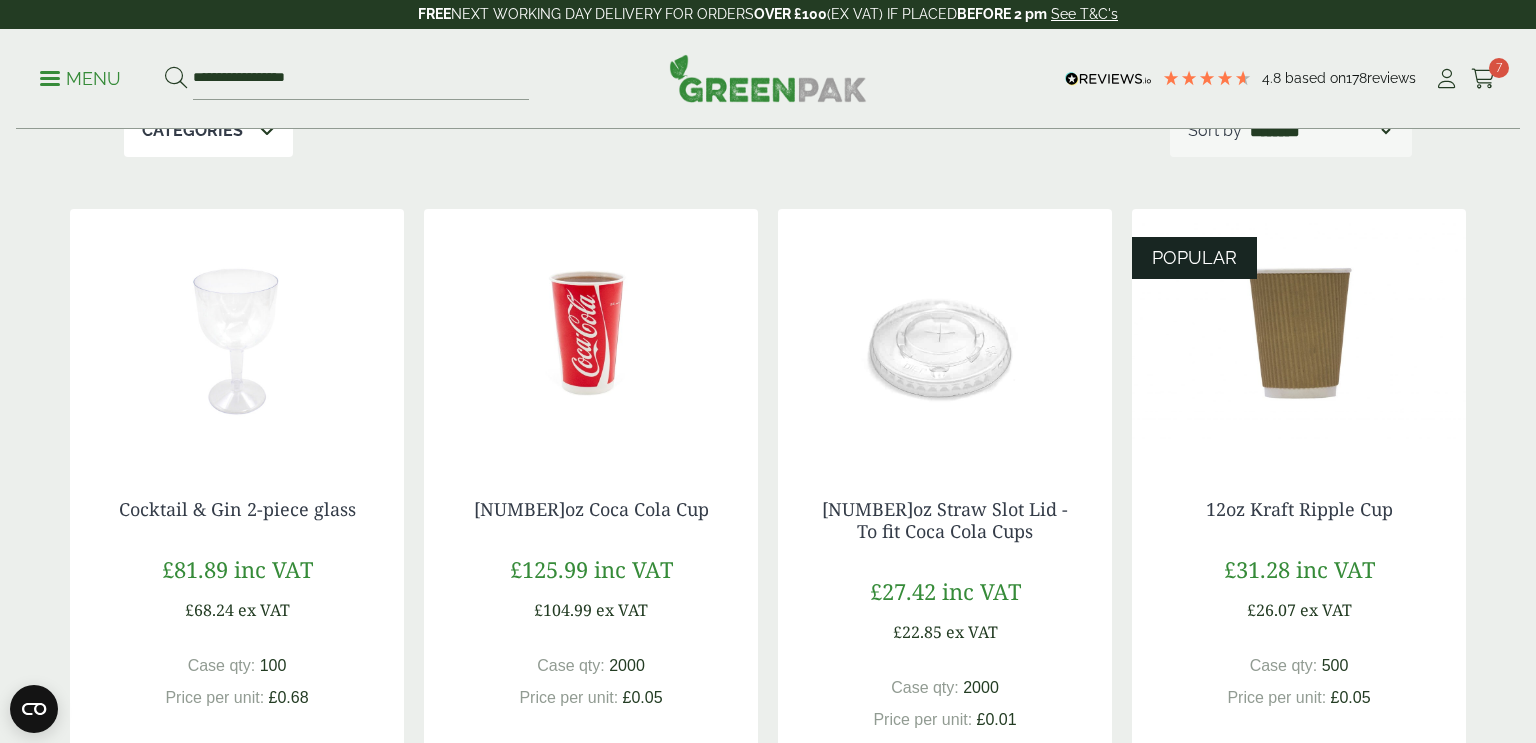 scroll, scrollTop: 288, scrollLeft: 0, axis: vertical 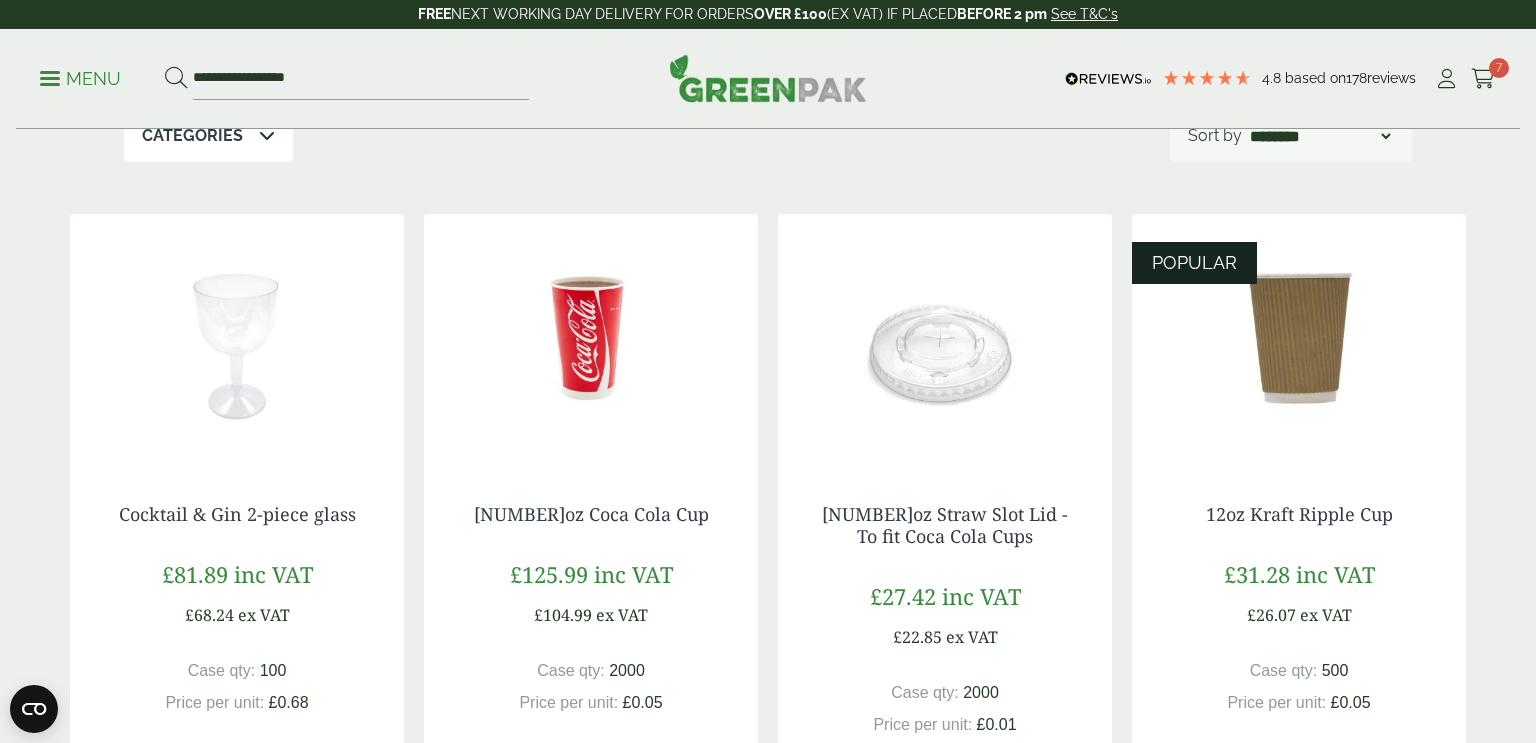 drag, startPoint x: 1162, startPoint y: 500, endPoint x: 1444, endPoint y: 510, distance: 282.17725 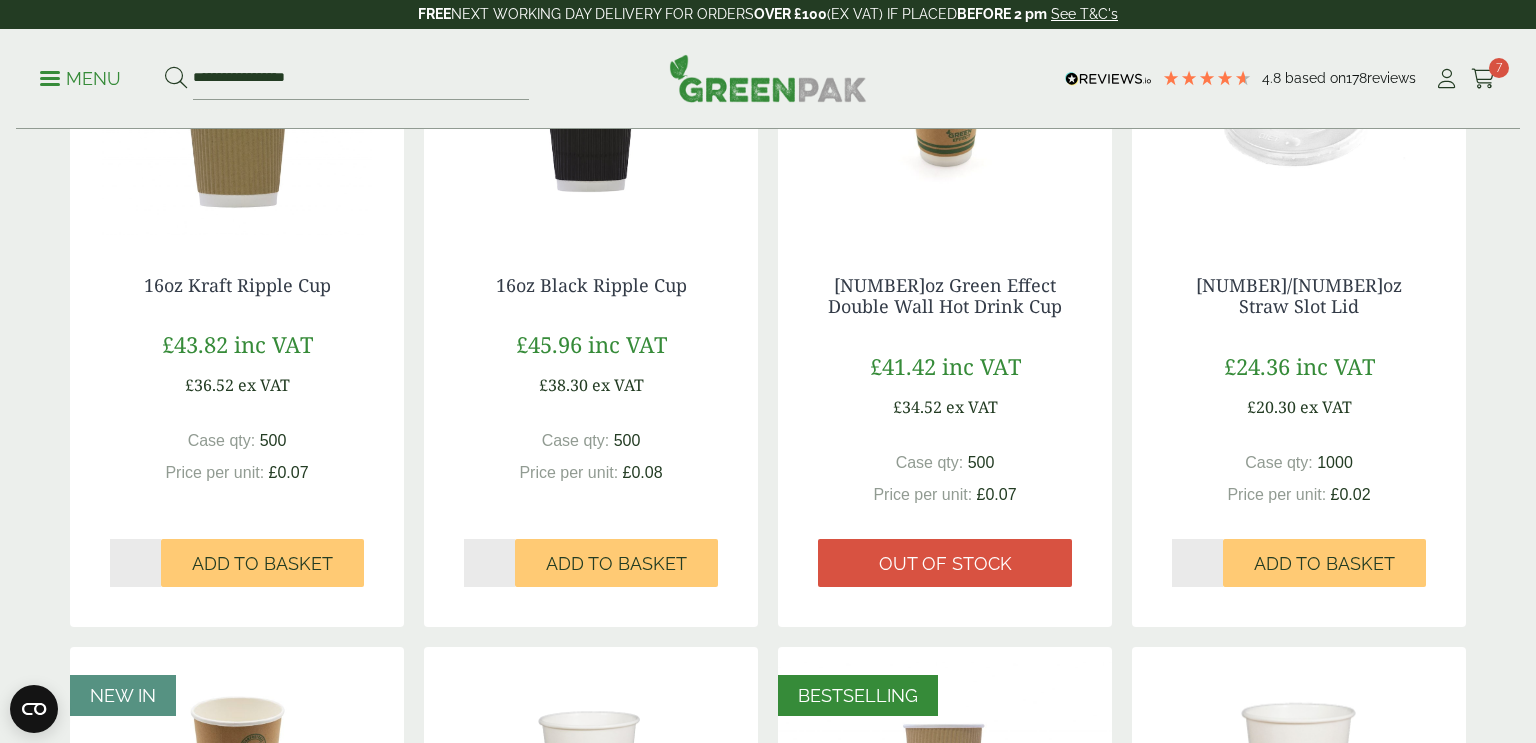 scroll, scrollTop: 1148, scrollLeft: 0, axis: vertical 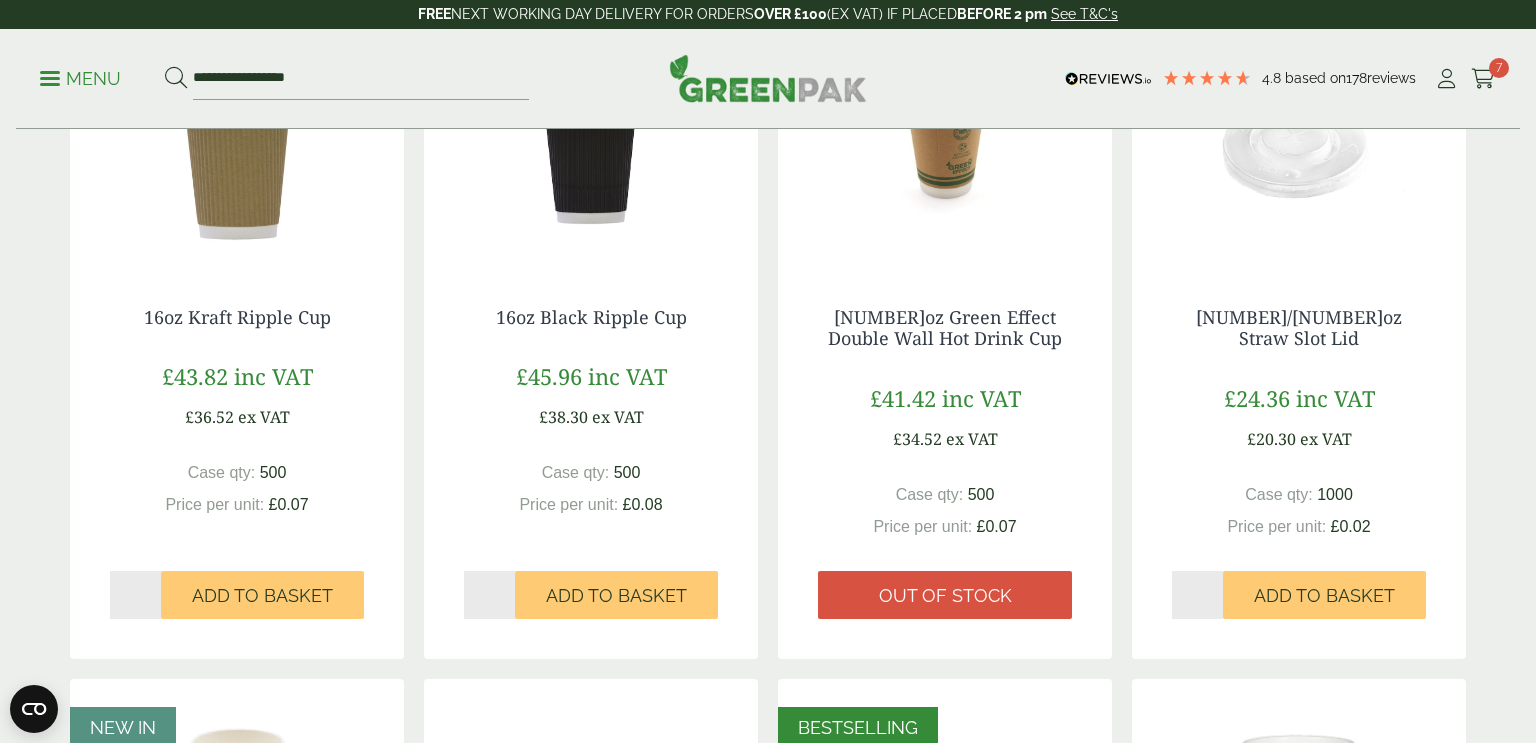 drag, startPoint x: 90, startPoint y: 312, endPoint x: 349, endPoint y: 307, distance: 259.04825 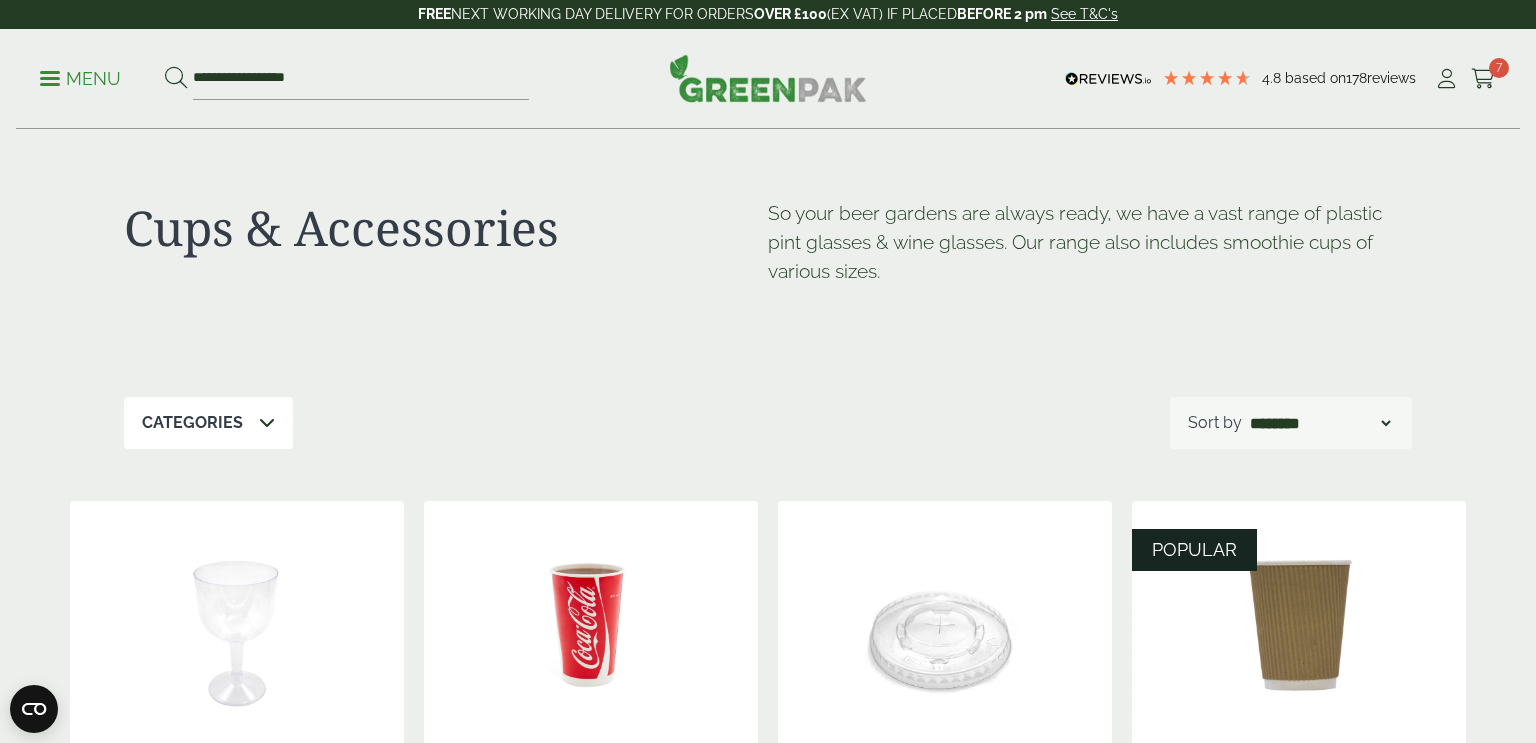 scroll, scrollTop: 0, scrollLeft: 0, axis: both 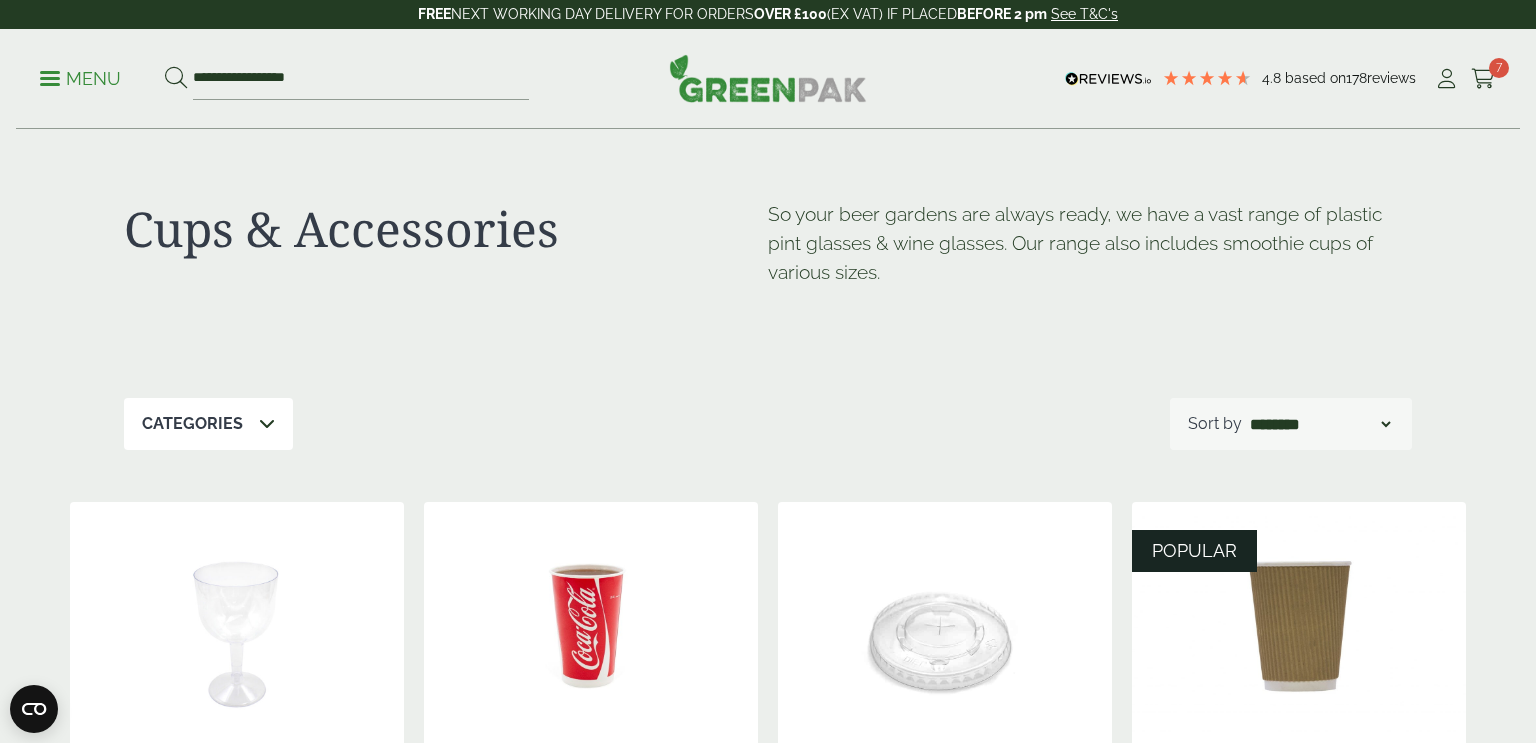 click on "Menu" at bounding box center [80, 79] 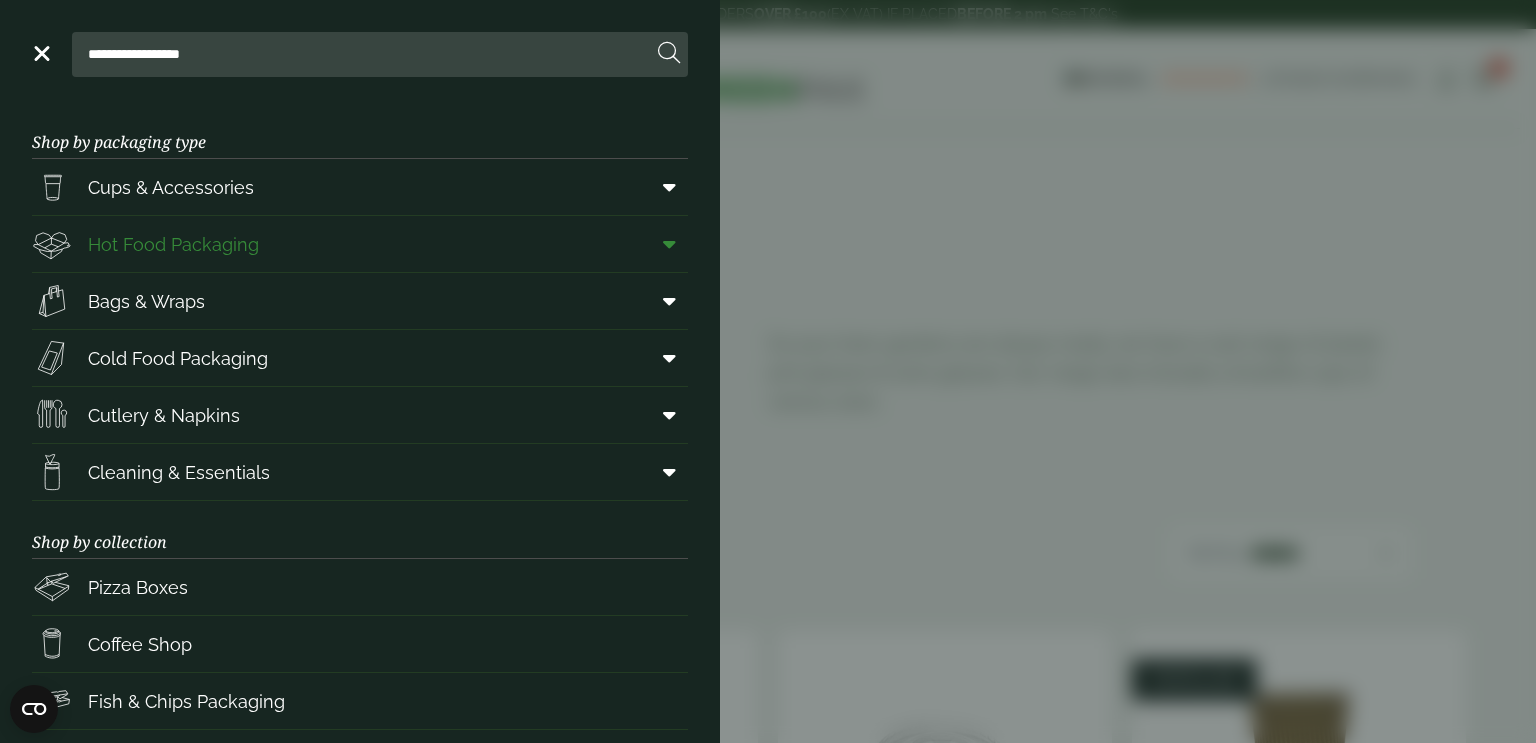 click on "Hot Food Packaging" at bounding box center [360, 244] 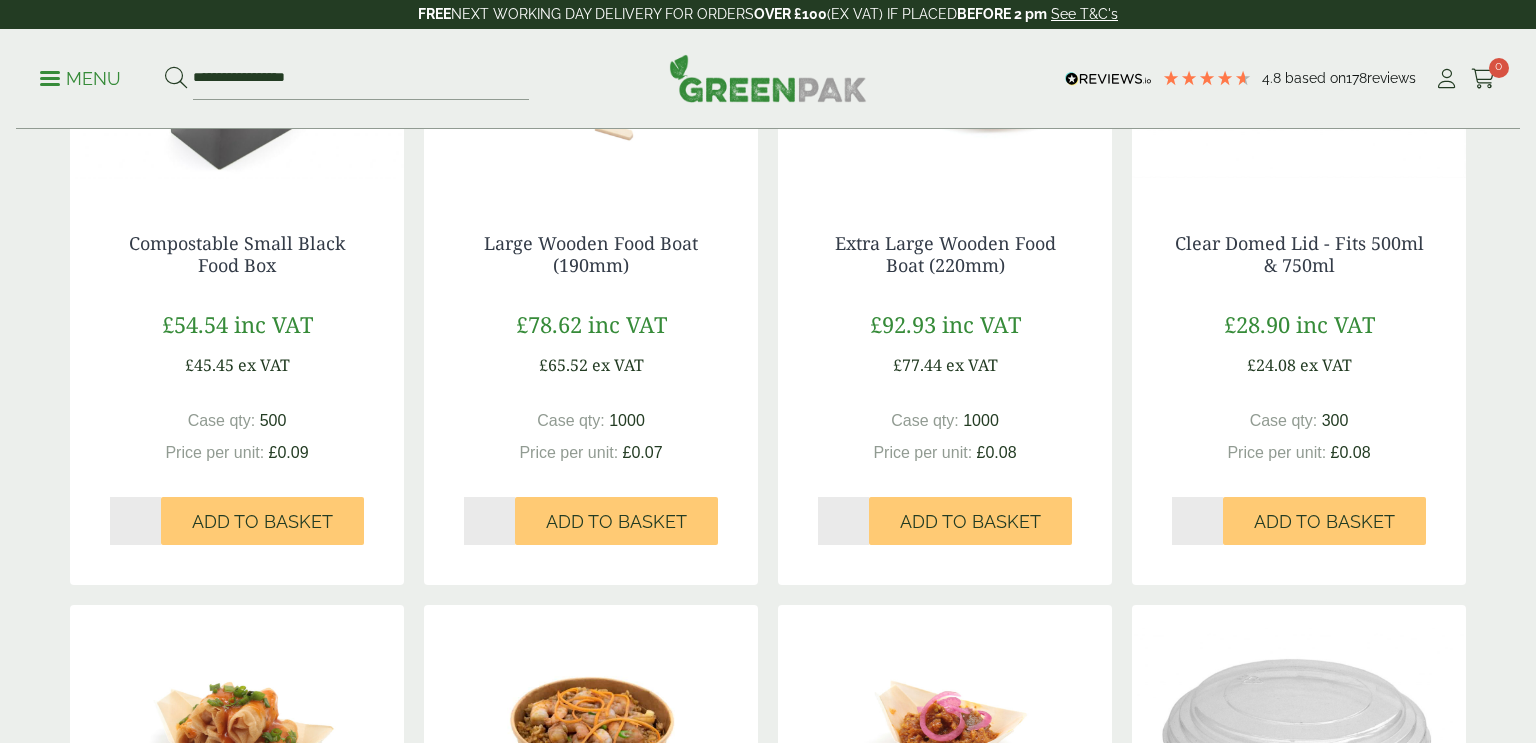 scroll, scrollTop: 1652, scrollLeft: 0, axis: vertical 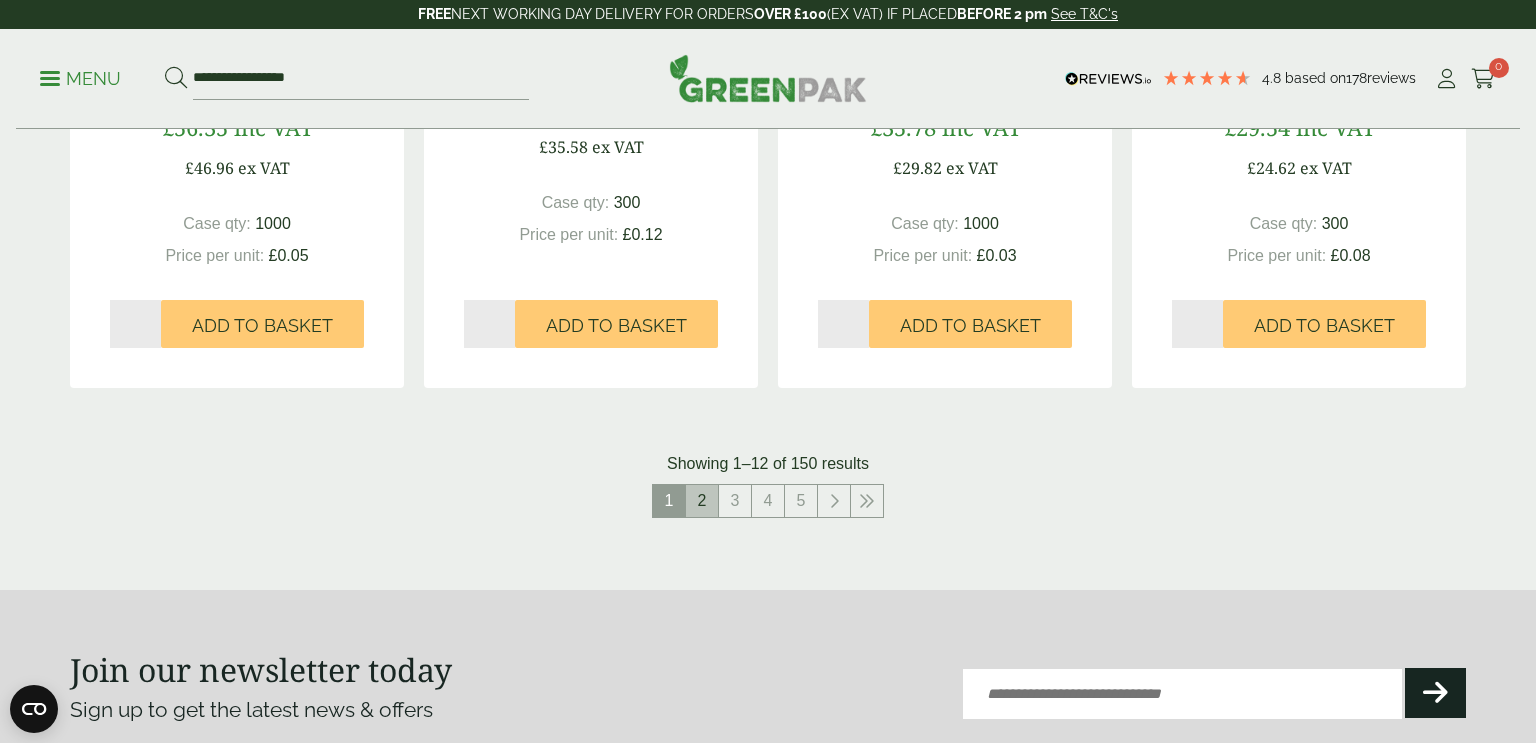 click on "2" at bounding box center (702, 501) 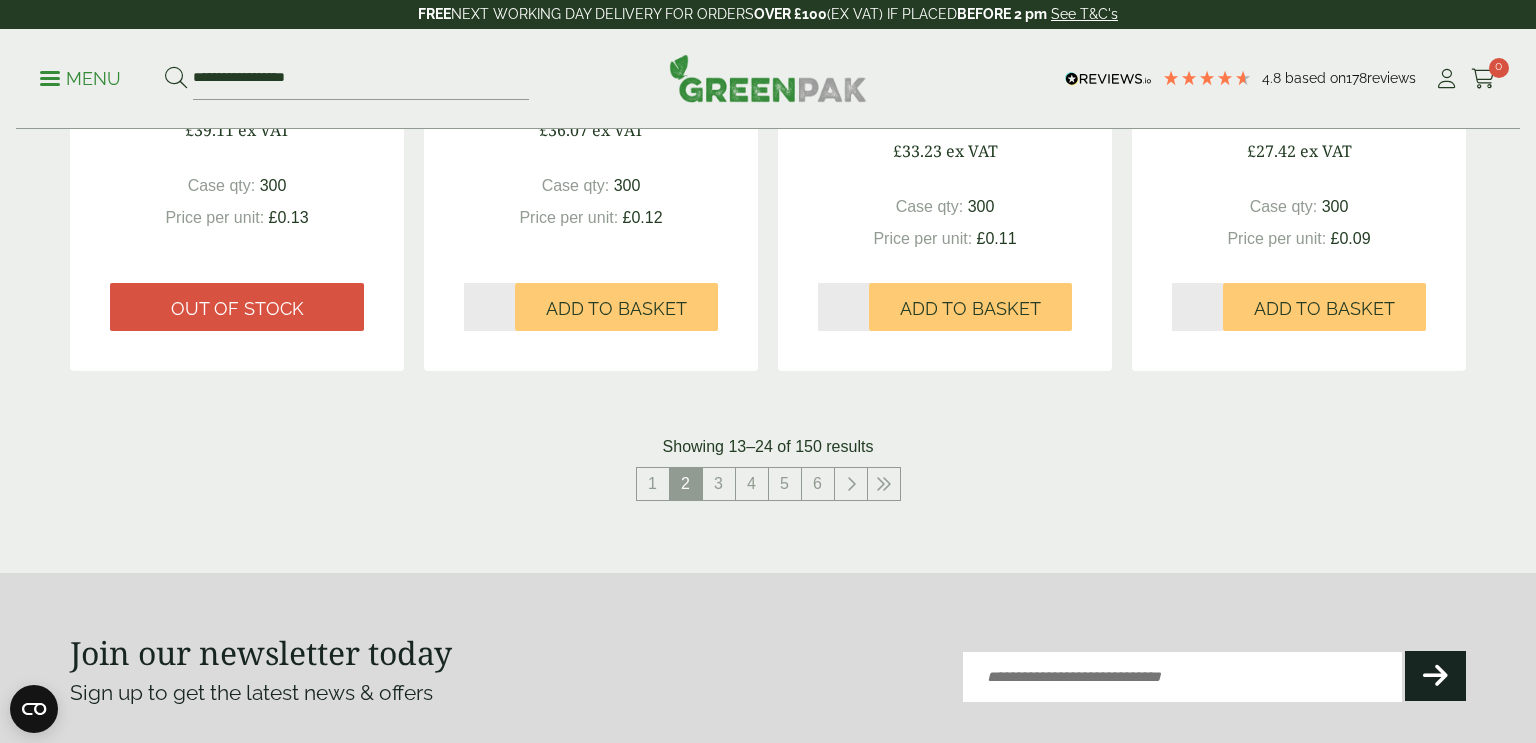 scroll, scrollTop: 2296, scrollLeft: 0, axis: vertical 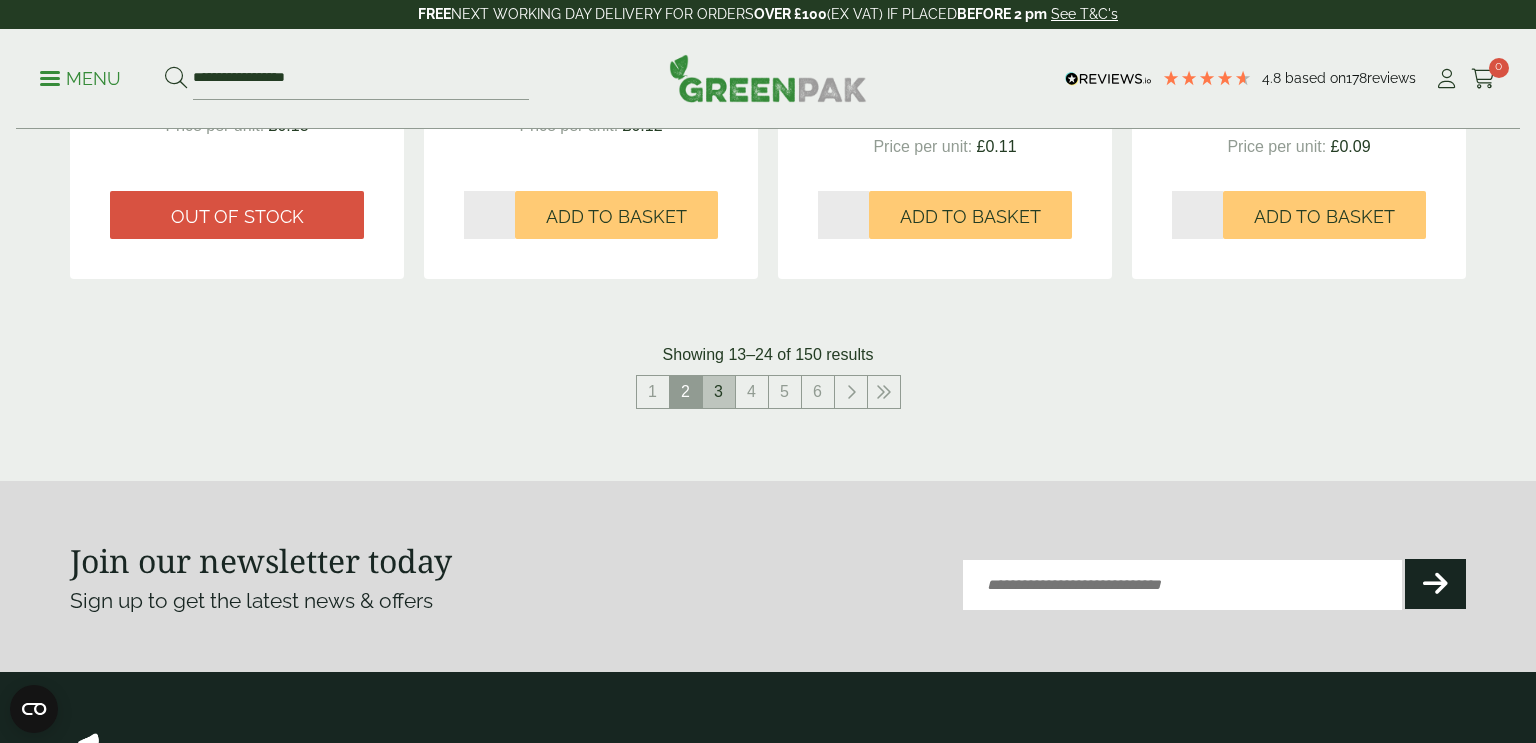 click on "3" at bounding box center [719, 392] 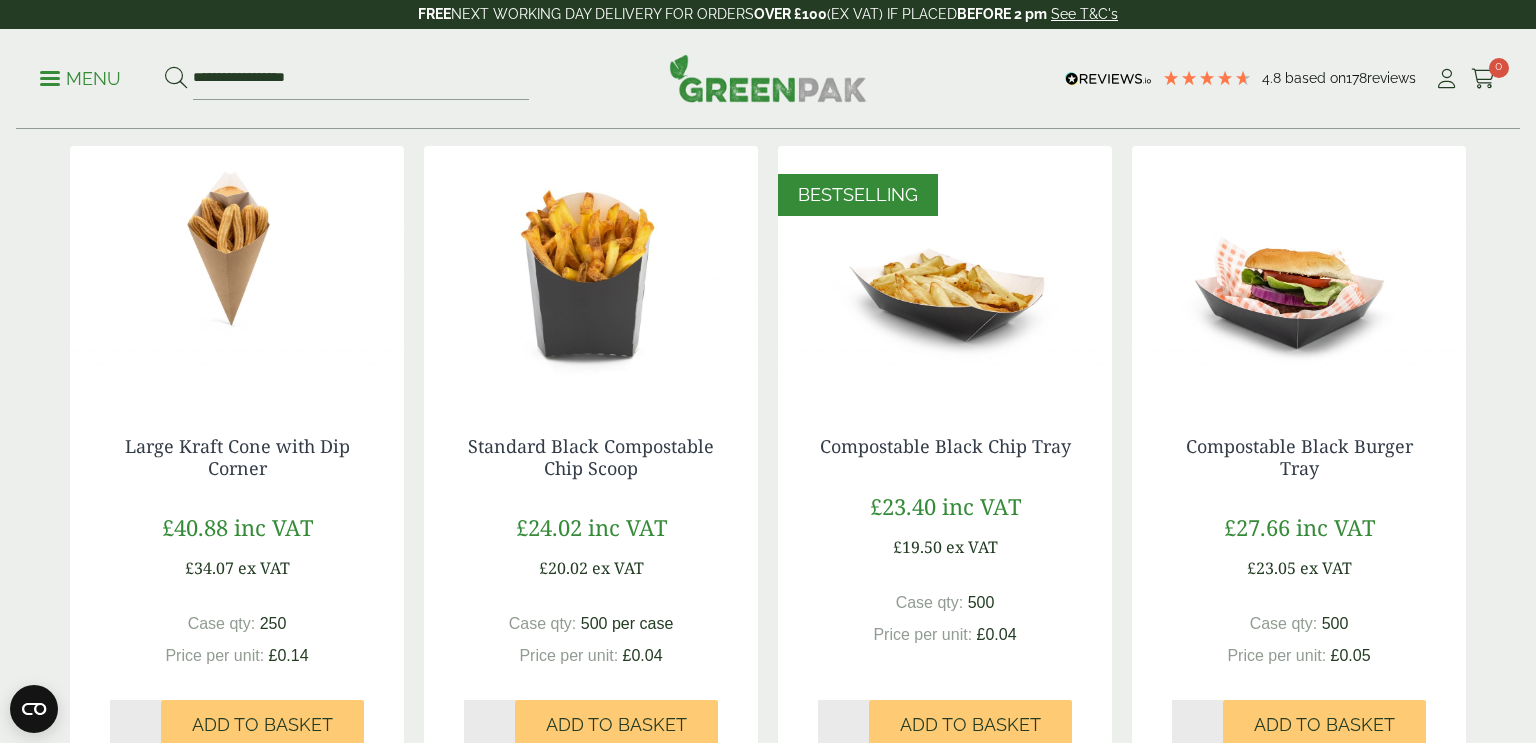 scroll, scrollTop: 1076, scrollLeft: 0, axis: vertical 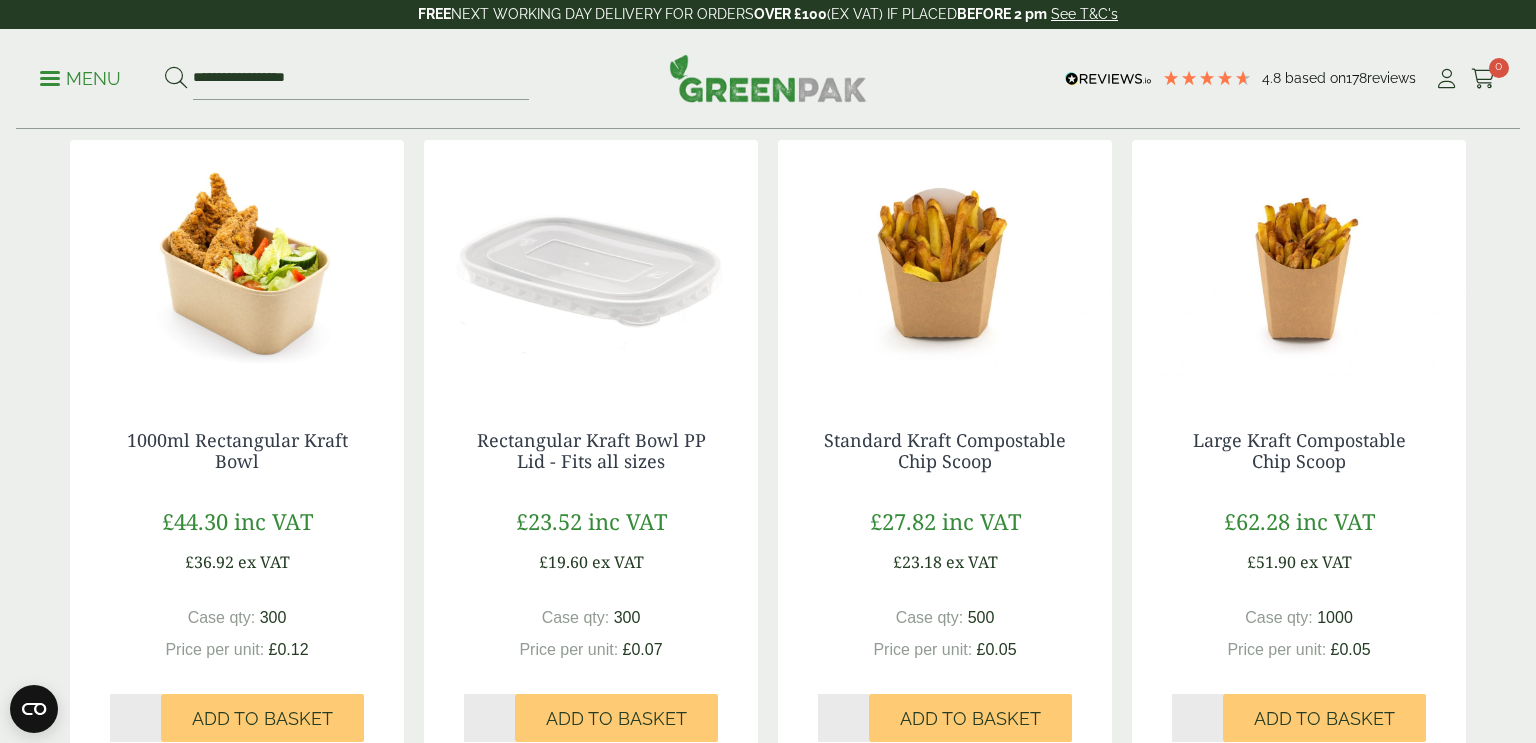 drag, startPoint x: 791, startPoint y: 427, endPoint x: 1034, endPoint y: 460, distance: 245.2305 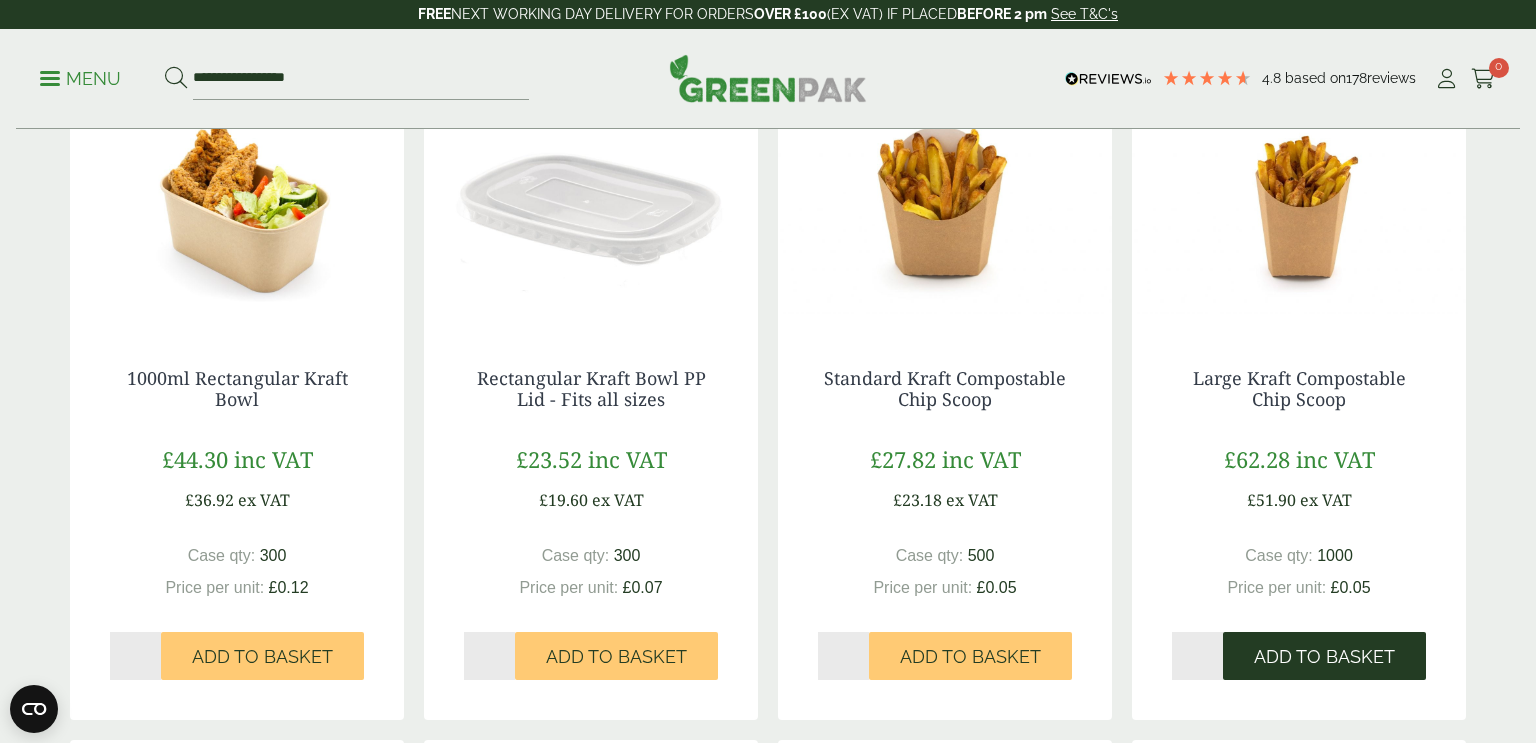 scroll, scrollTop: 528, scrollLeft: 0, axis: vertical 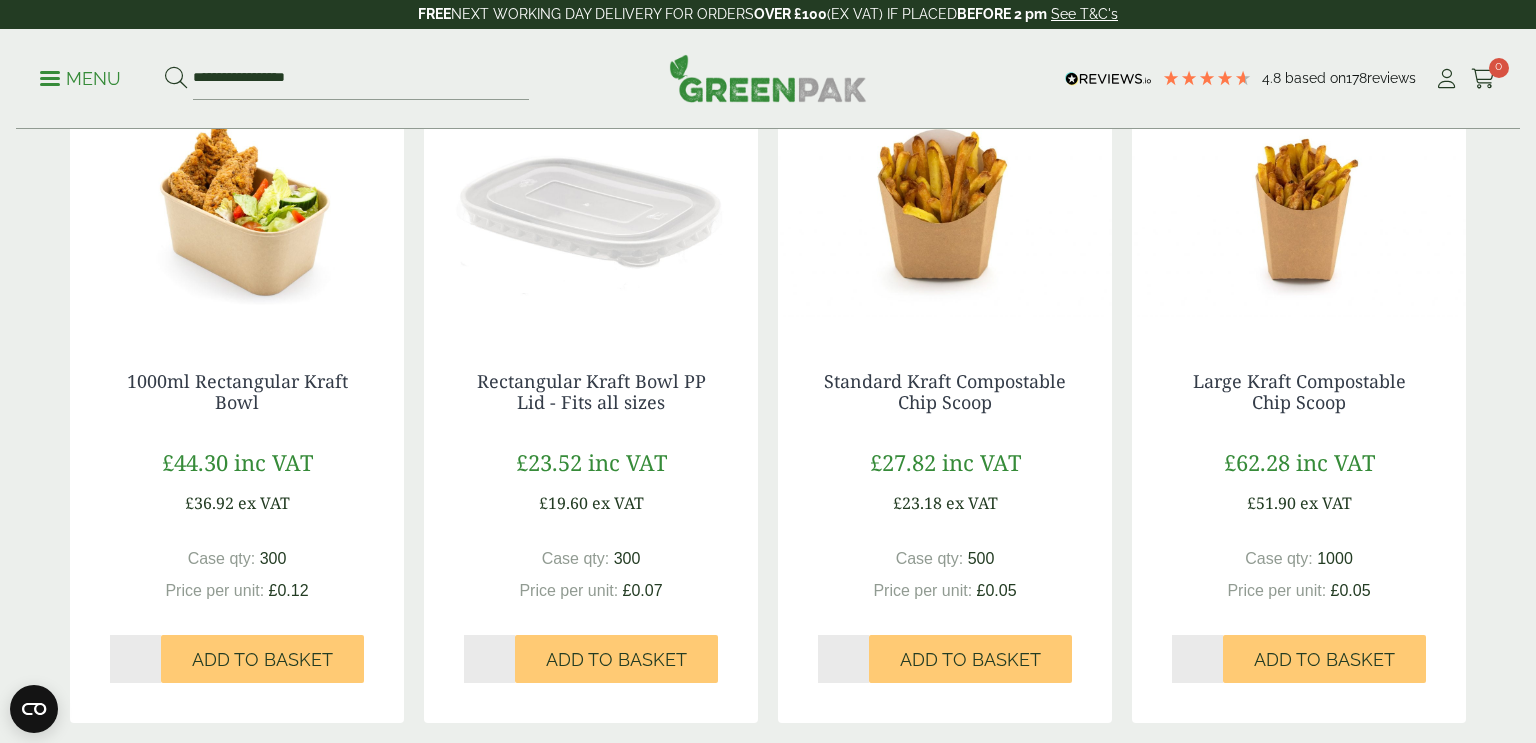 click on "Hot Food Packaging
Our extensive range of recyclable food packaging offers a green alternative to traditional food containers. This selection of high quality packaging is environmentally friendly by design and a great way to make your catering more eco-friendly. Suitable for restaurants, takeaways, food vans and street food, we have packaging solutions to suit any catering requirement.
https://www.traditionrolex.com/48
Categories" at bounding box center (768, 889) 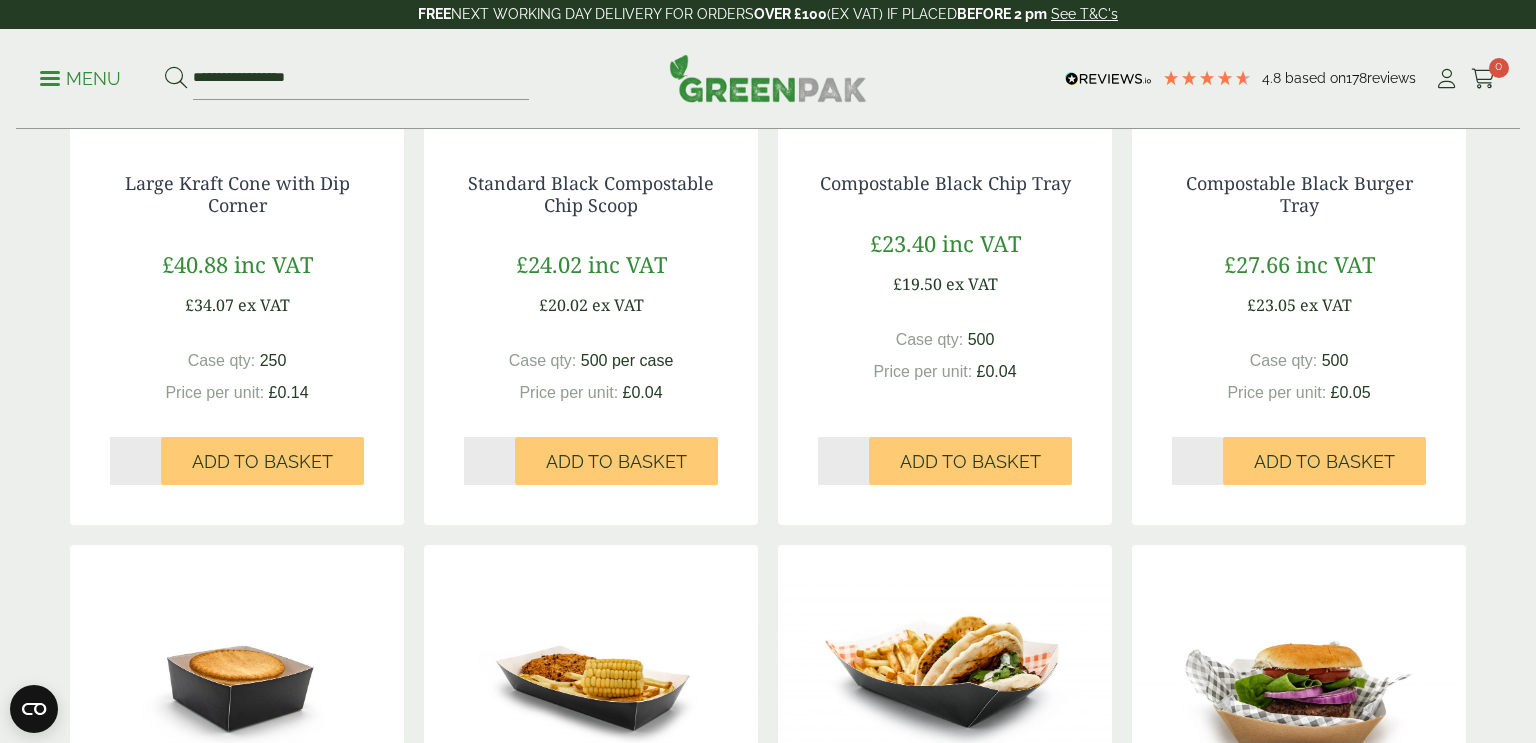 scroll, scrollTop: 2037, scrollLeft: 0, axis: vertical 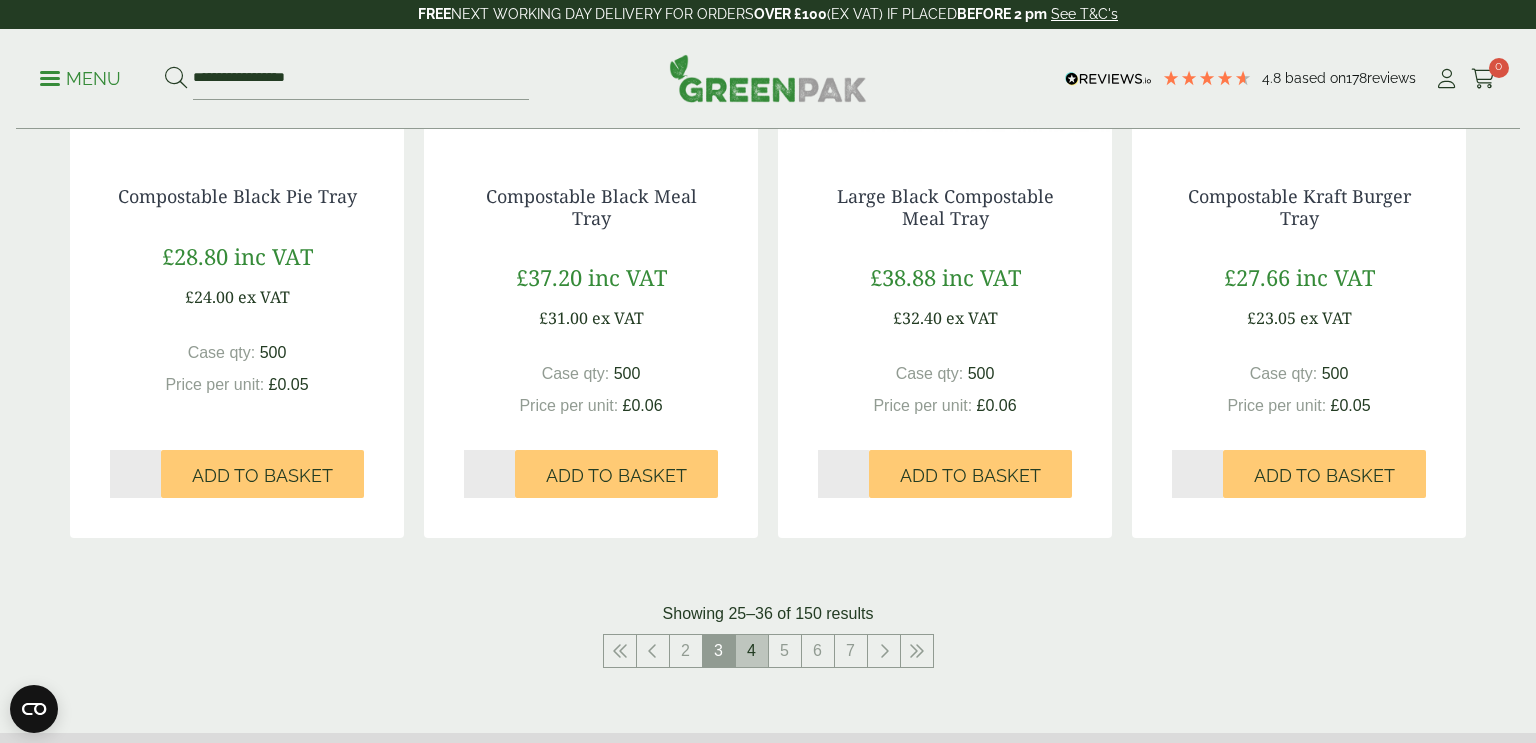 click on "4" at bounding box center [752, 651] 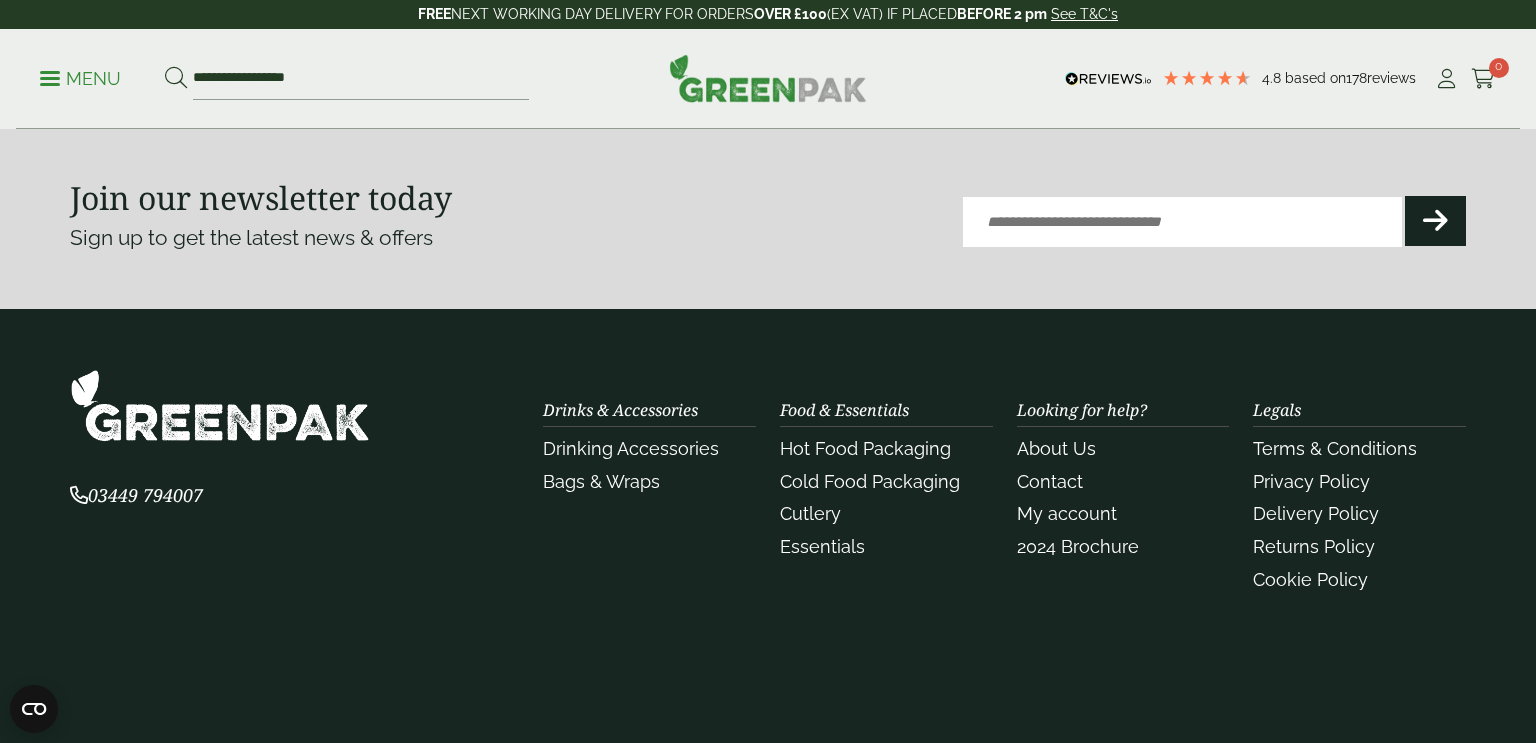scroll, scrollTop: 2647, scrollLeft: 0, axis: vertical 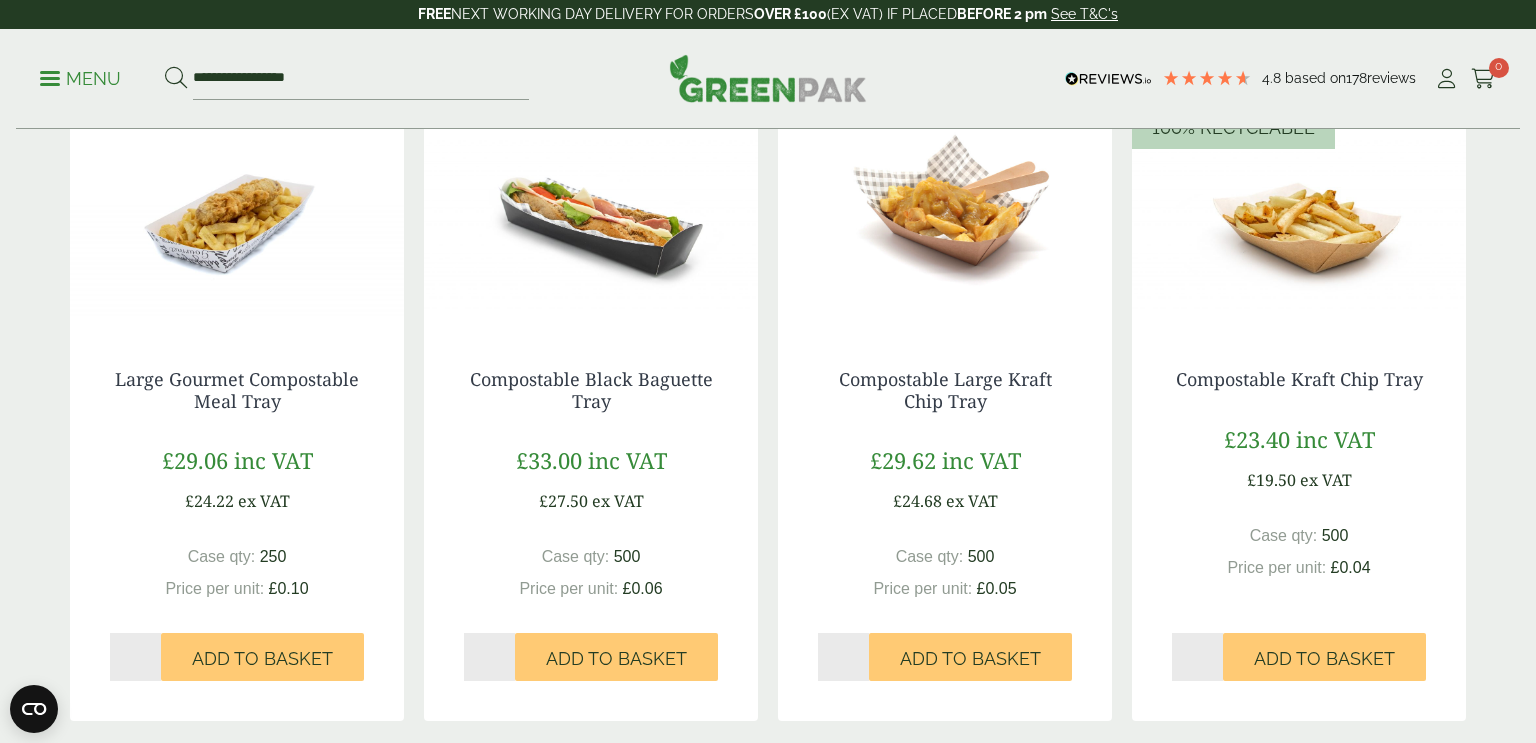 drag, startPoint x: 1151, startPoint y: 355, endPoint x: 1485, endPoint y: 386, distance: 335.43555 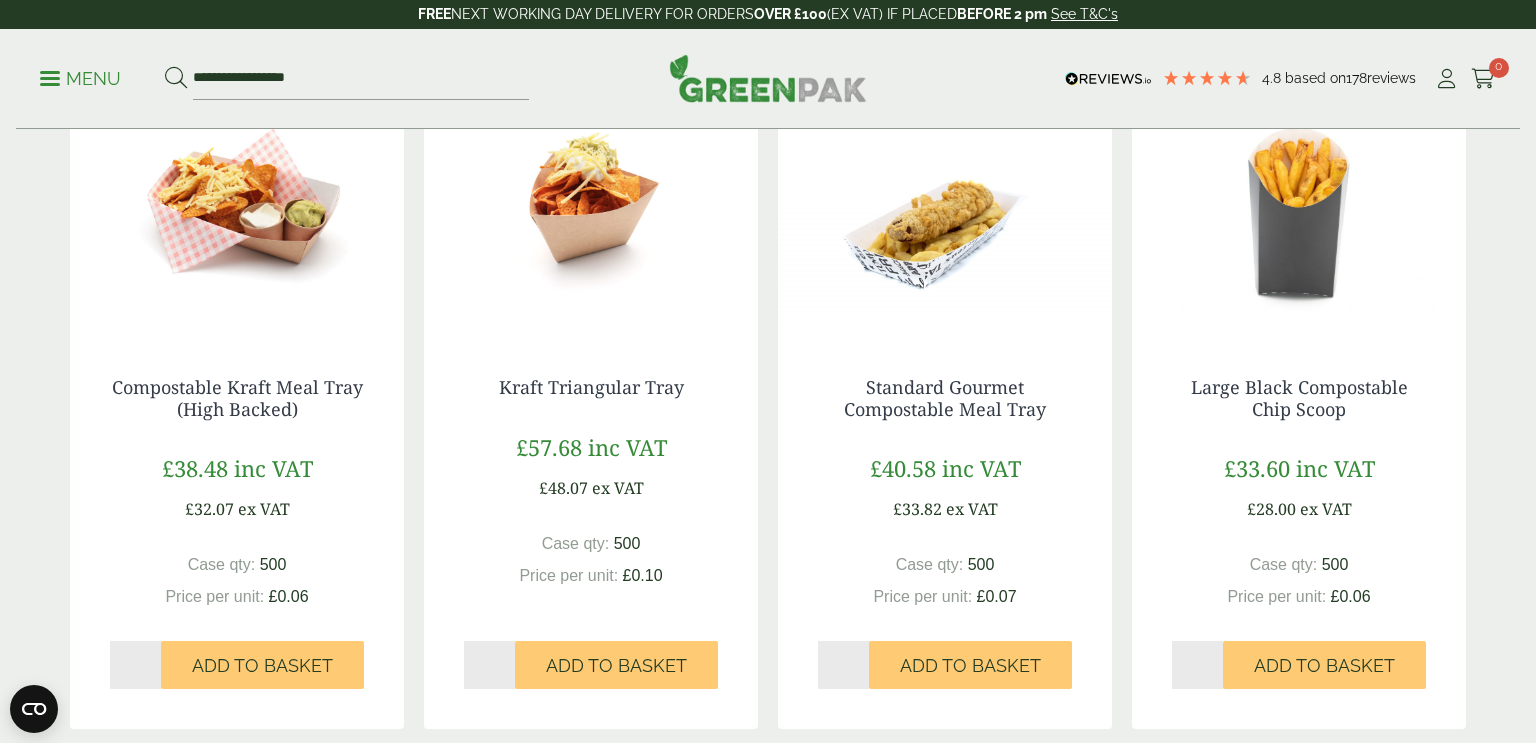 scroll, scrollTop: 1134, scrollLeft: 0, axis: vertical 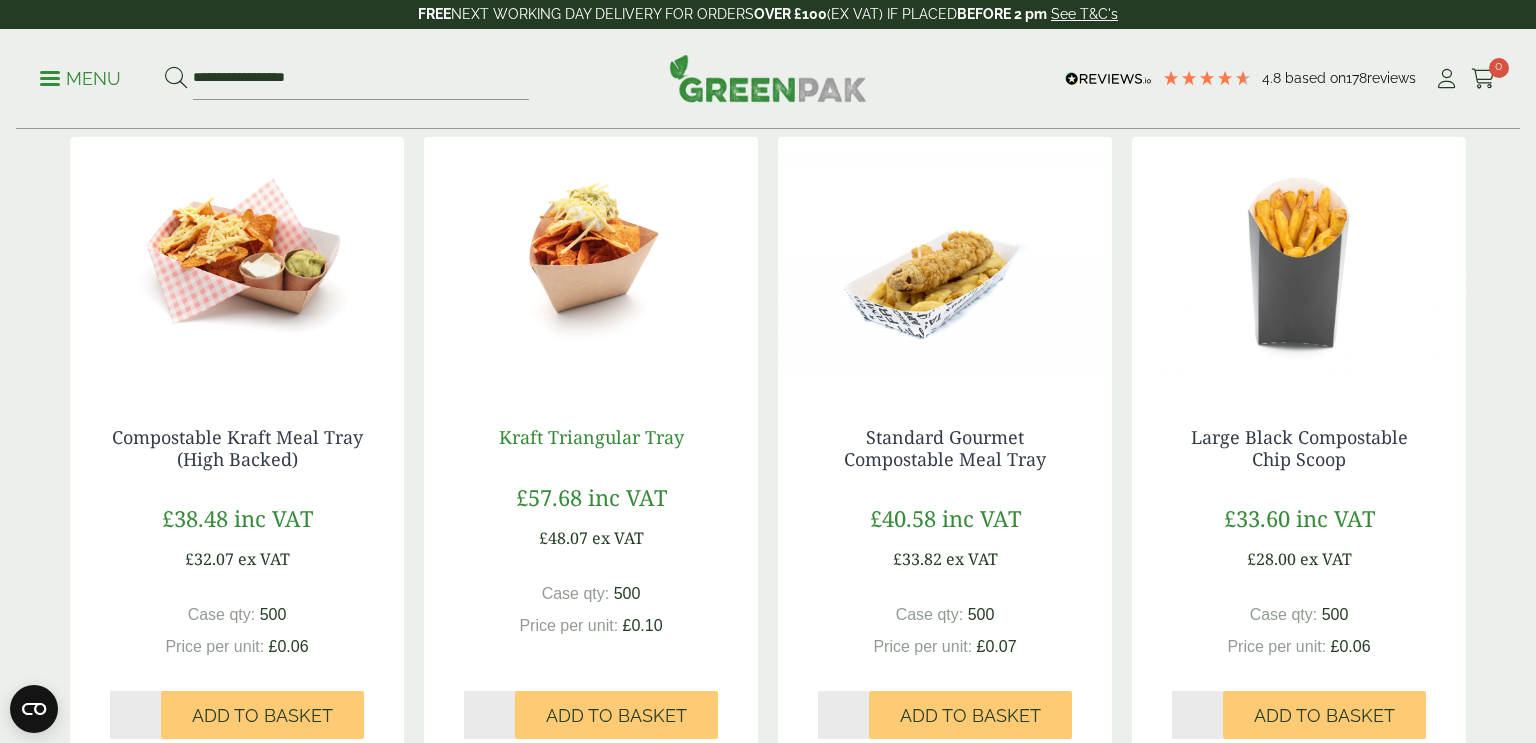 click on "Kraft Triangular Tray" at bounding box center (591, 437) 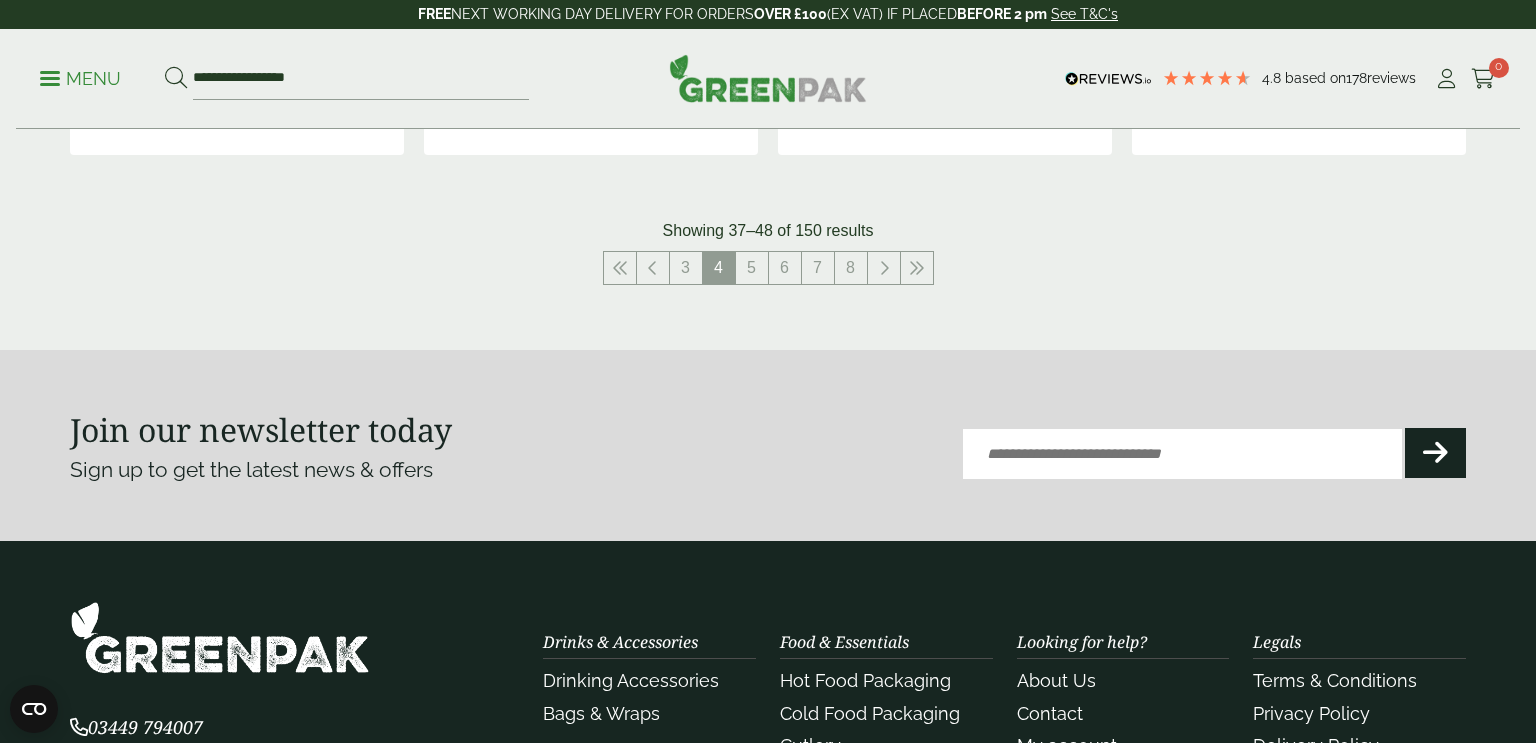 scroll, scrollTop: 2433, scrollLeft: 0, axis: vertical 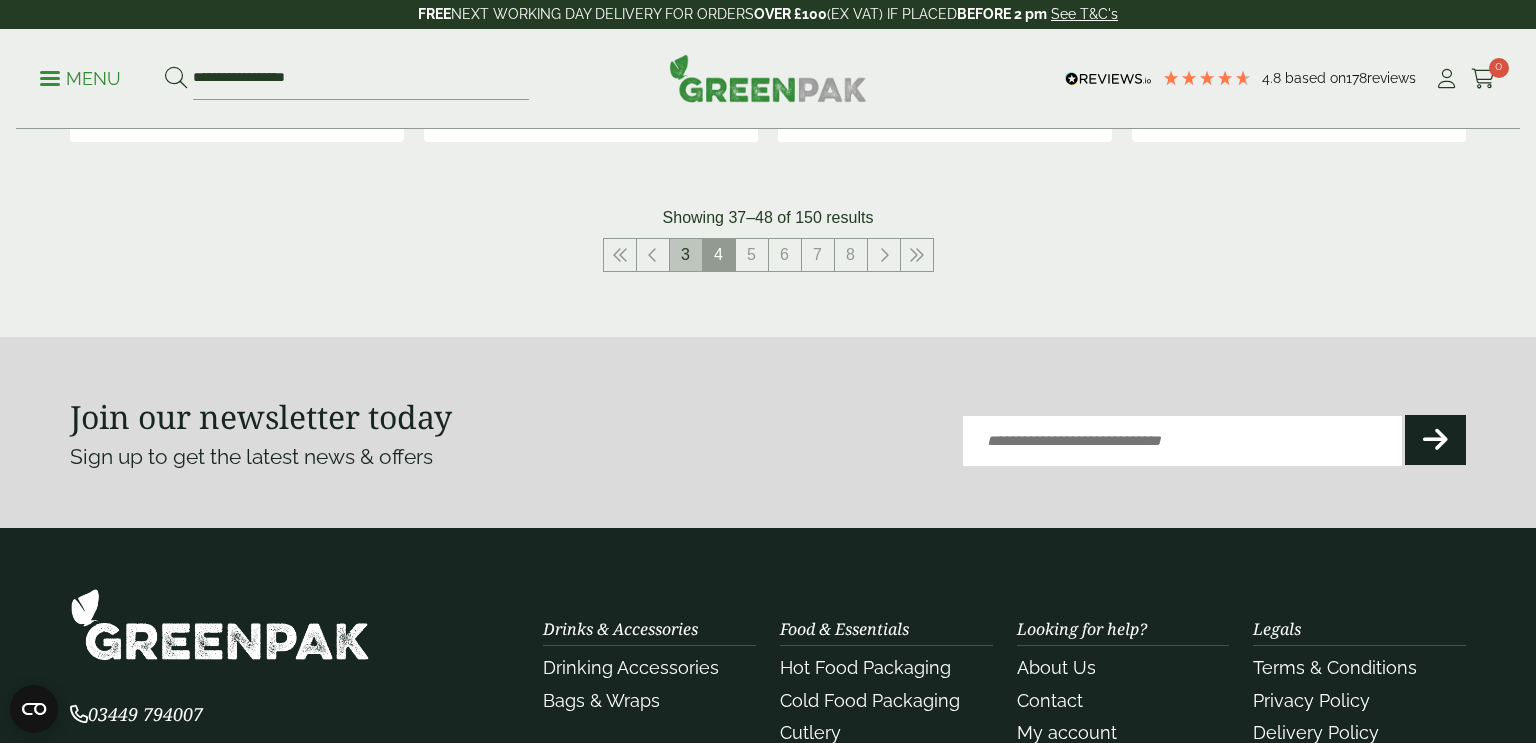 click on "3" at bounding box center (686, 255) 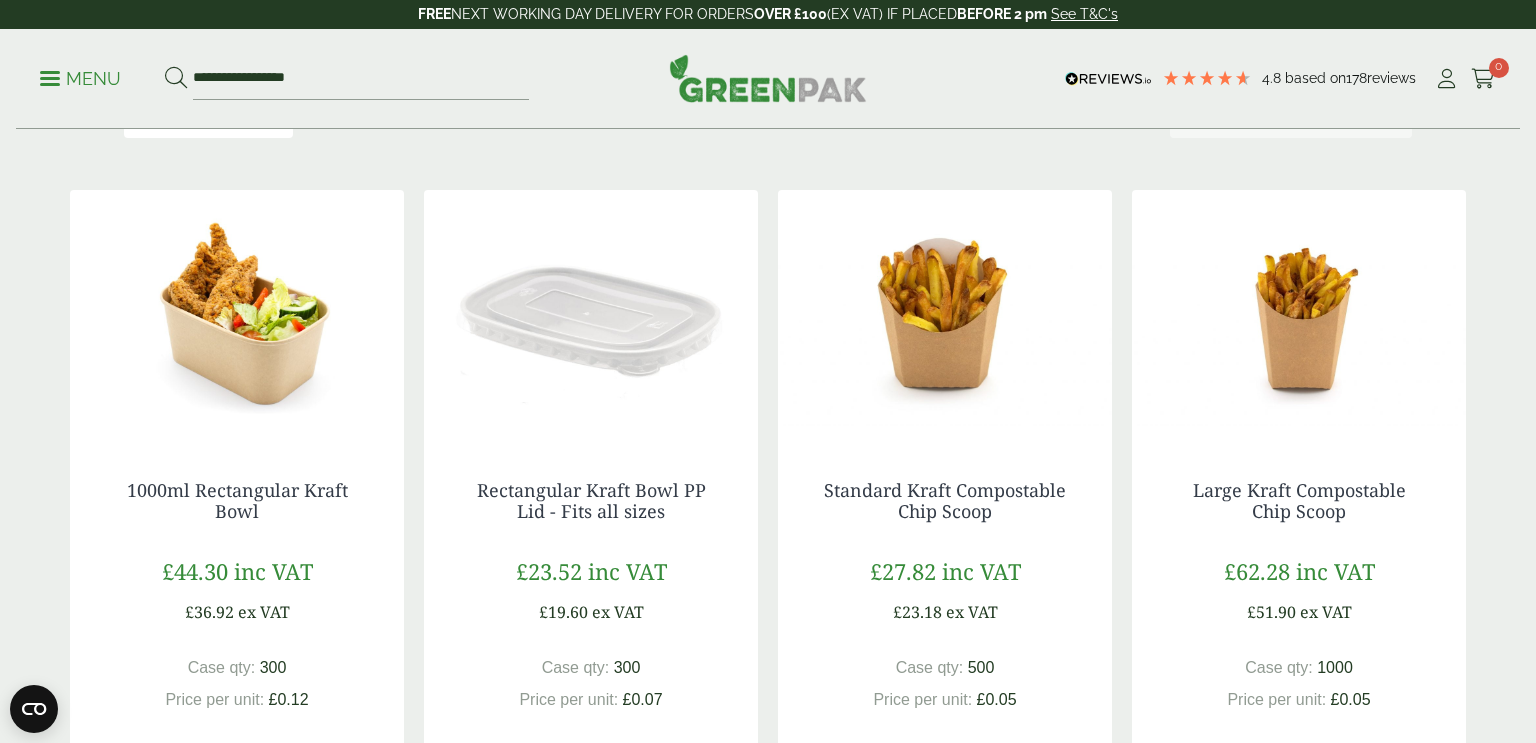 scroll, scrollTop: 393, scrollLeft: 0, axis: vertical 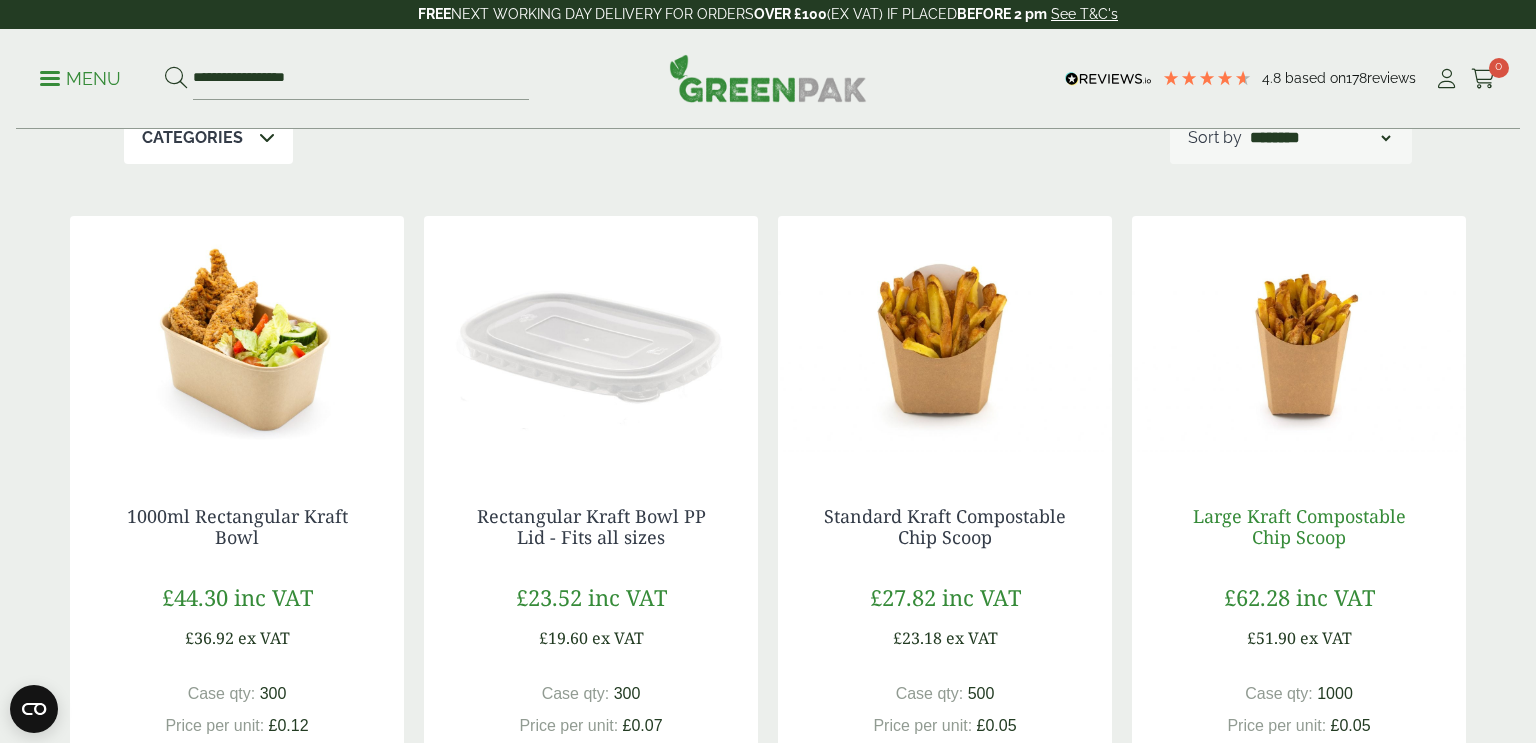 drag, startPoint x: 1404, startPoint y: 559, endPoint x: 1196, endPoint y: 514, distance: 212.81212 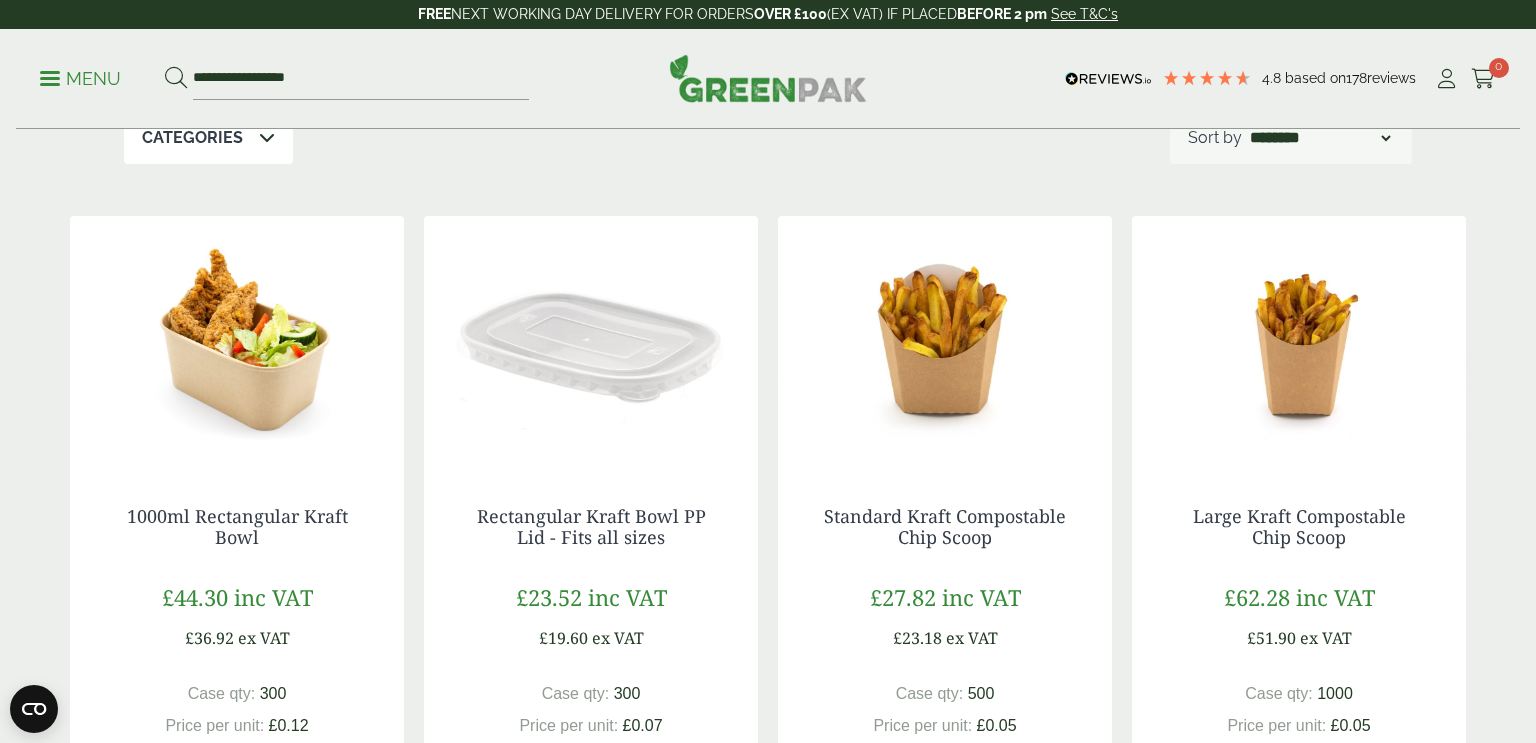 copy on "Large Kraft Compostable Chip Scoop
£62.28
inc VAT" 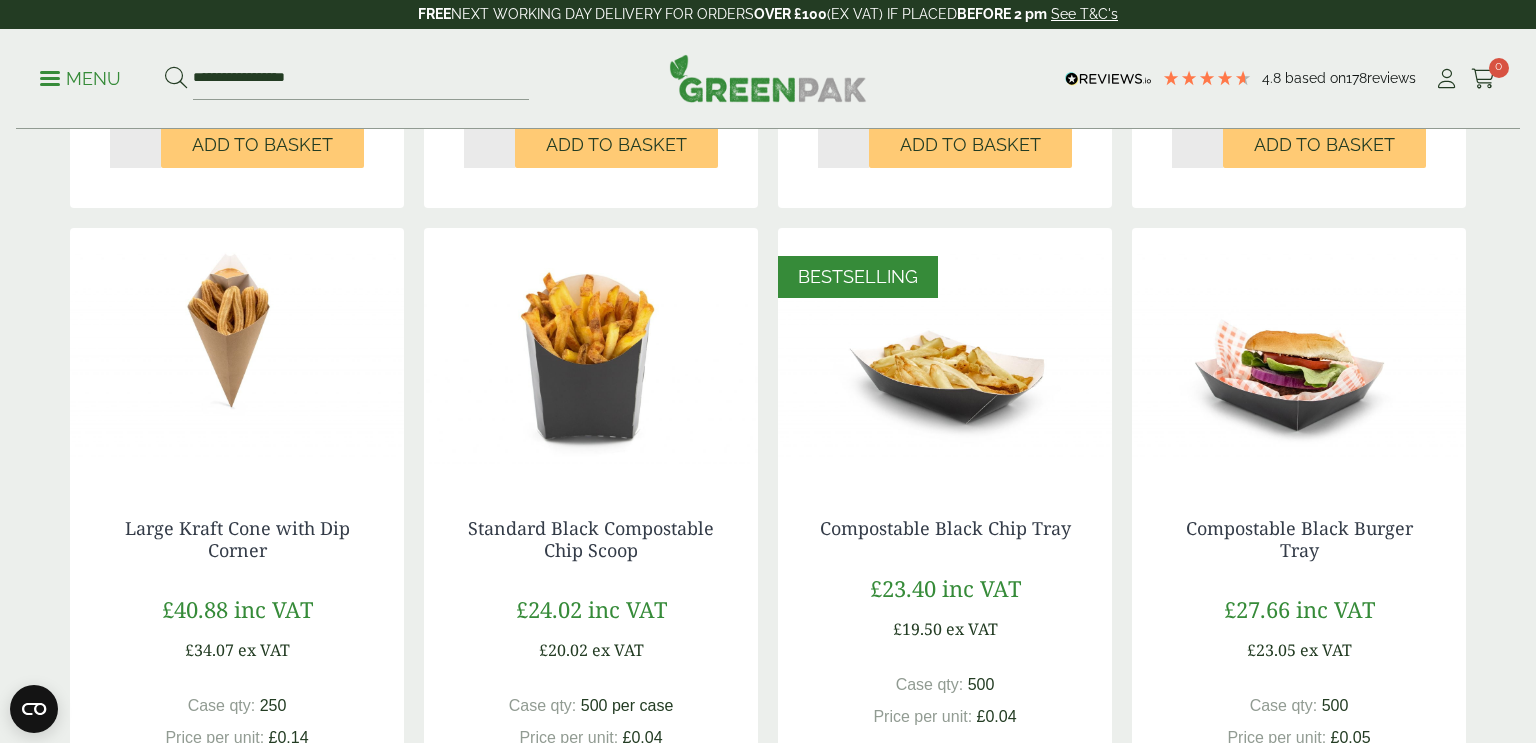 scroll, scrollTop: 2433, scrollLeft: 0, axis: vertical 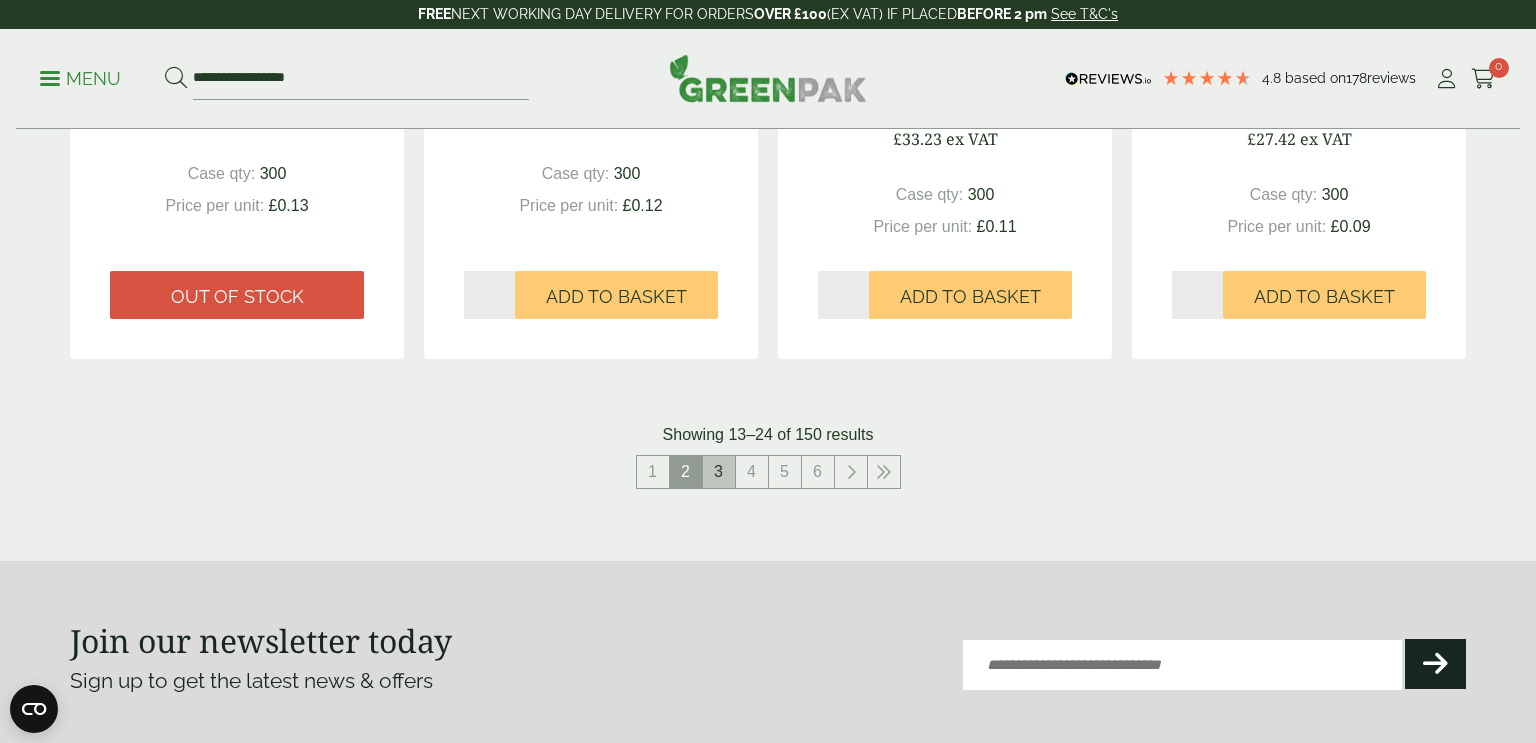 click on "3" at bounding box center [719, 472] 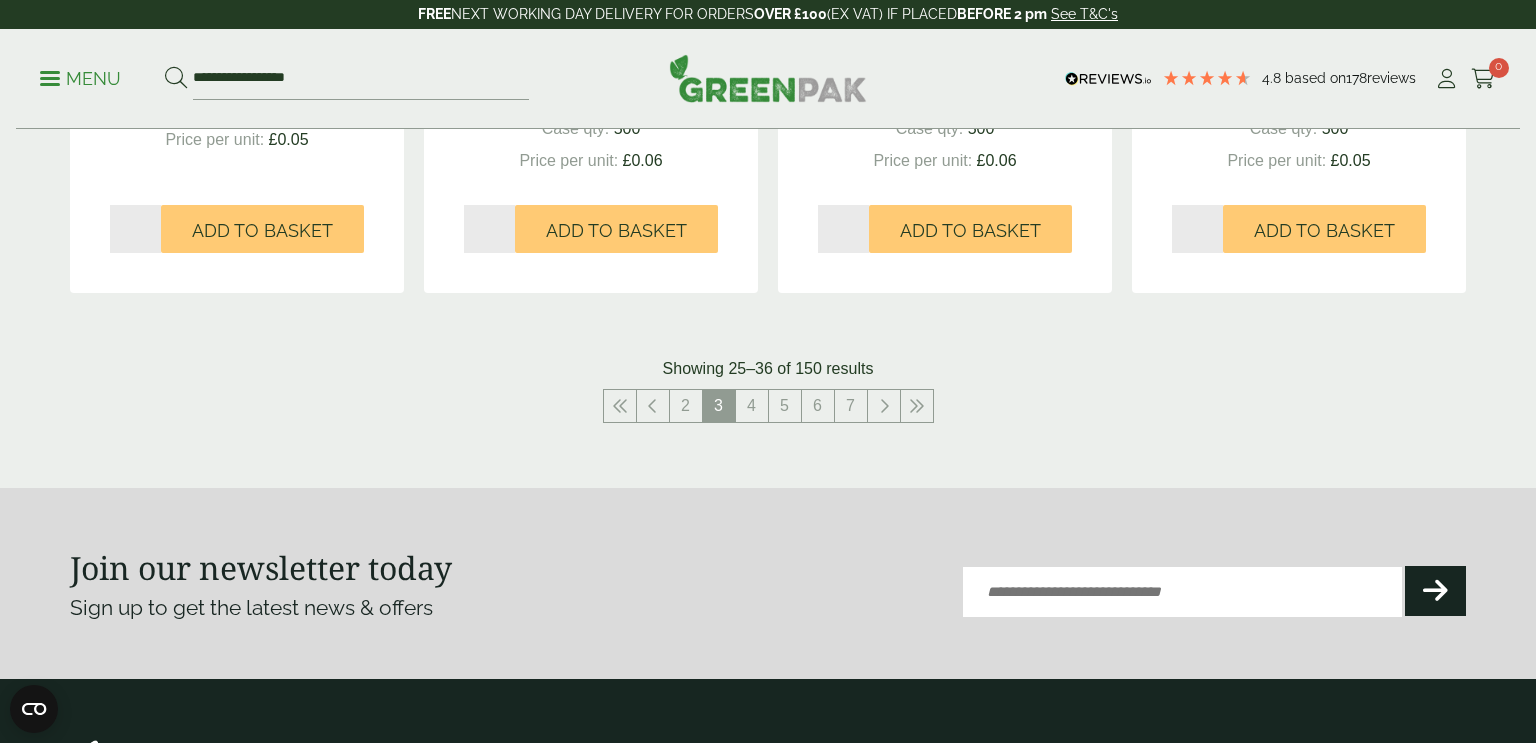 scroll, scrollTop: 2392, scrollLeft: 0, axis: vertical 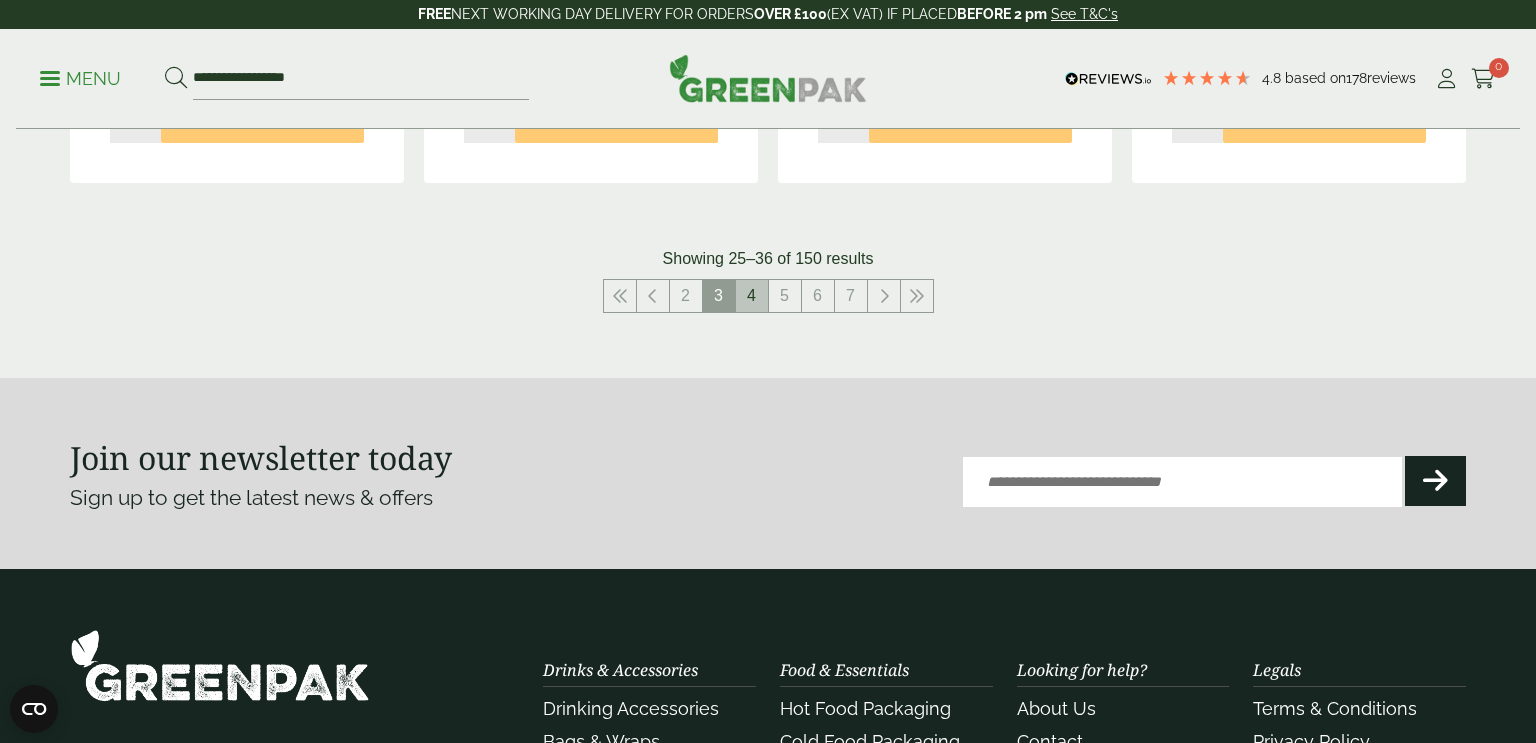 click on "4" at bounding box center (752, 296) 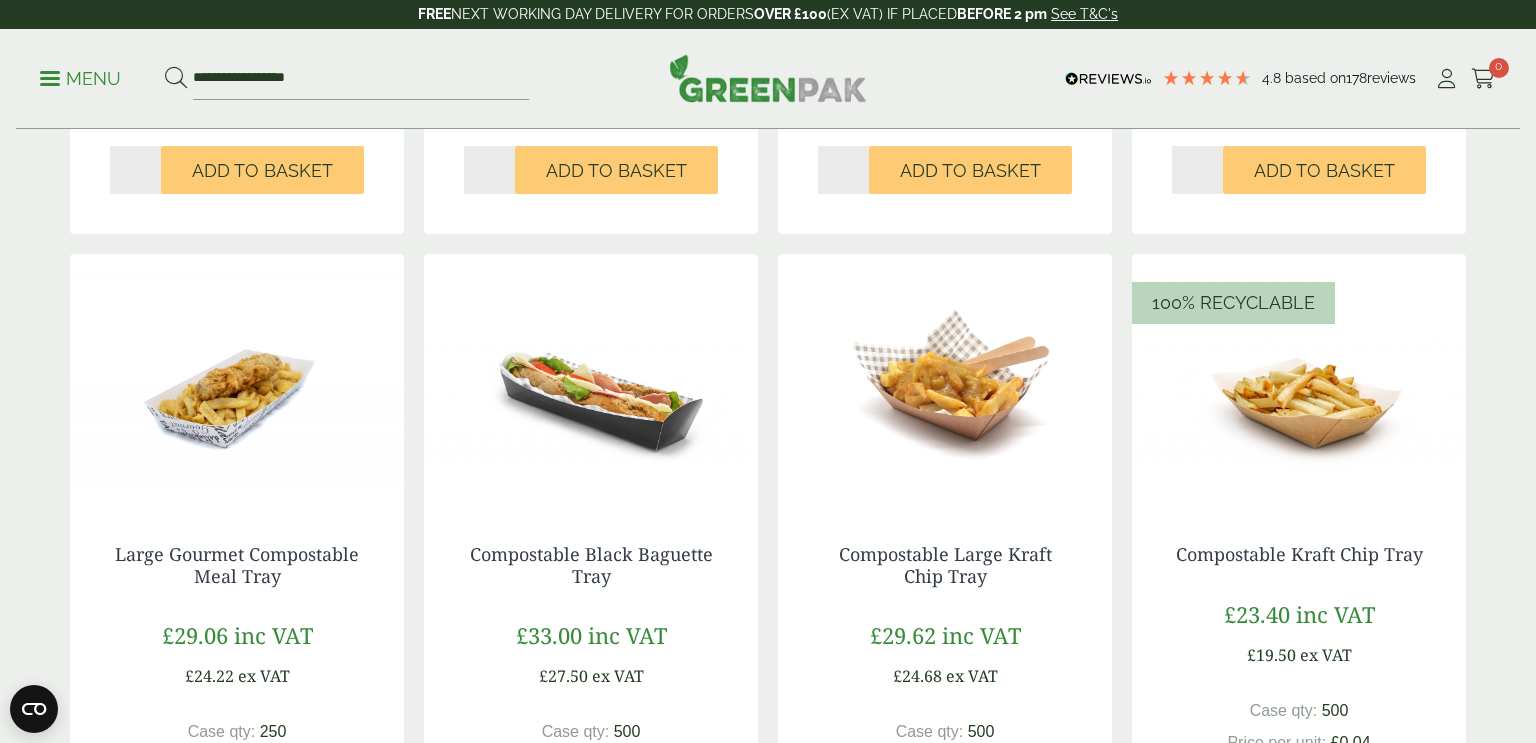 scroll, scrollTop: 1832, scrollLeft: 0, axis: vertical 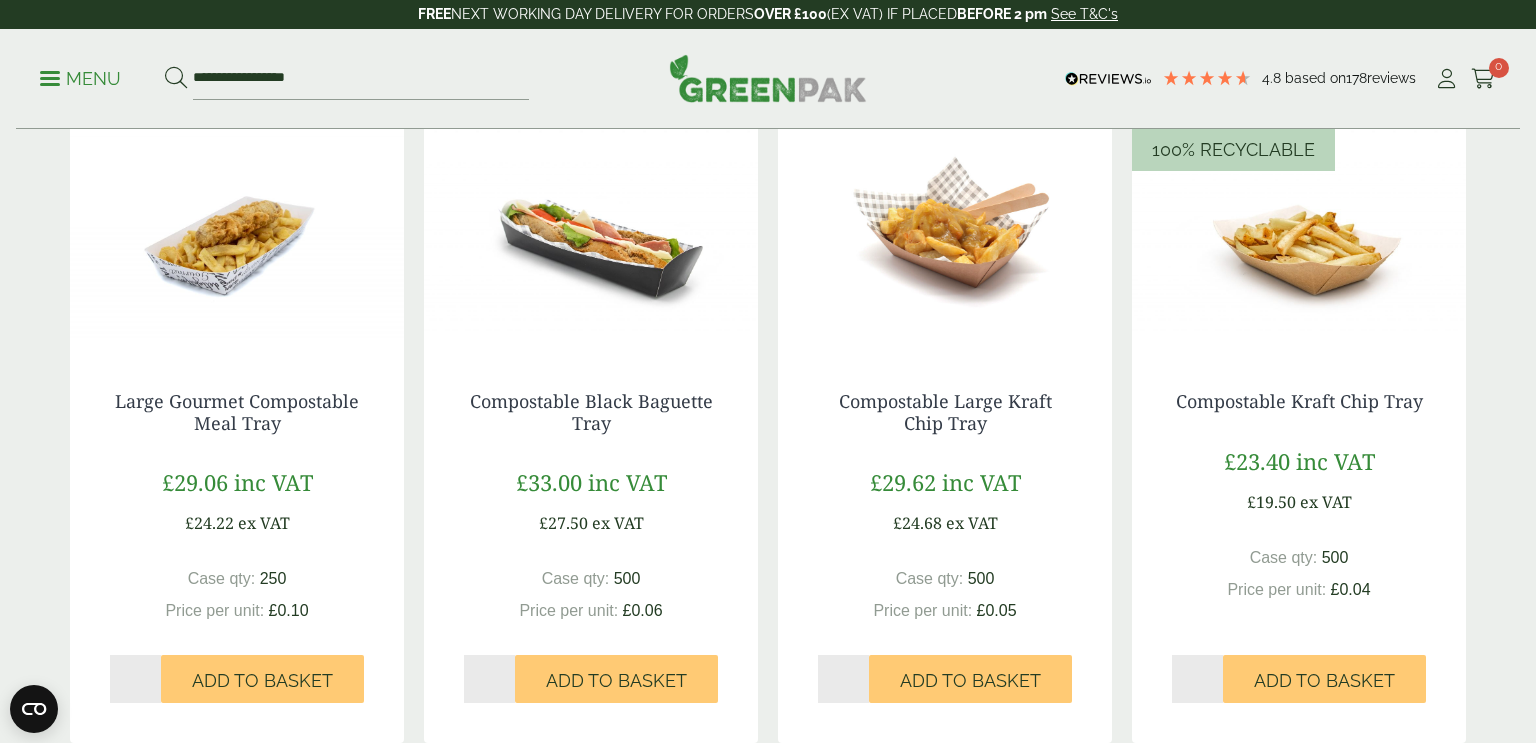 drag, startPoint x: 820, startPoint y: 388, endPoint x: 1047, endPoint y: 424, distance: 229.8369 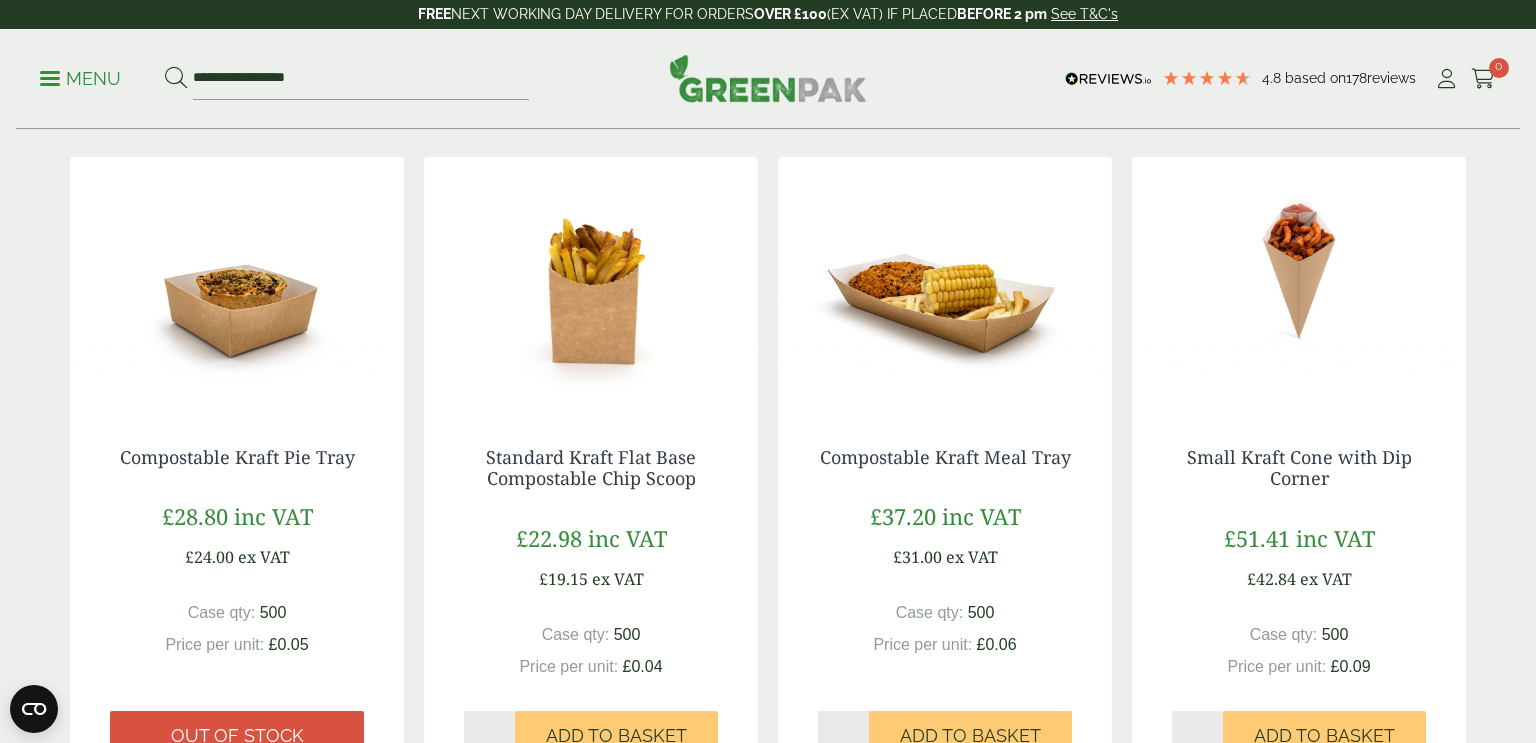 scroll, scrollTop: 432, scrollLeft: 0, axis: vertical 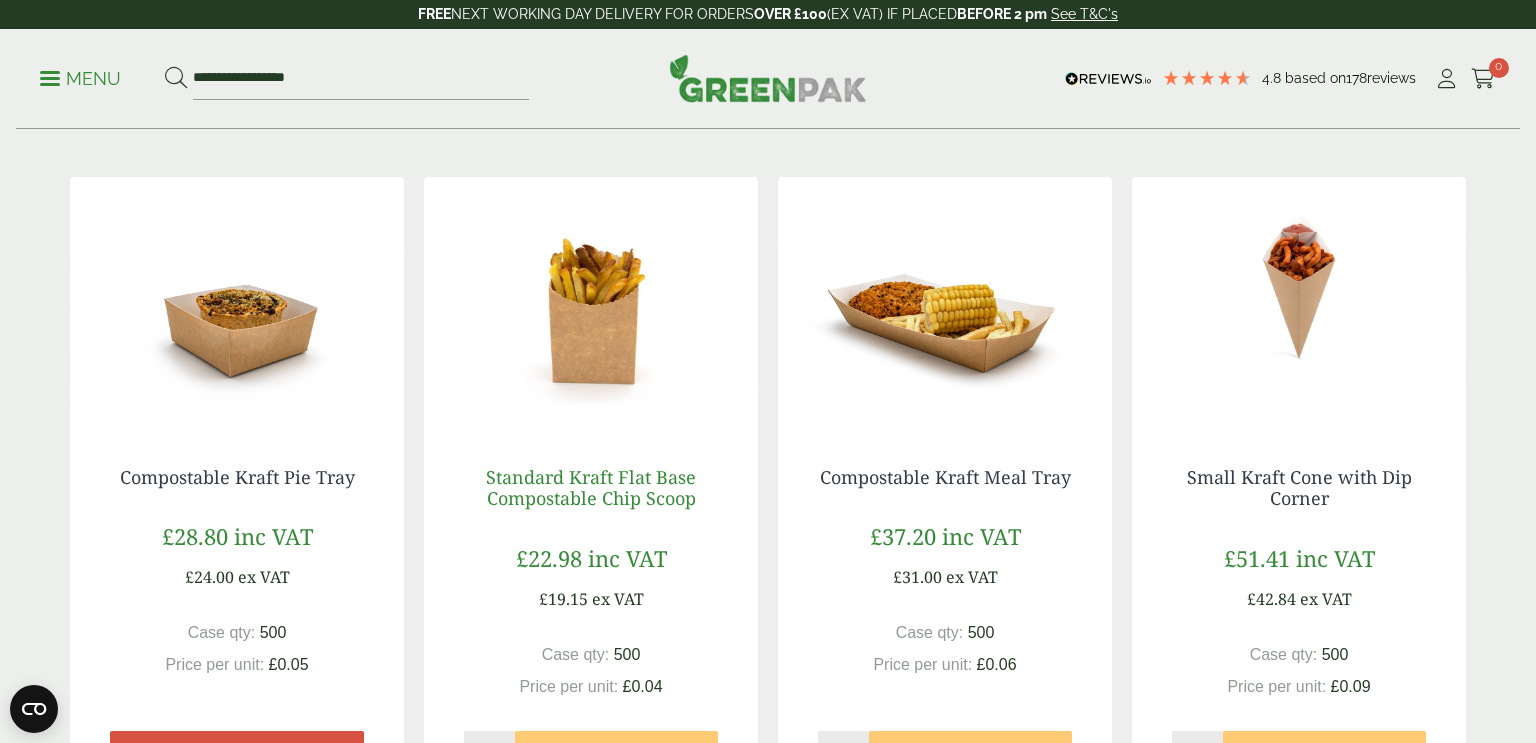 click on "Standard Kraft Flat Base Compostable Chip Scoop" at bounding box center [591, 488] 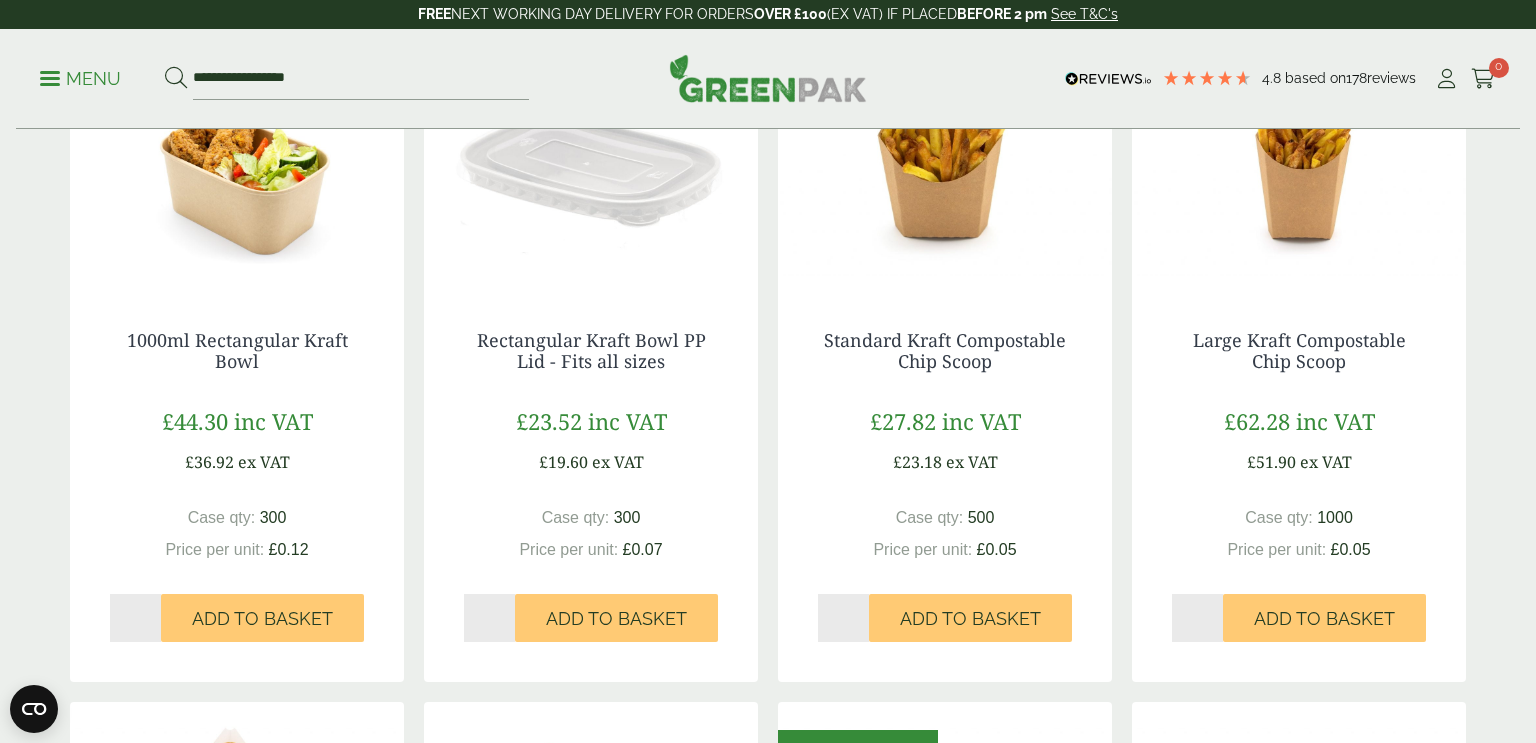 scroll, scrollTop: 512, scrollLeft: 0, axis: vertical 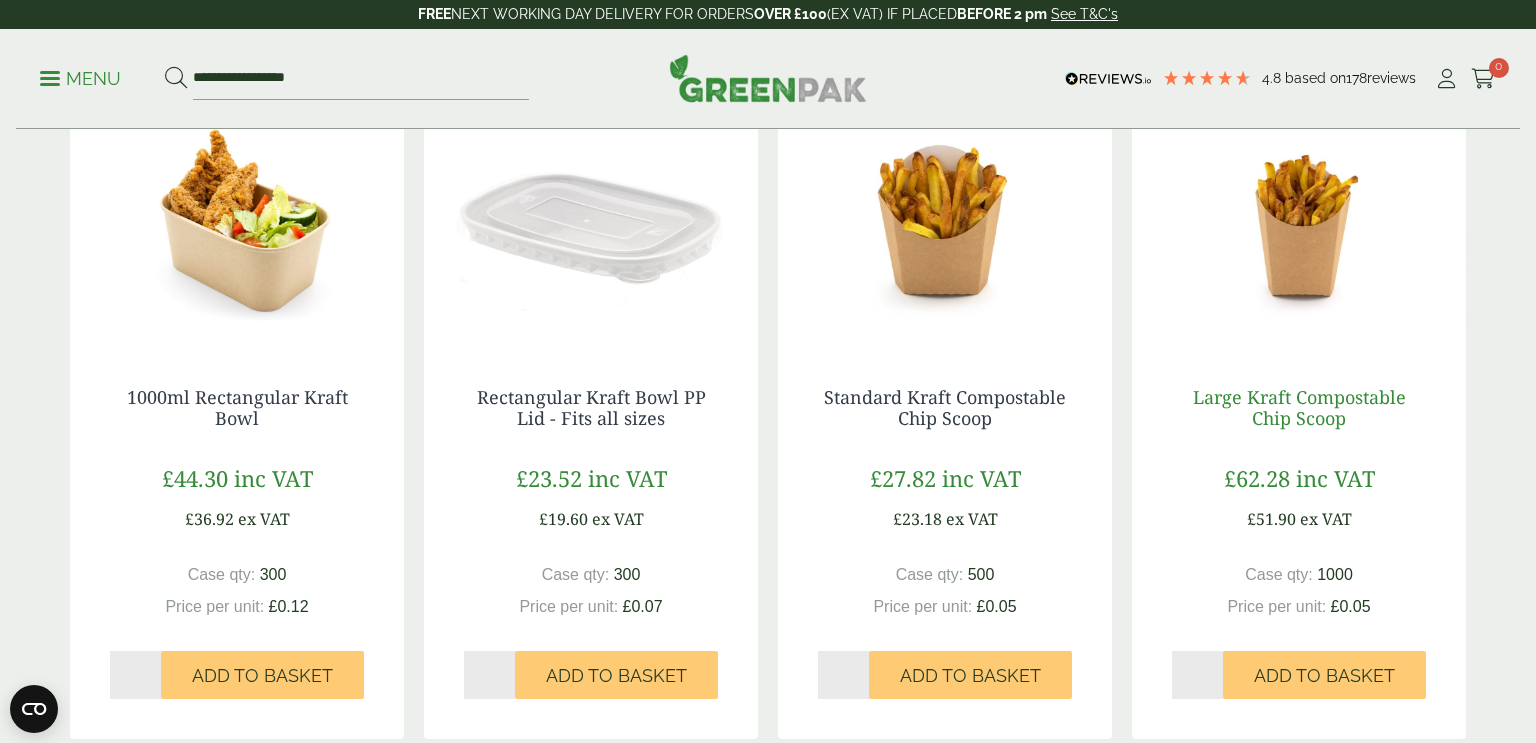 click on "Large Kraft Compostable Chip Scoop" at bounding box center (1299, 408) 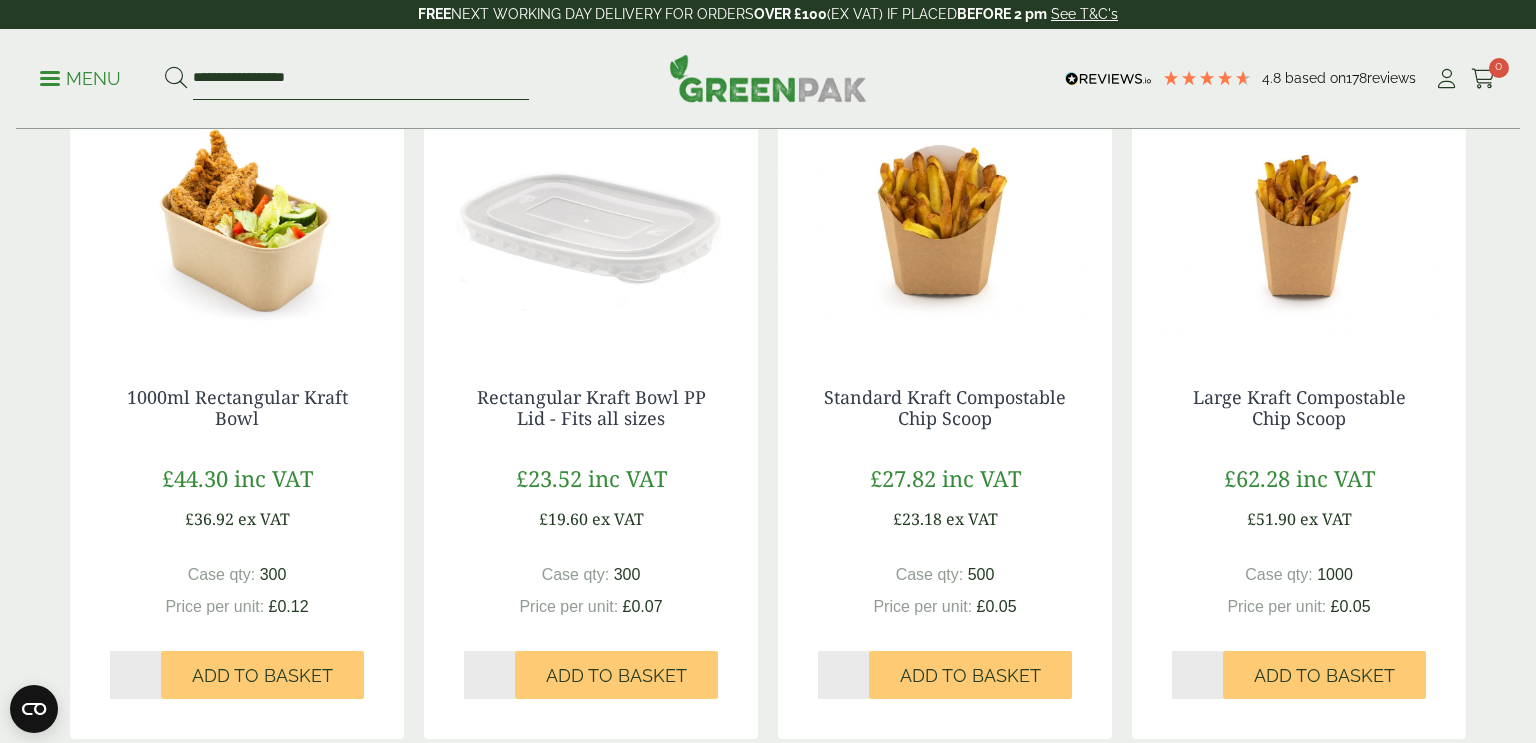 click on "**********" at bounding box center [361, 79] 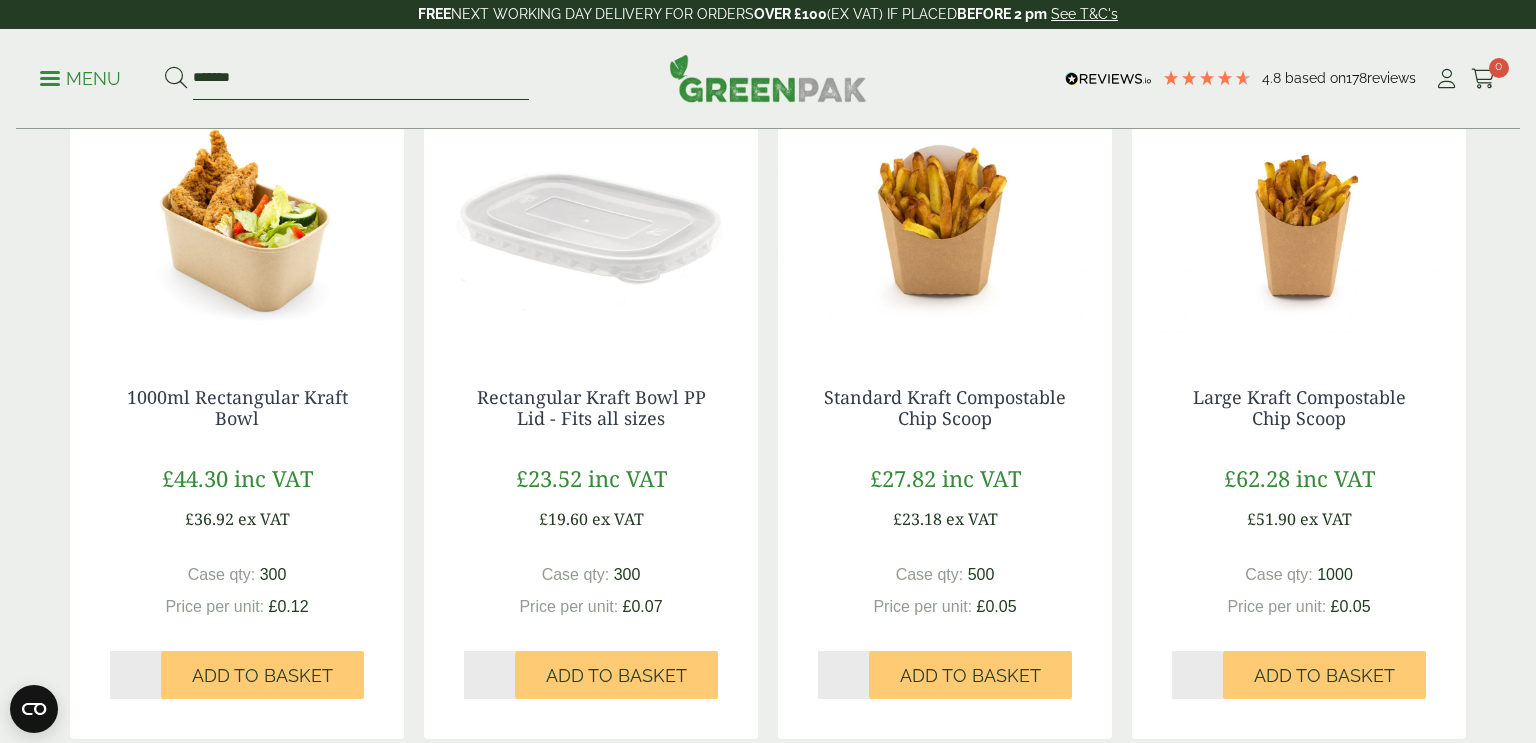type on "*******" 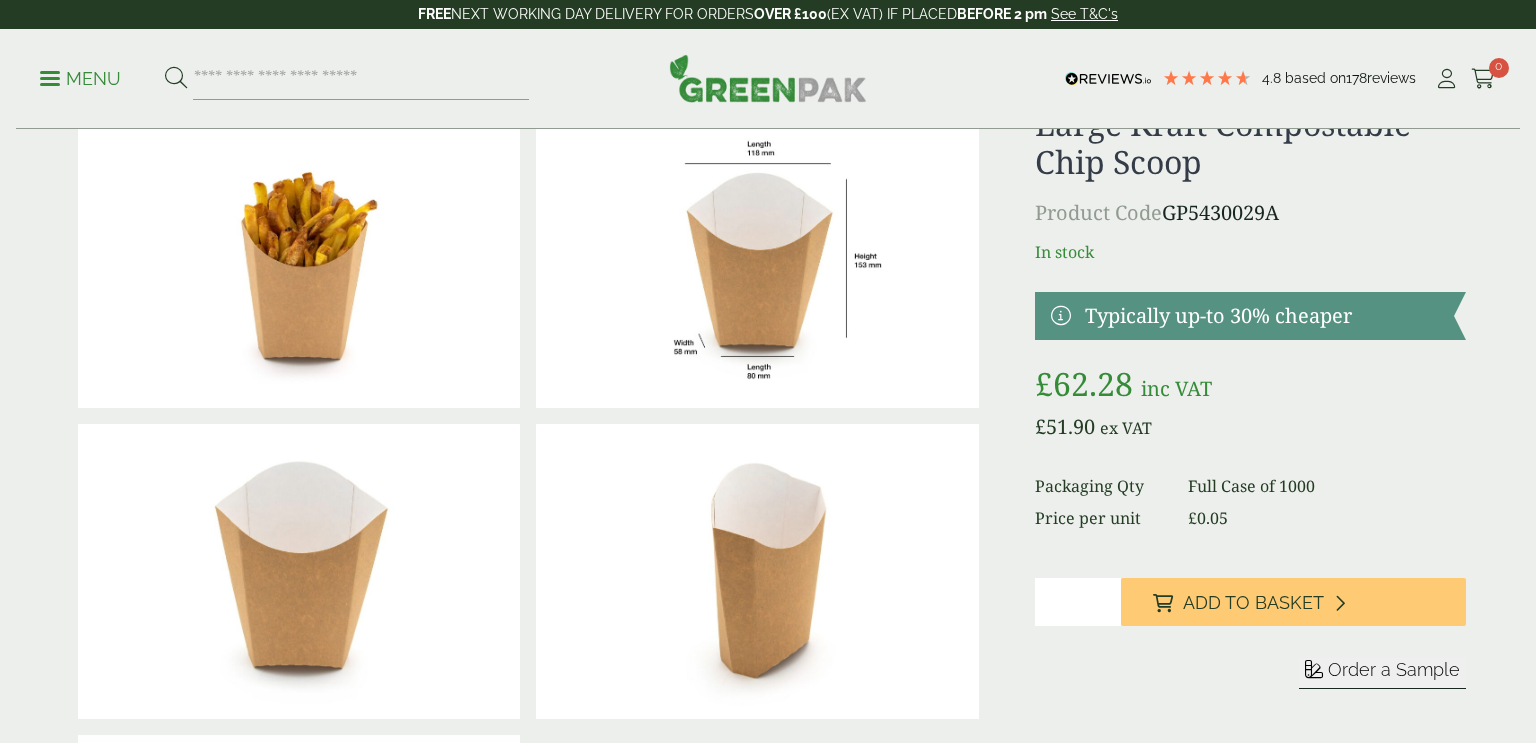 scroll, scrollTop: 739, scrollLeft: 0, axis: vertical 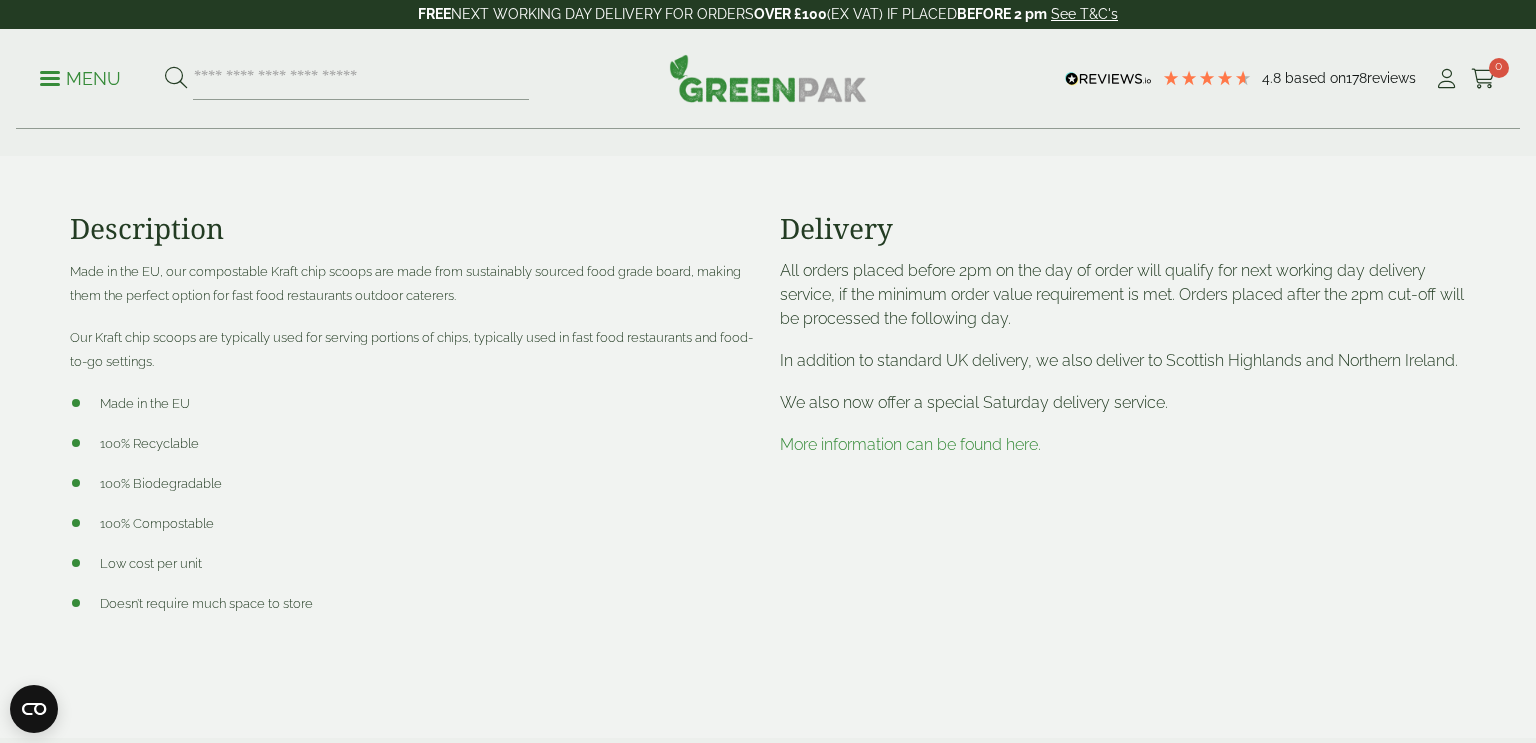 click on "More information can be found here." at bounding box center [910, 444] 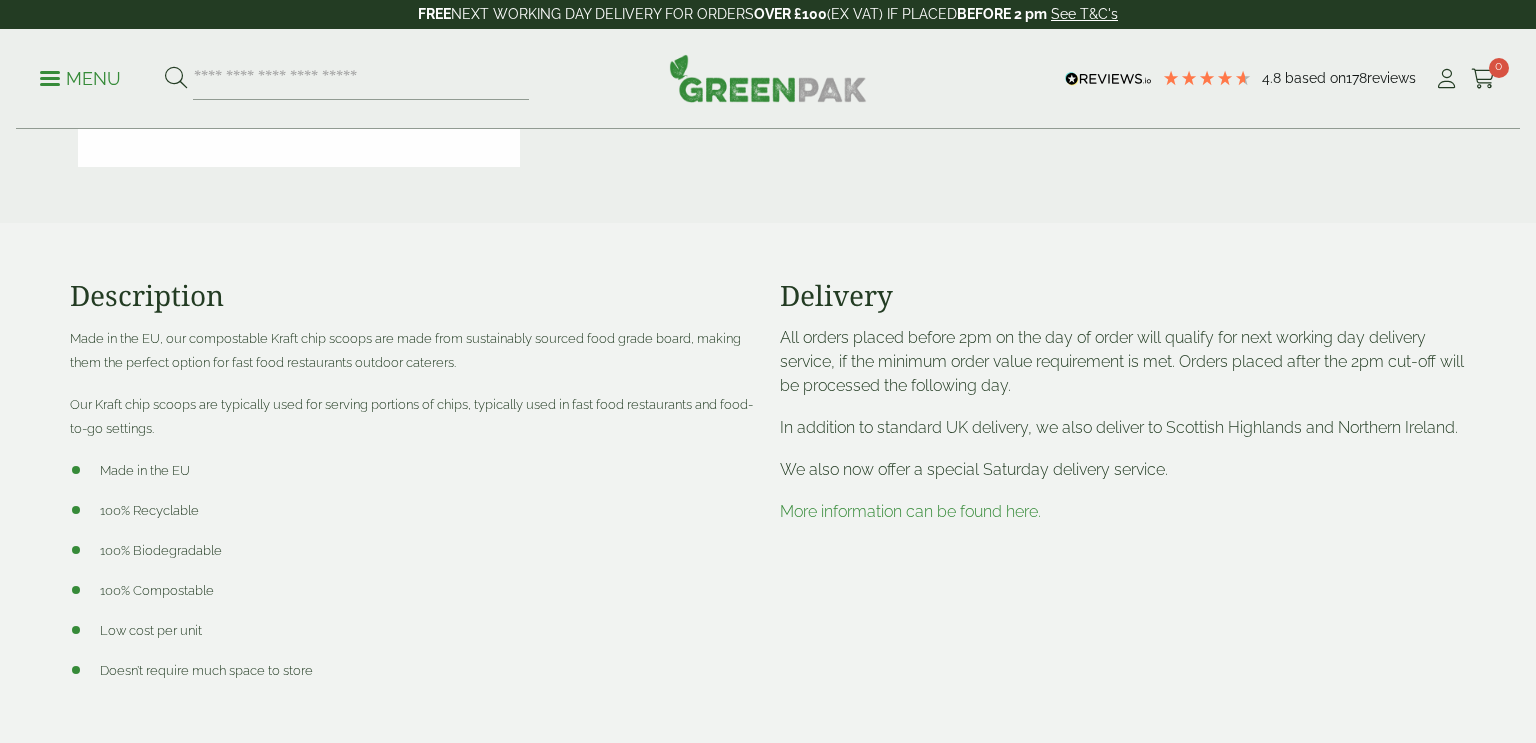 scroll, scrollTop: 508, scrollLeft: 0, axis: vertical 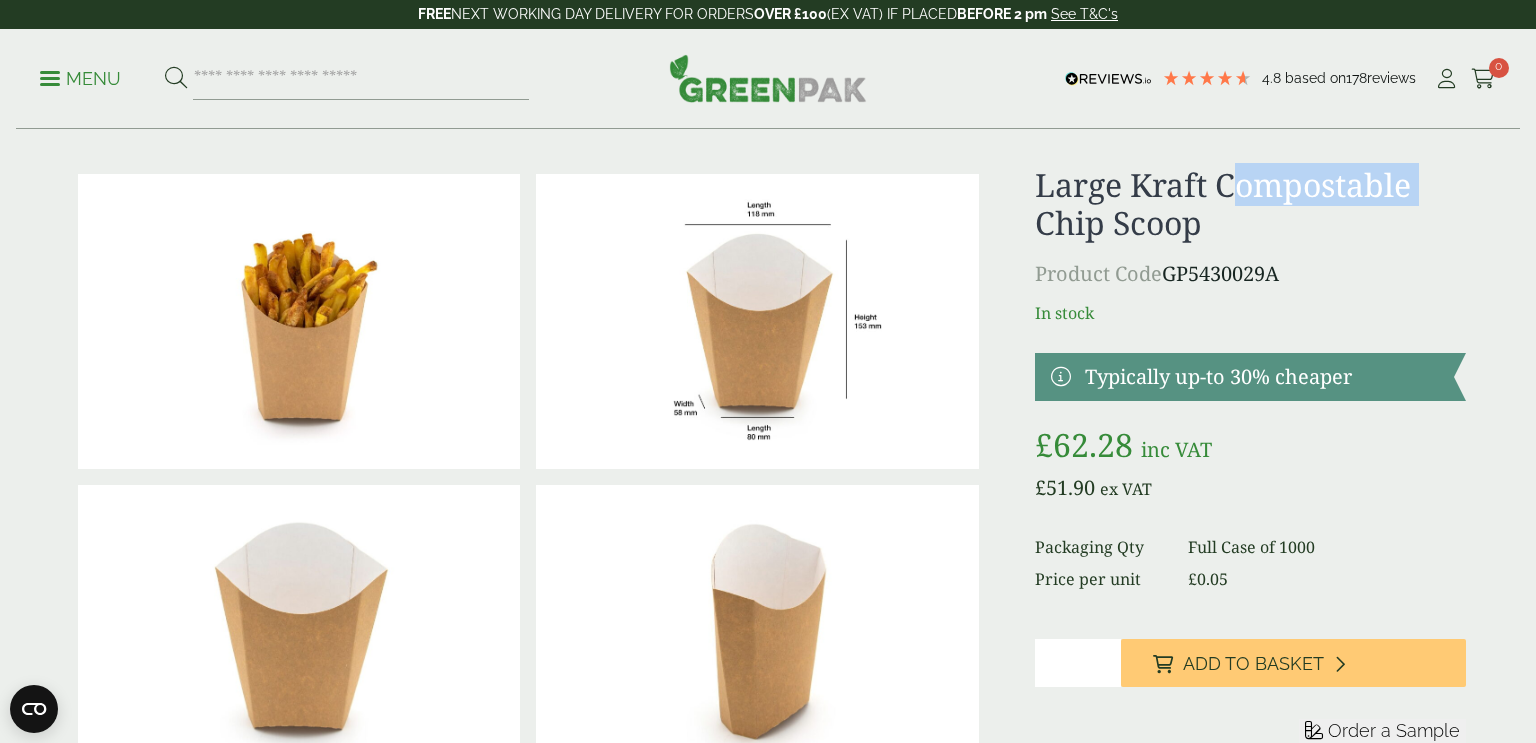 drag, startPoint x: 1230, startPoint y: 203, endPoint x: 1035, endPoint y: 206, distance: 195.02307 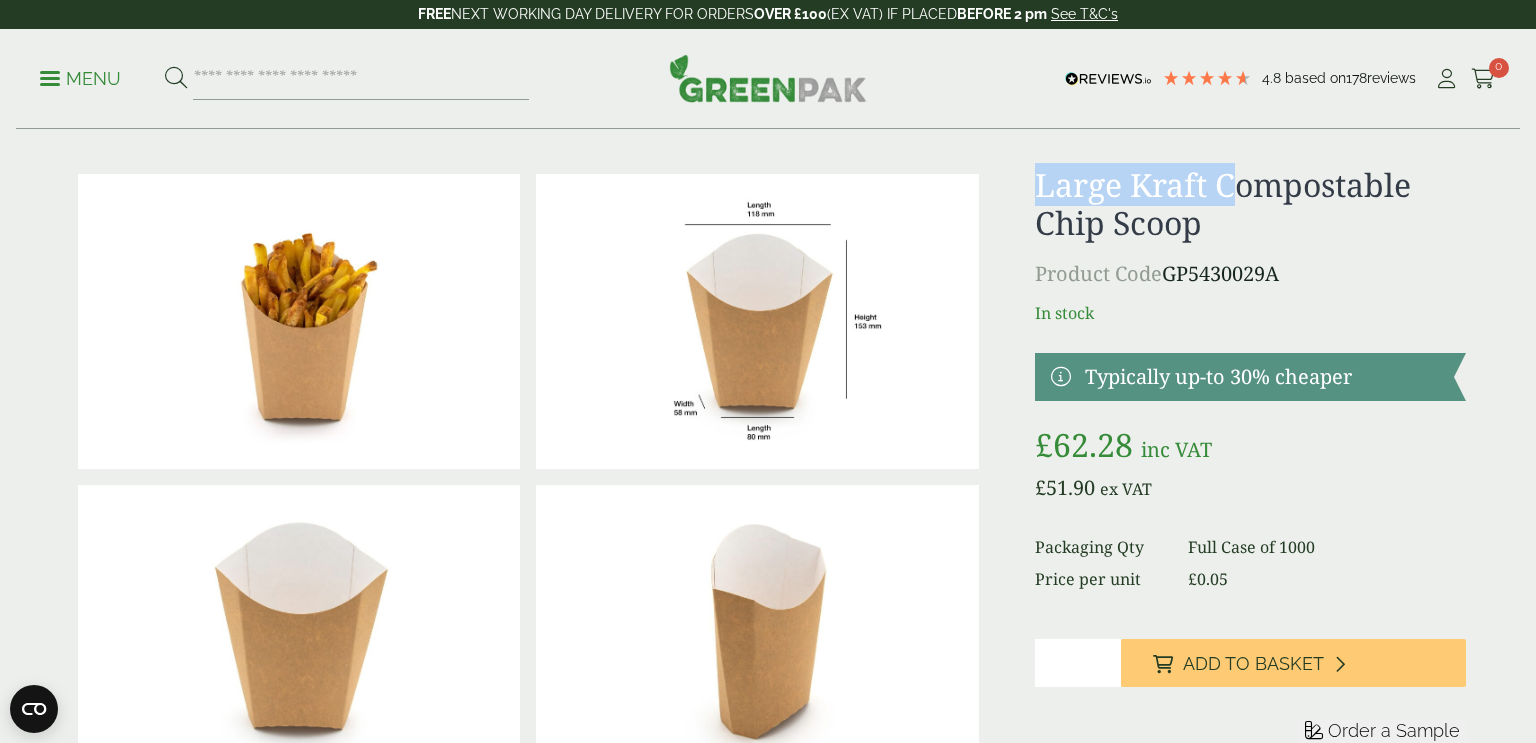 click on "Large Kraft Compostable Chip Scoop" at bounding box center (1250, 204) 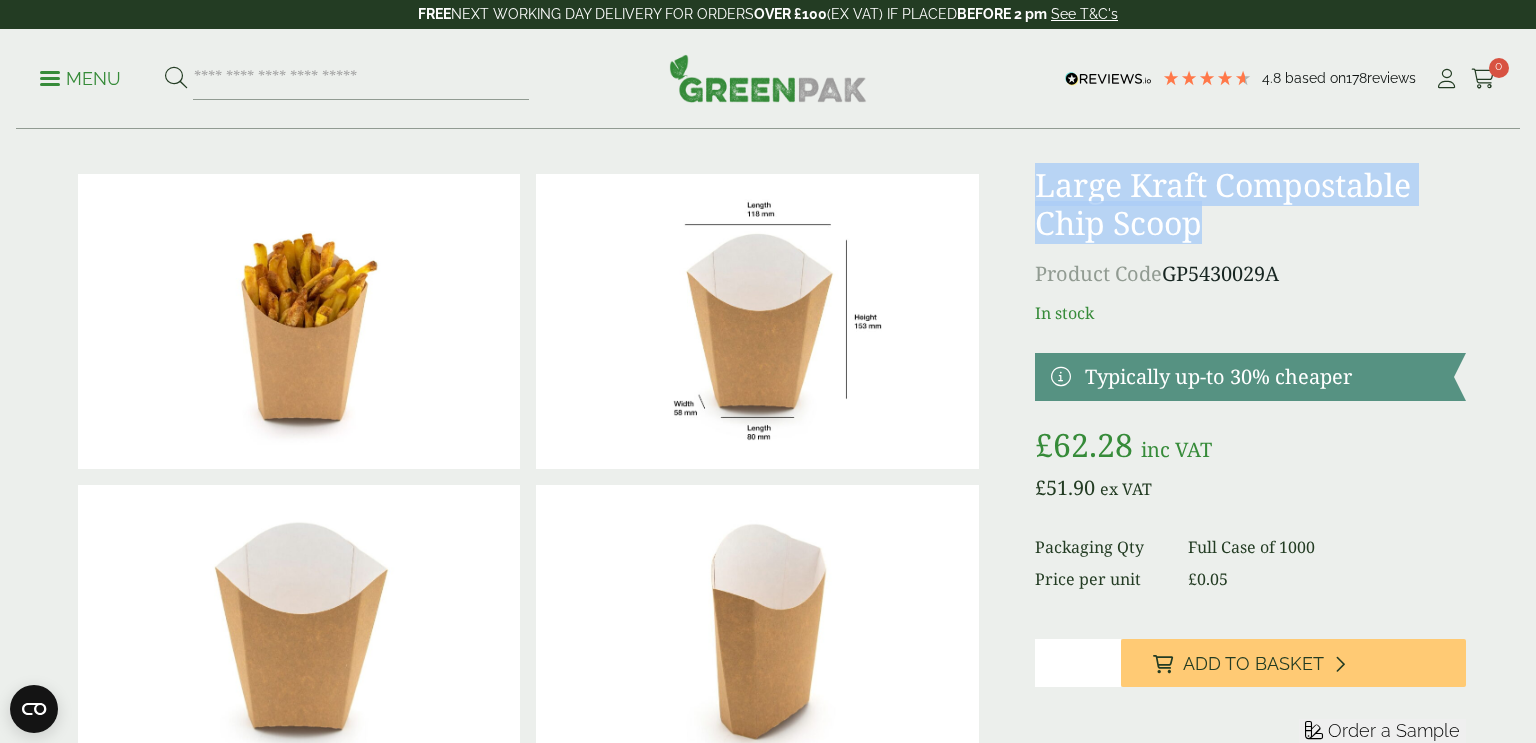 drag, startPoint x: 1201, startPoint y: 213, endPoint x: 1027, endPoint y: 180, distance: 177.10167 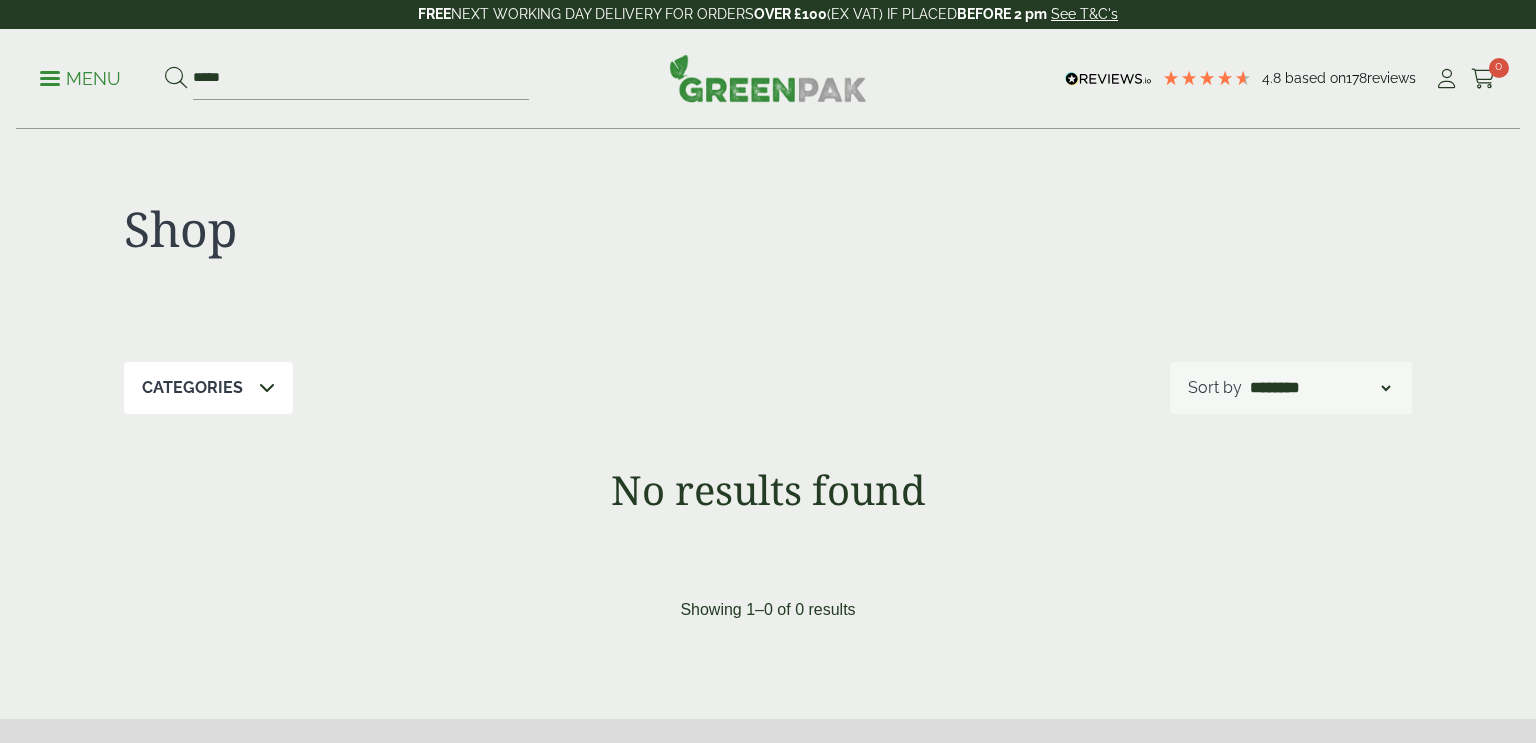 scroll, scrollTop: 0, scrollLeft: 0, axis: both 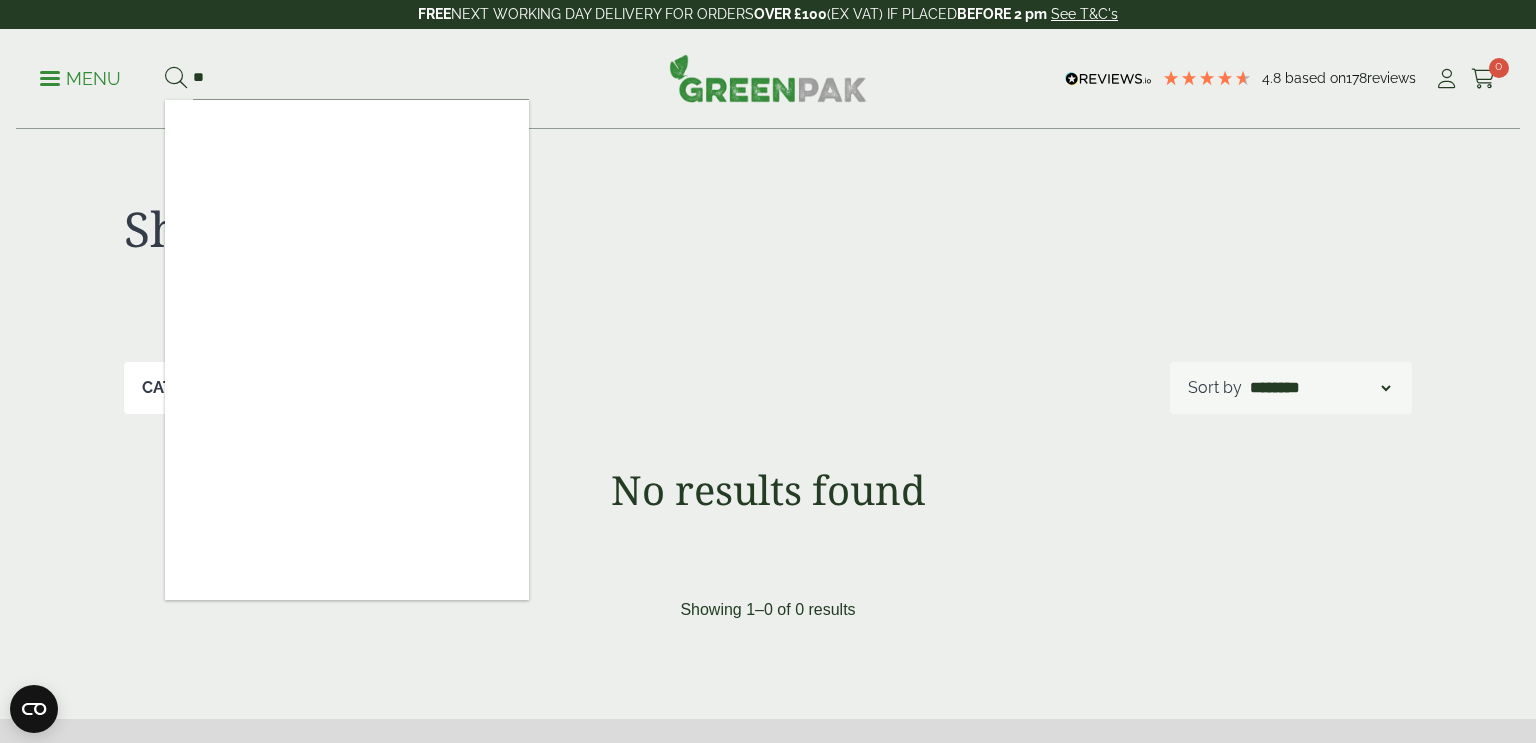 type on "*" 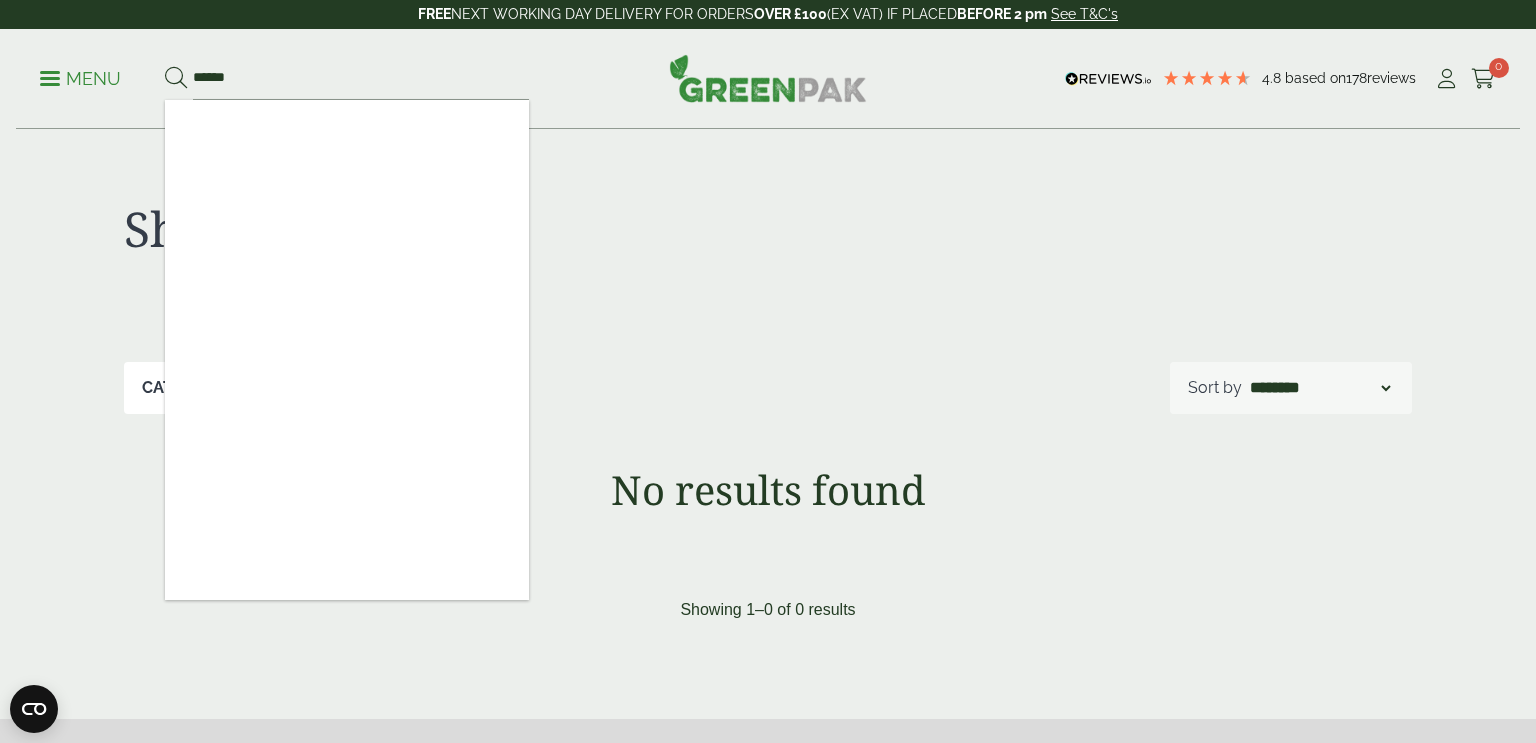 type on "******" 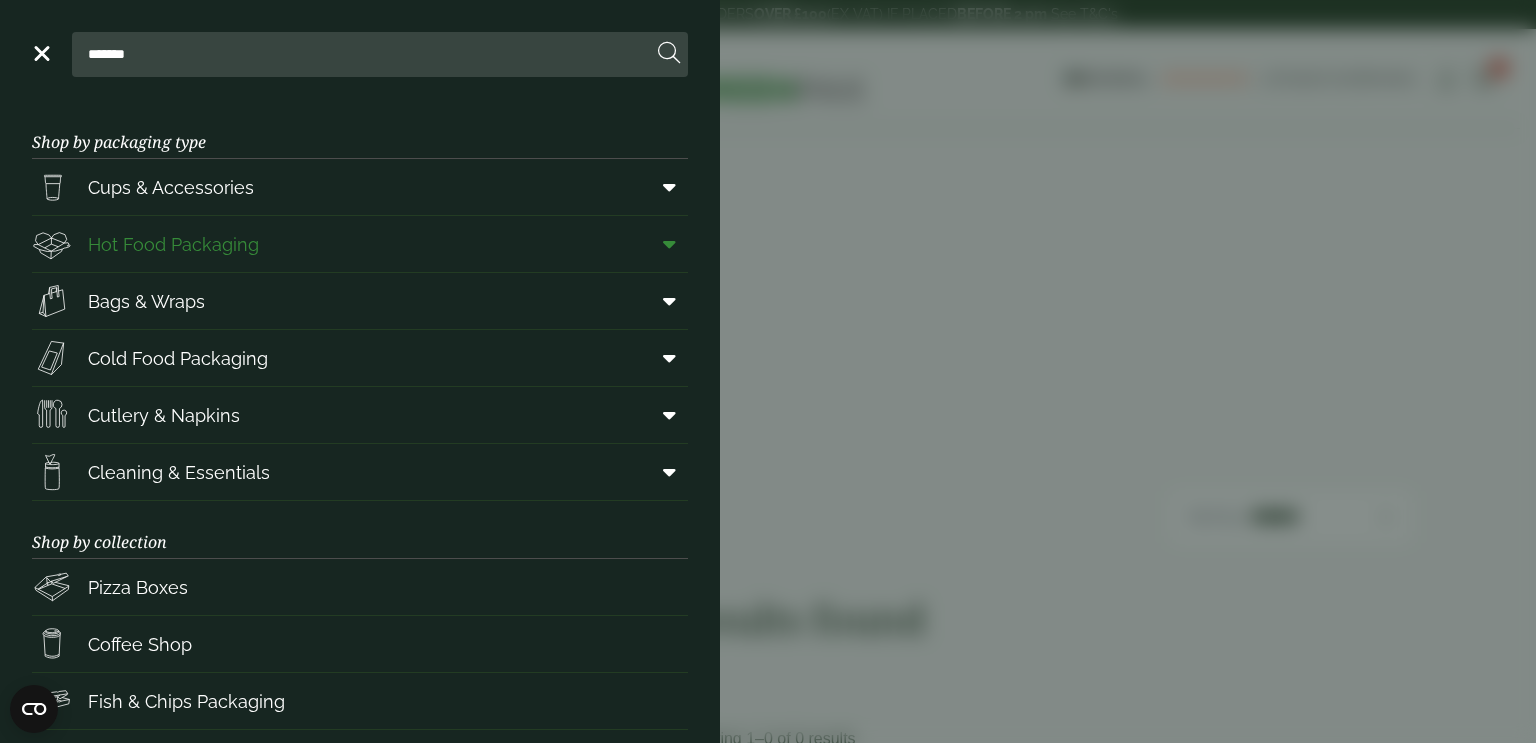 click on "Hot Food Packaging" at bounding box center [173, 244] 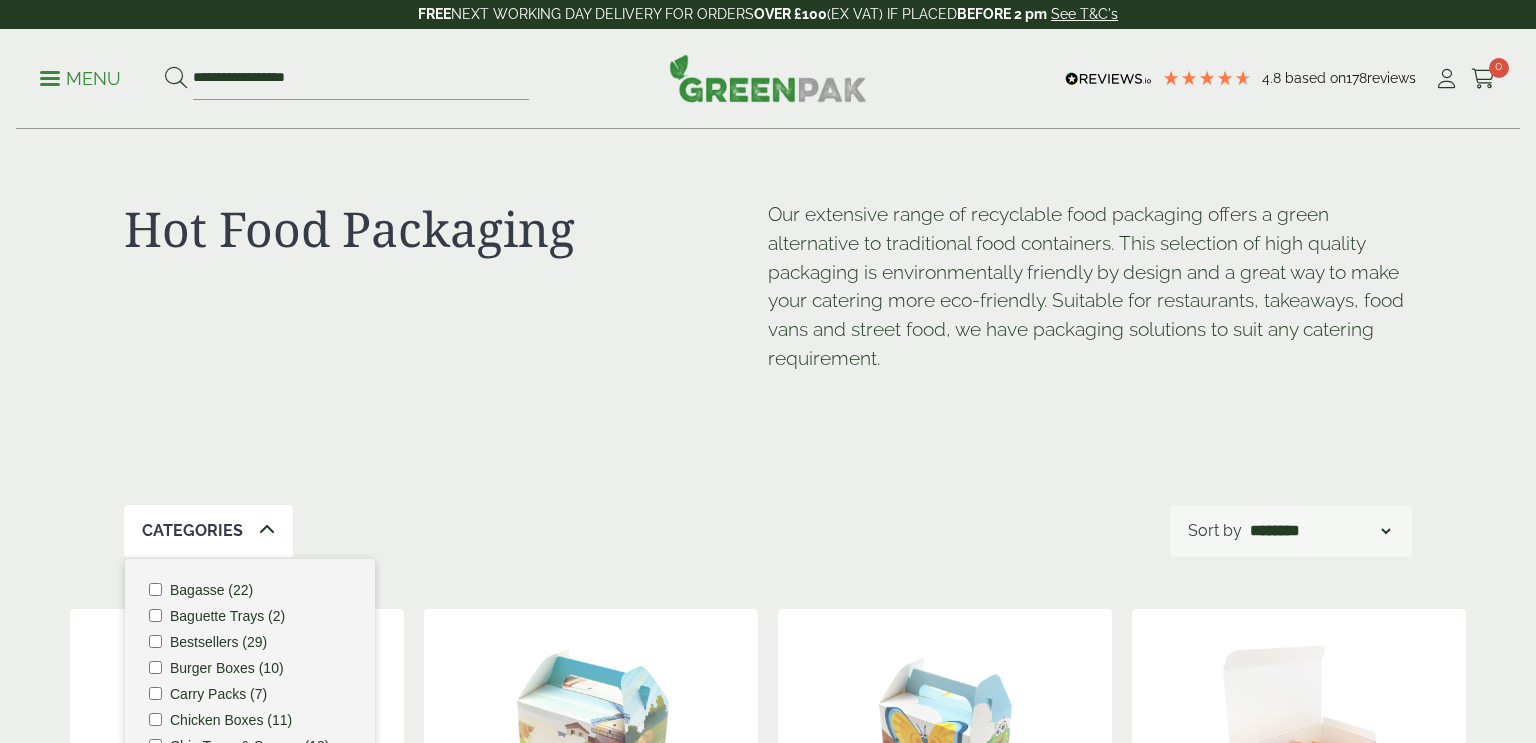 scroll, scrollTop: 0, scrollLeft: 0, axis: both 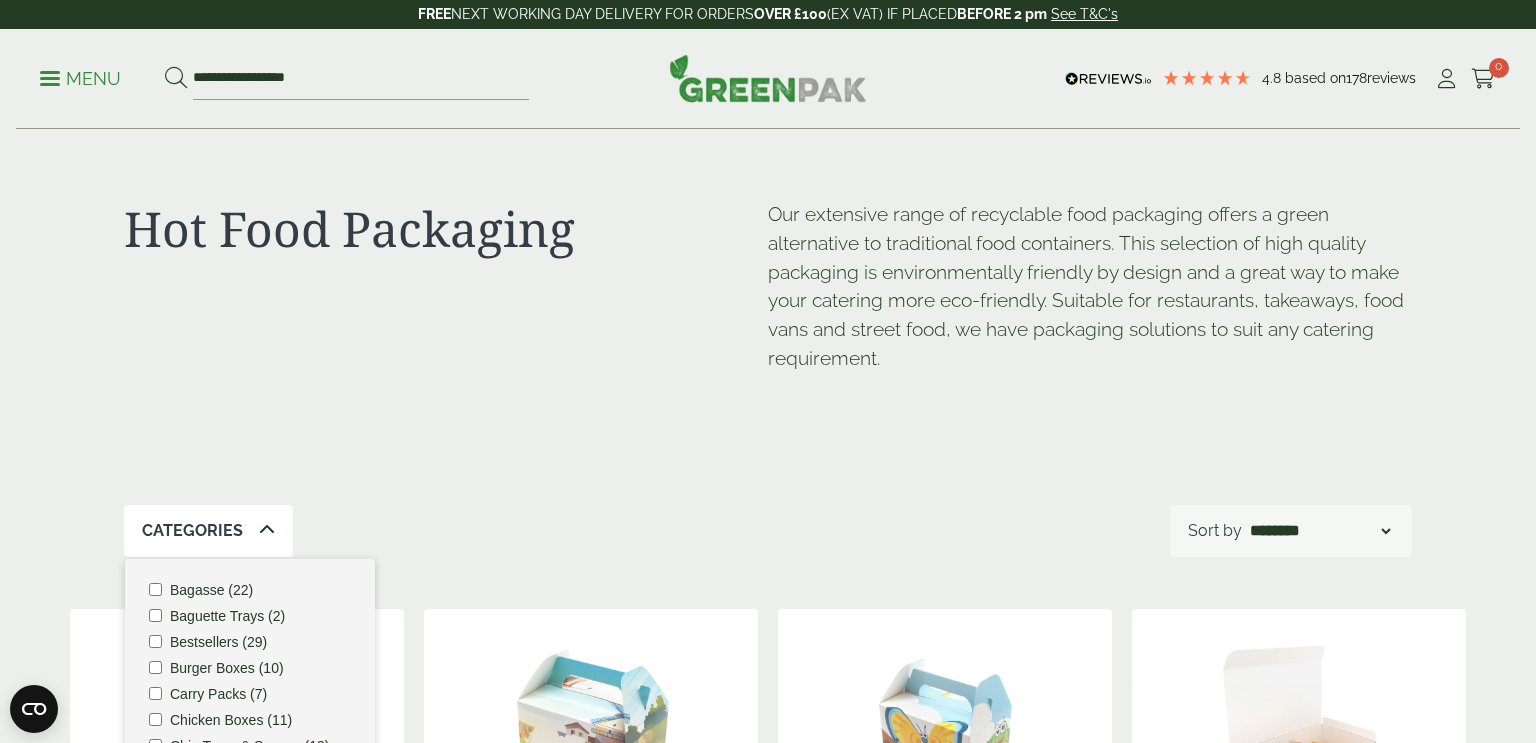 click on "Menu" at bounding box center (80, 79) 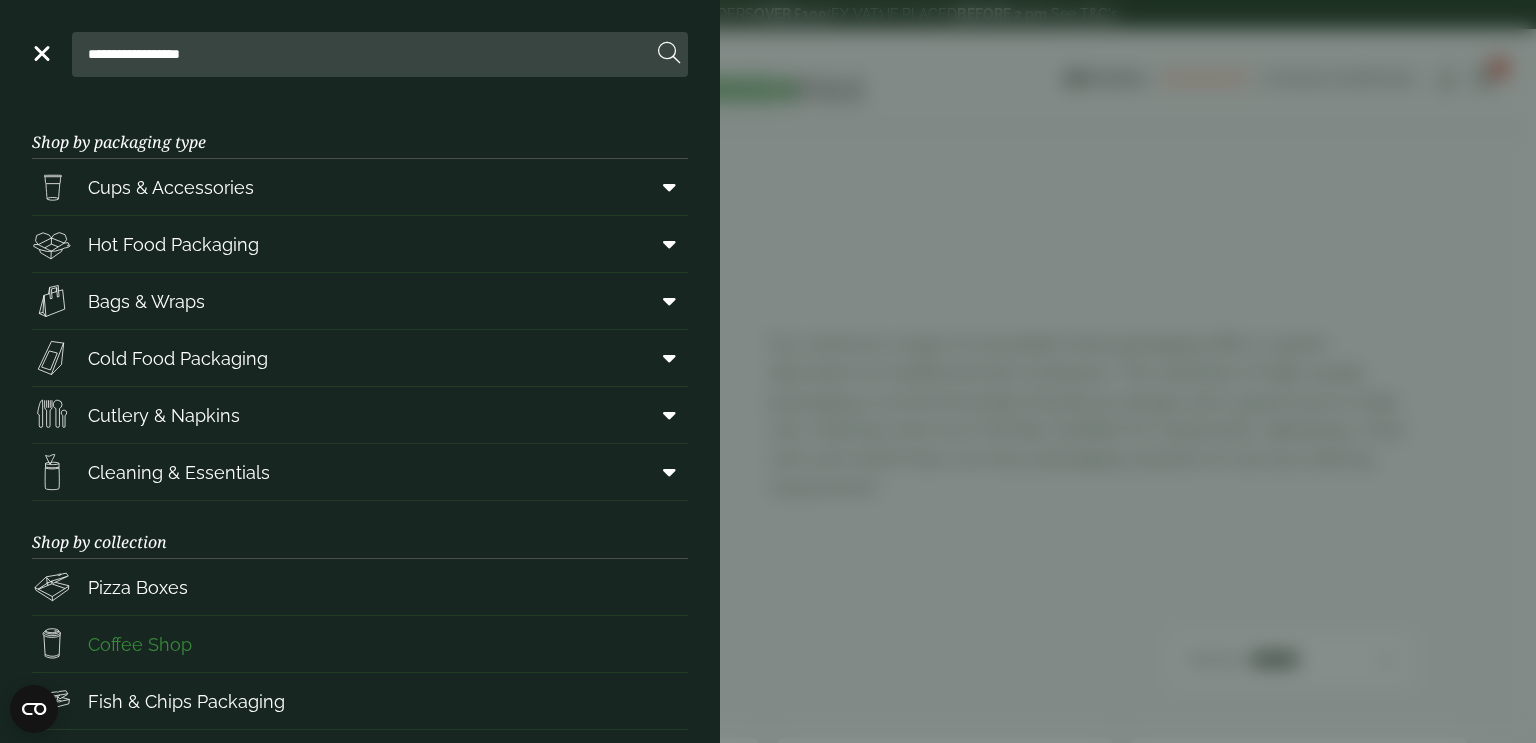 click on "Coffee Shop" at bounding box center [112, 644] 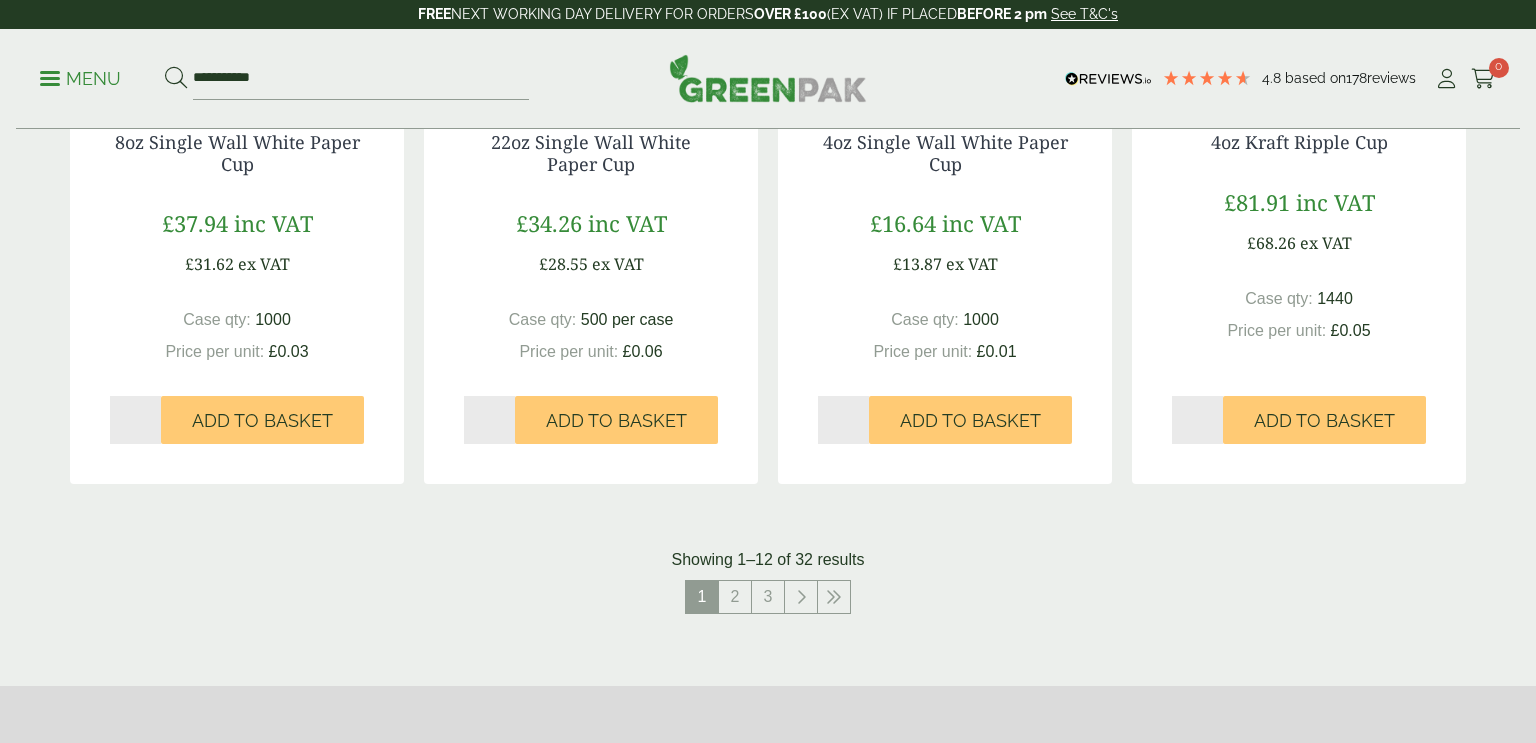 scroll, scrollTop: 1948, scrollLeft: 0, axis: vertical 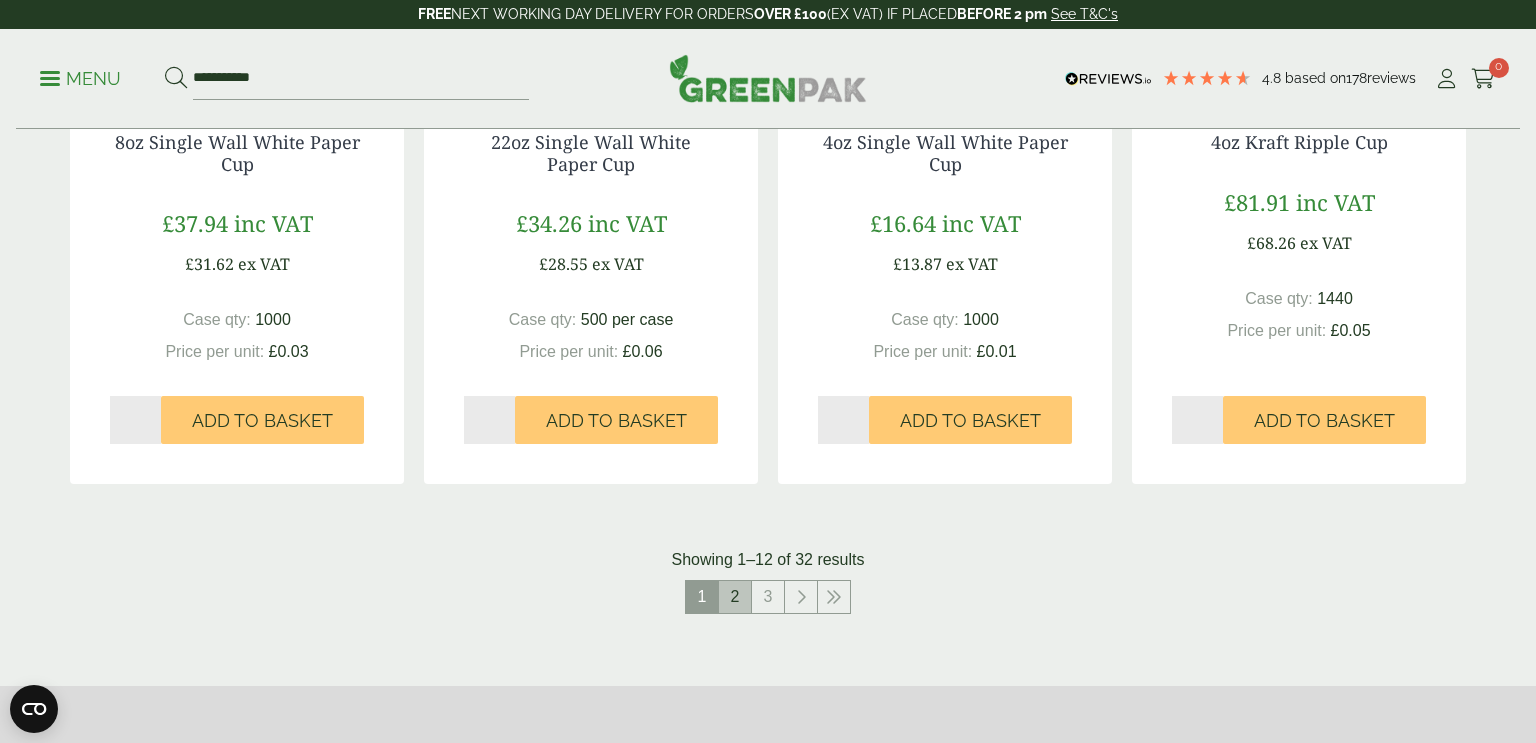 click on "2" at bounding box center (735, 597) 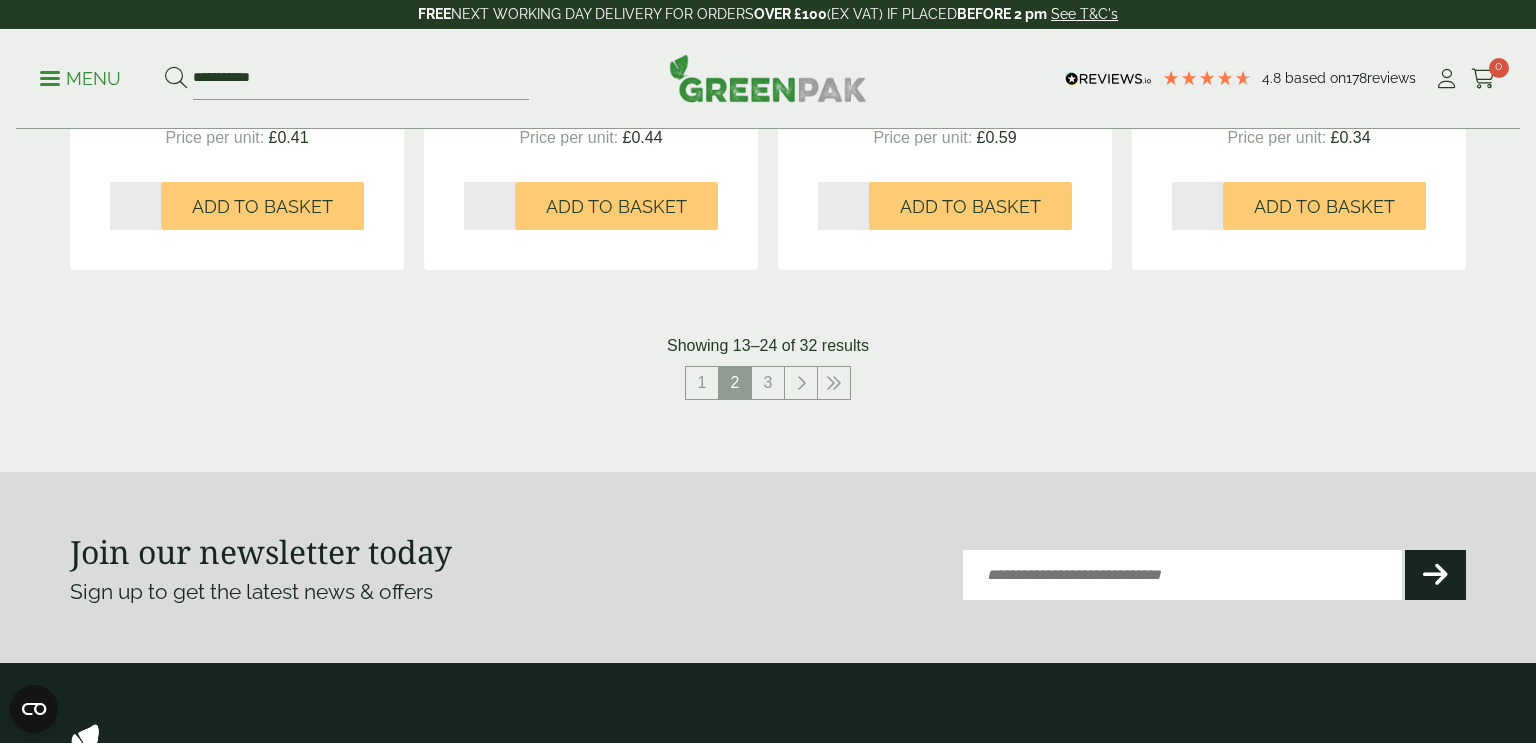 scroll, scrollTop: 2177, scrollLeft: 0, axis: vertical 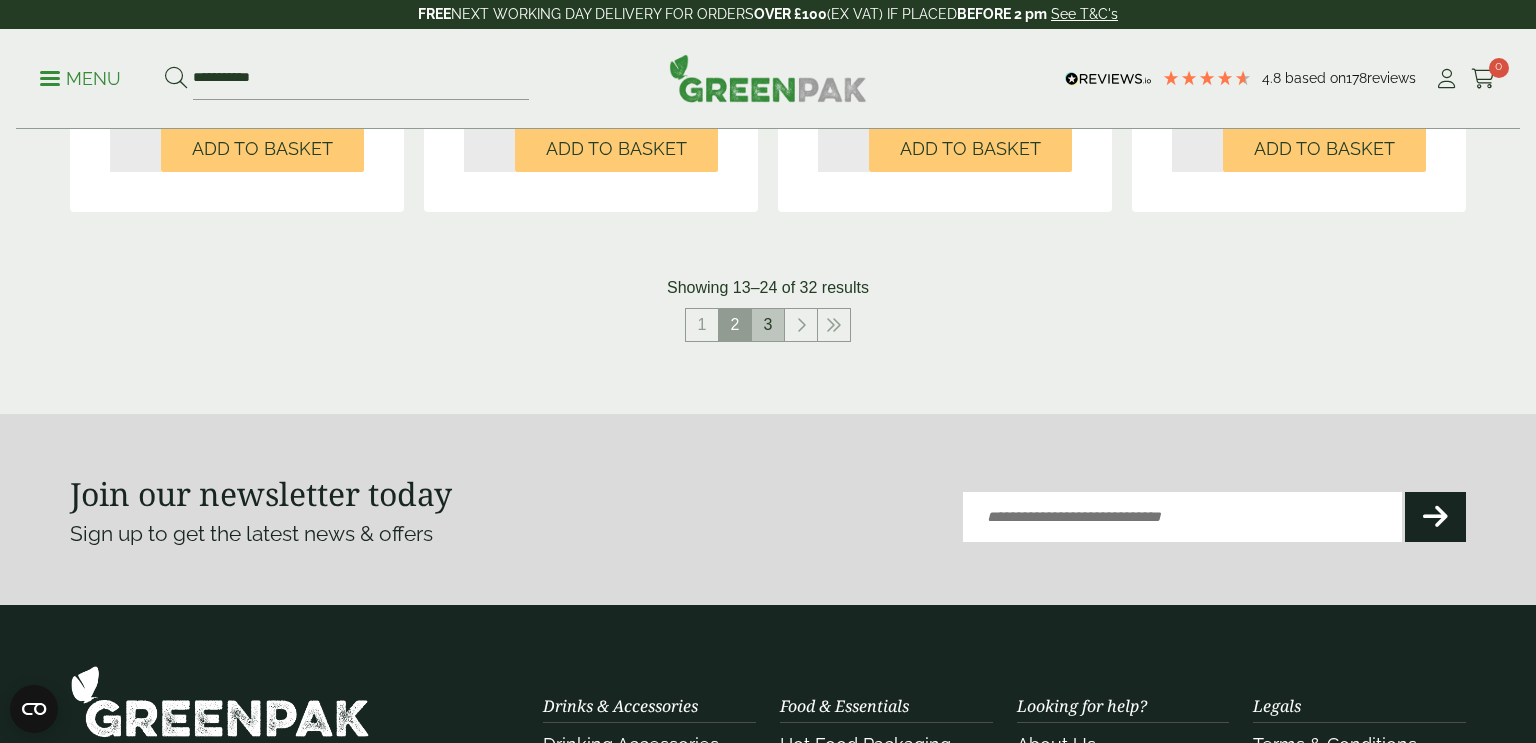 click on "3" at bounding box center (768, 325) 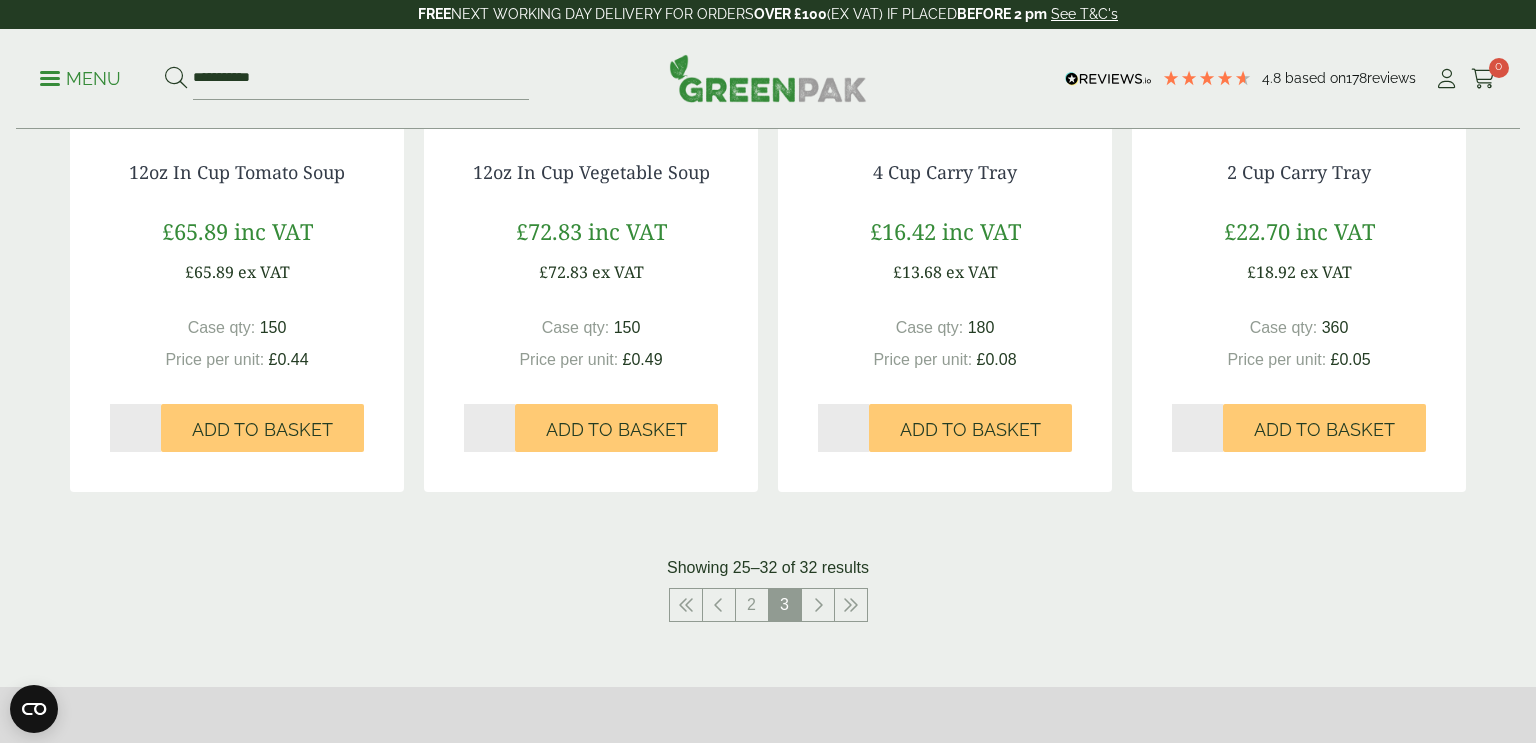 scroll, scrollTop: 1346, scrollLeft: 0, axis: vertical 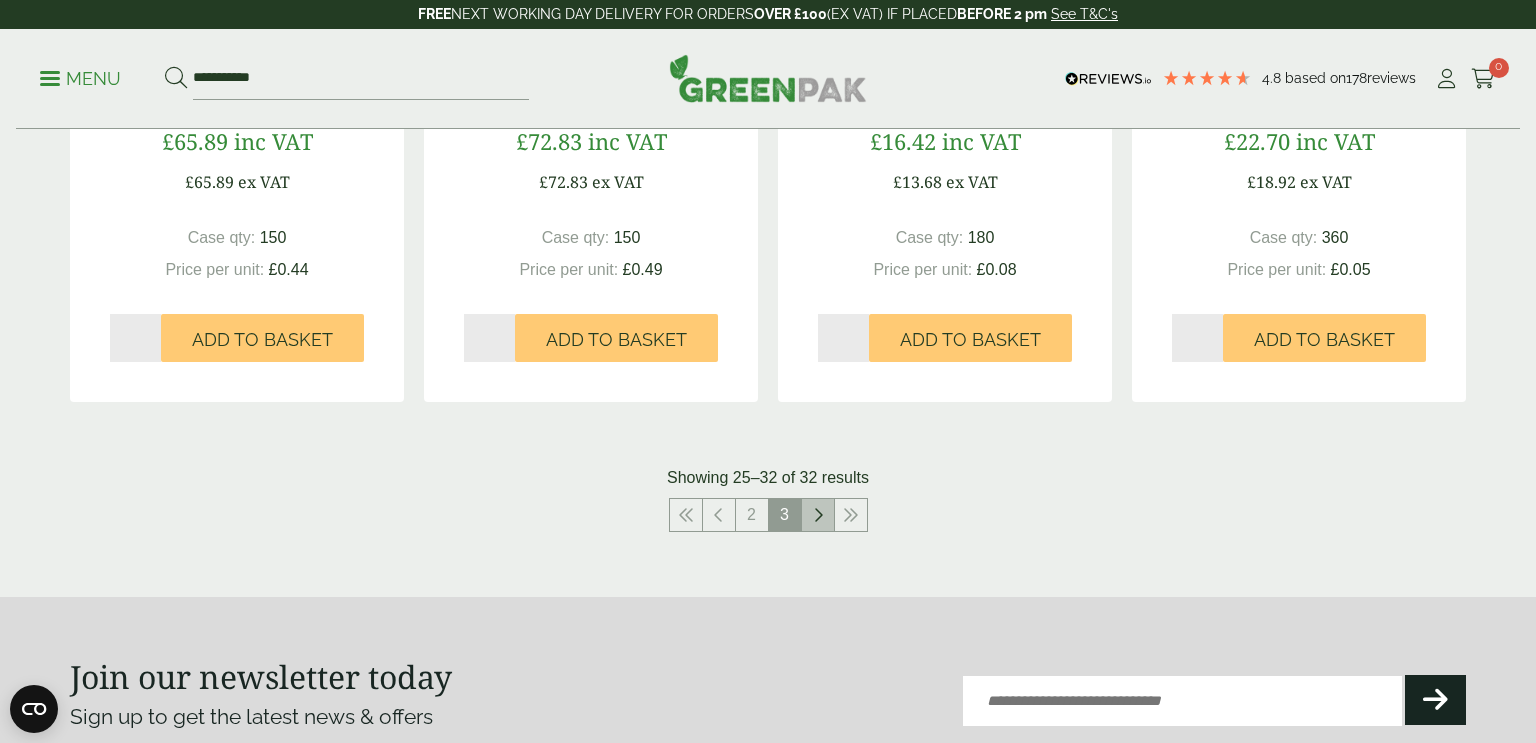 click at bounding box center (818, 515) 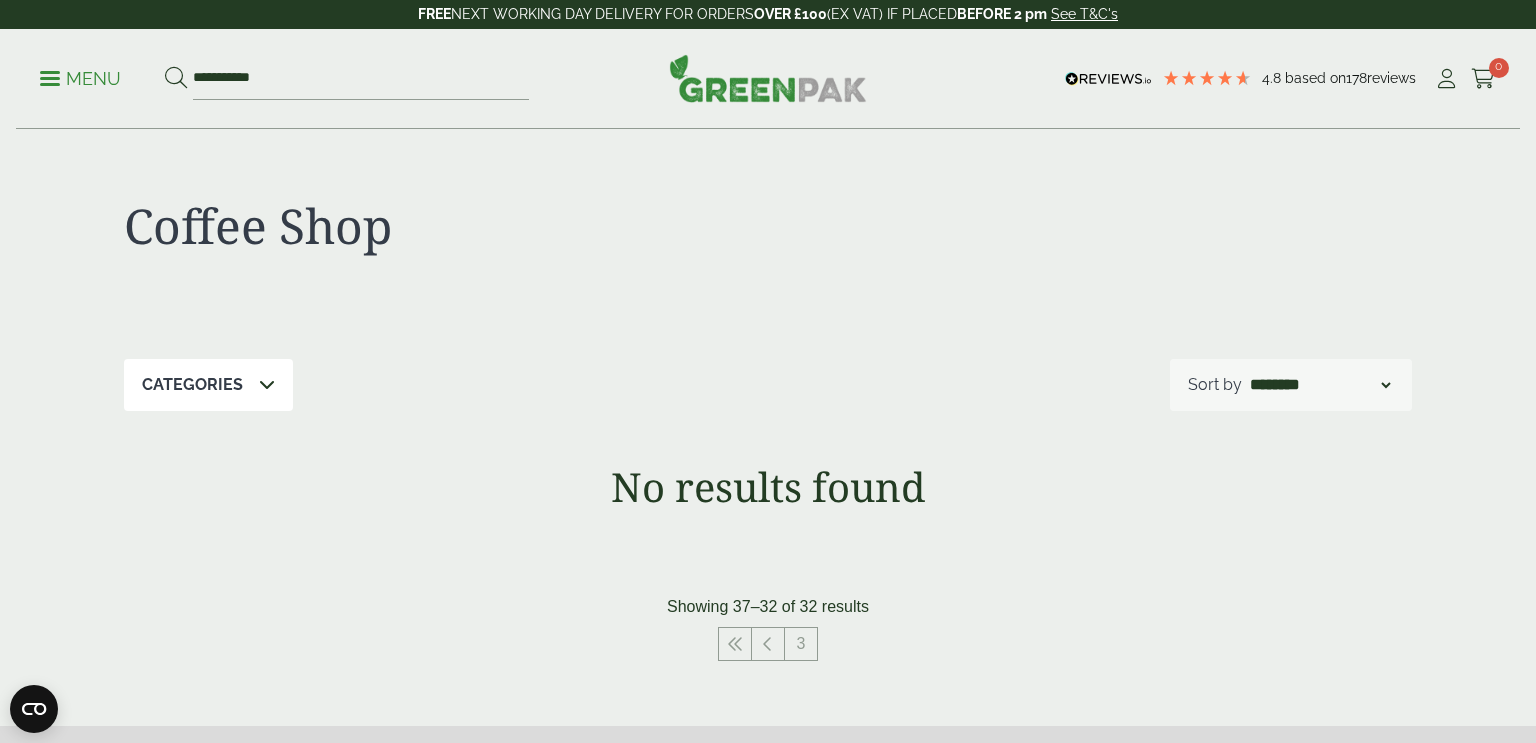 scroll, scrollTop: 0, scrollLeft: 0, axis: both 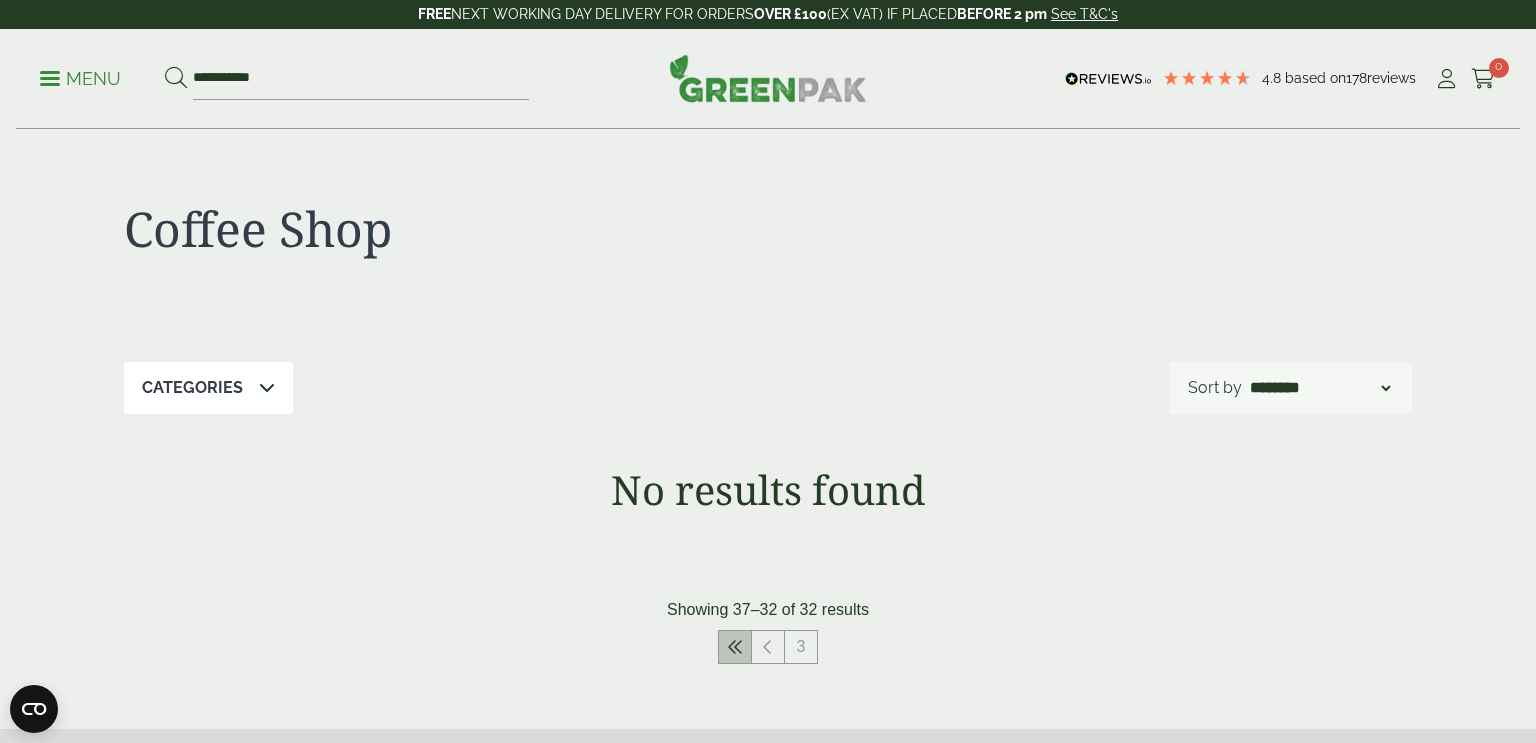 click at bounding box center [735, 647] 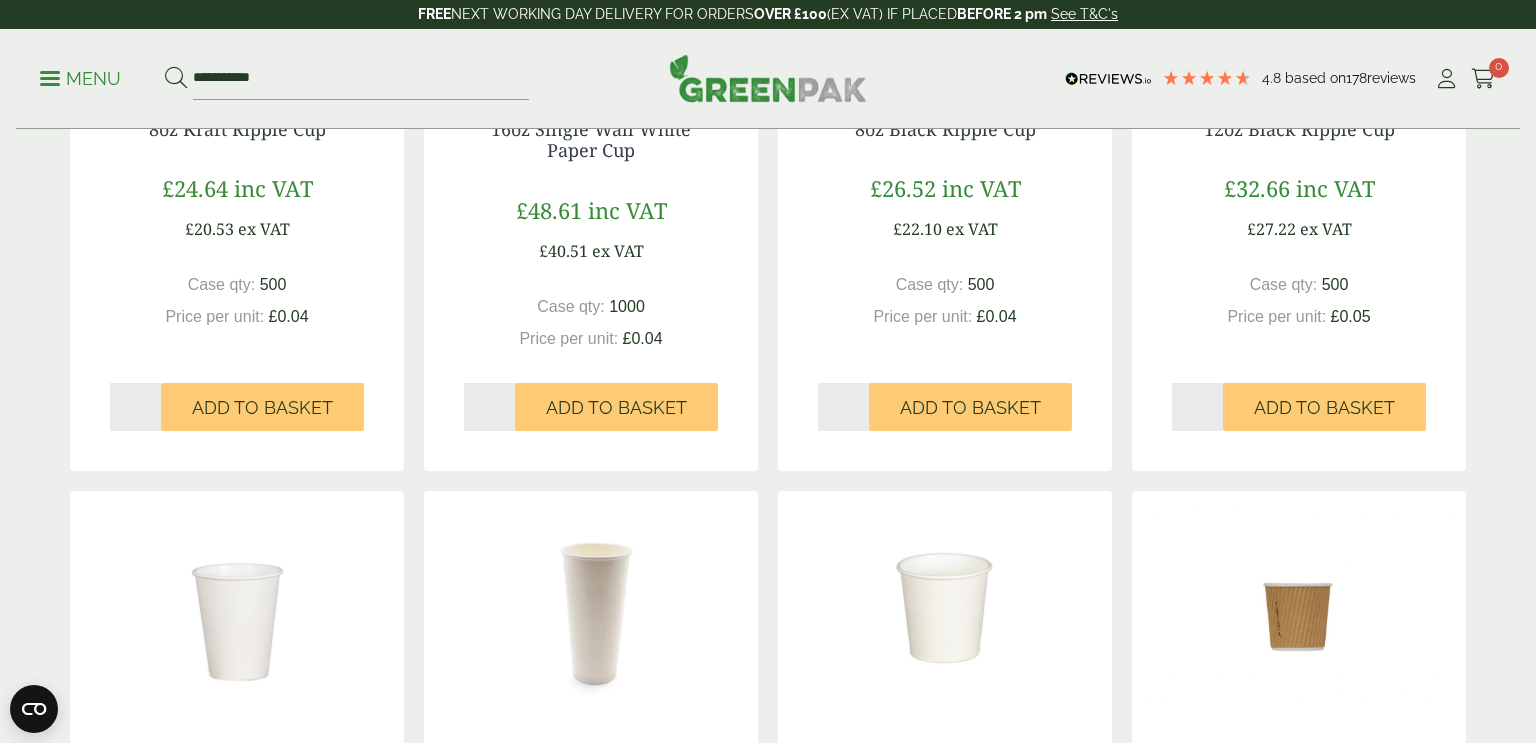 scroll, scrollTop: 1948, scrollLeft: 0, axis: vertical 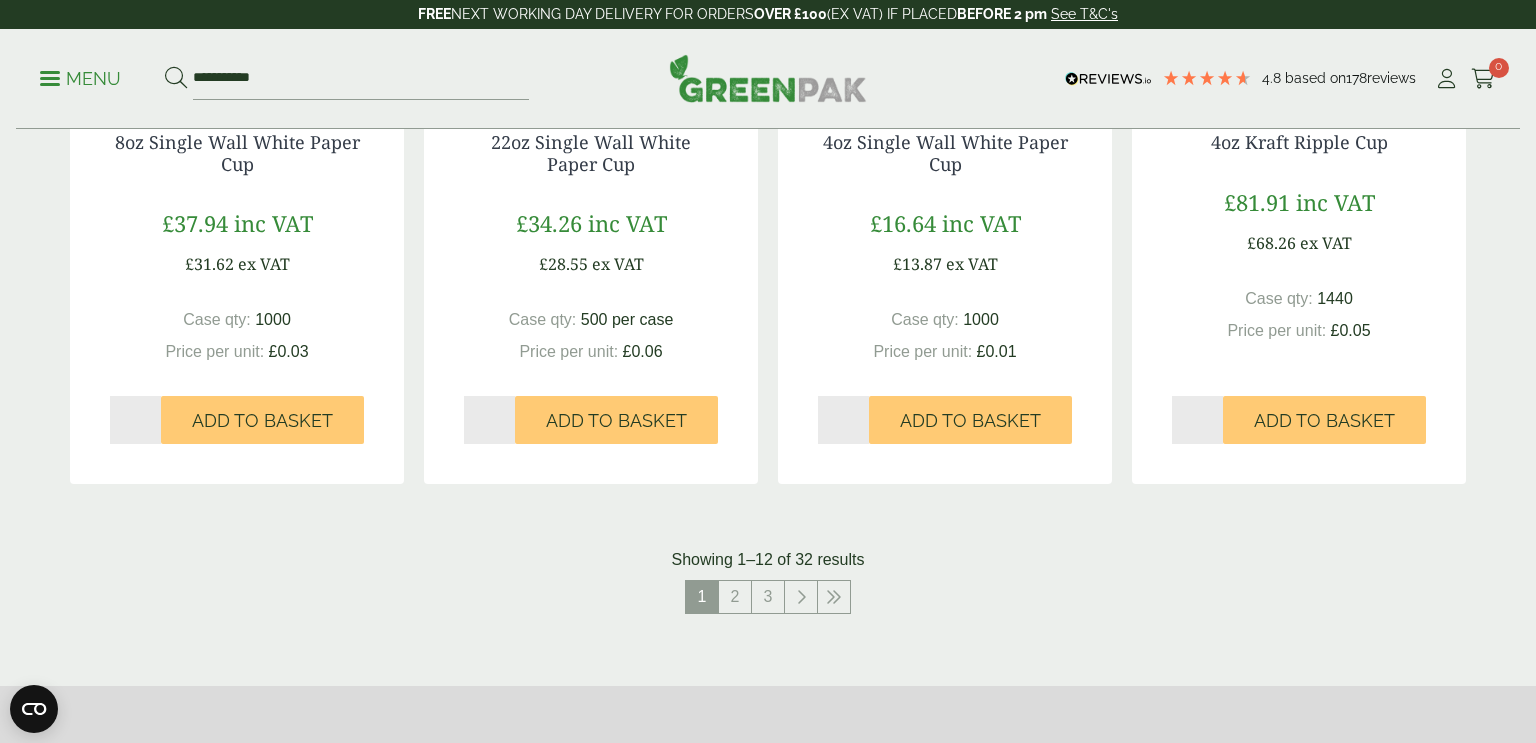 click on "Menu" at bounding box center [80, 79] 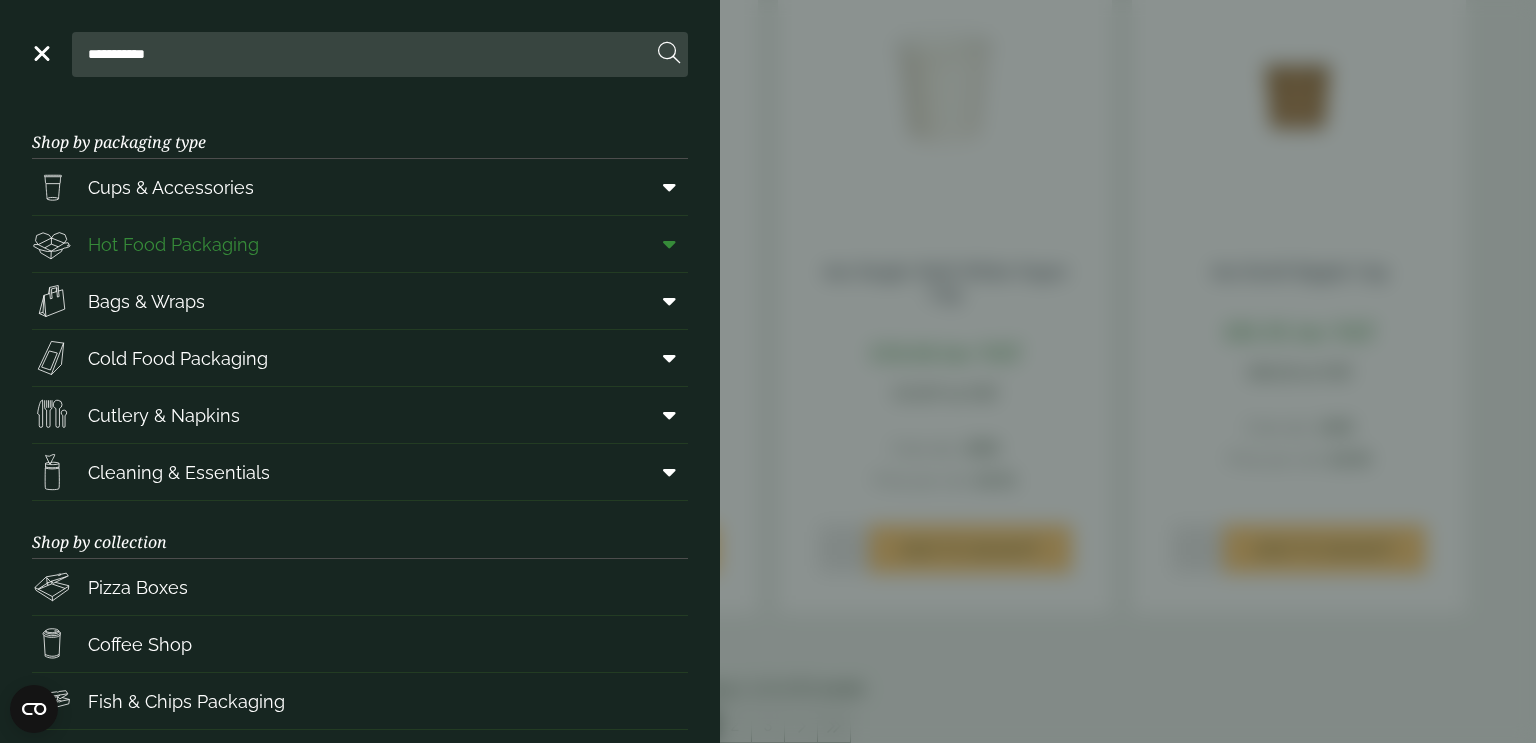click on "Hot Food Packaging" at bounding box center [360, 244] 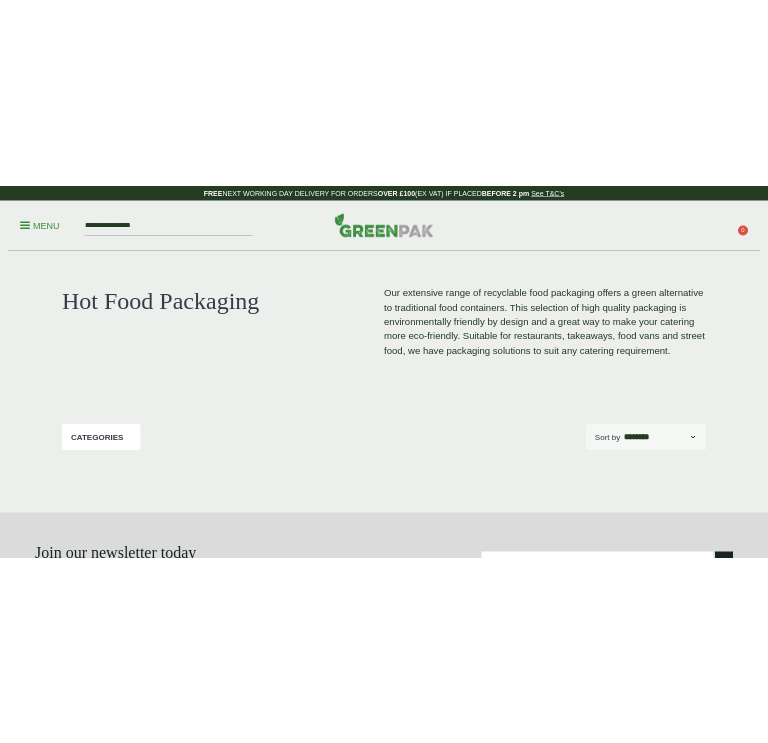 scroll, scrollTop: 0, scrollLeft: 0, axis: both 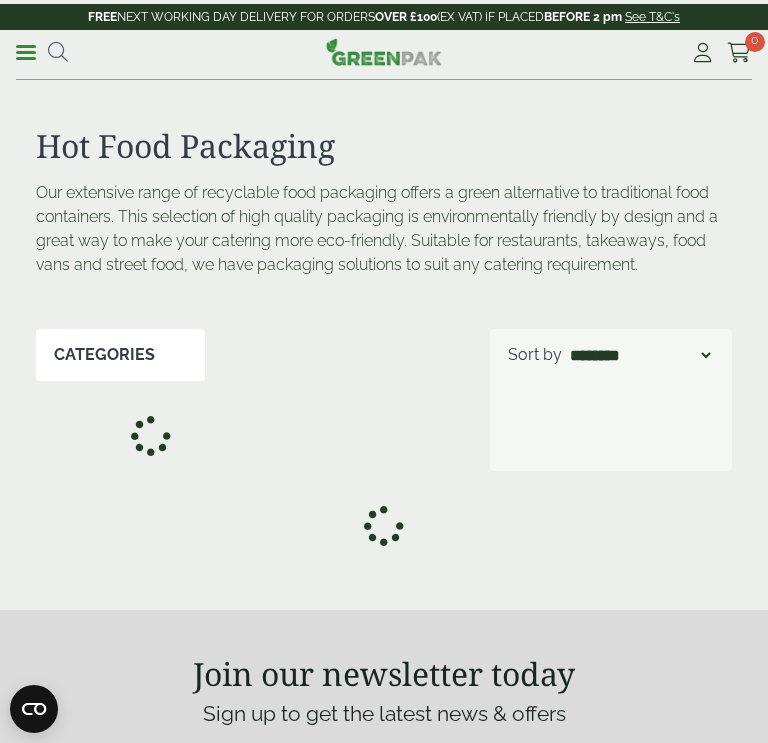 click on "Categories" at bounding box center (150, 400) 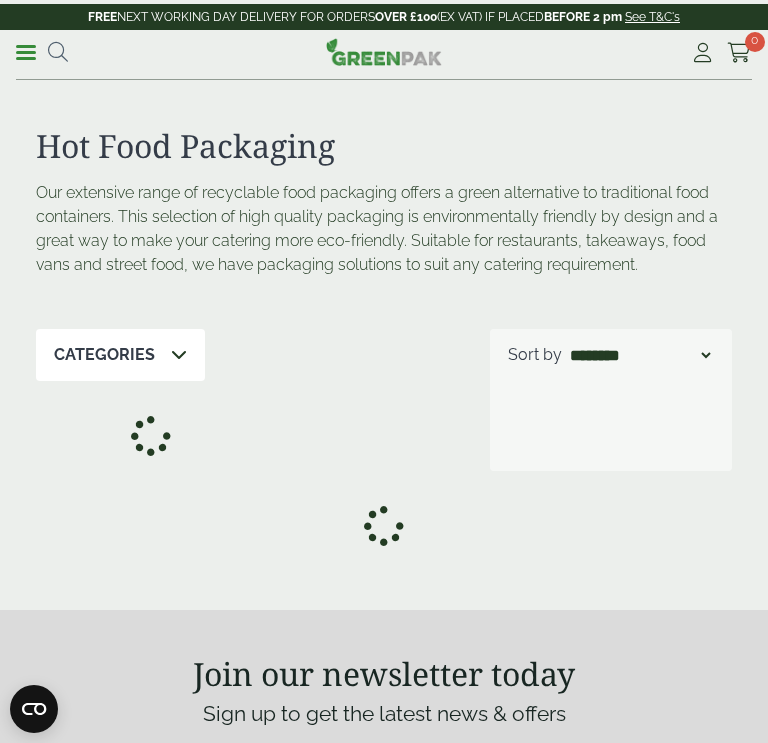 click on "**********" at bounding box center (384, 400) 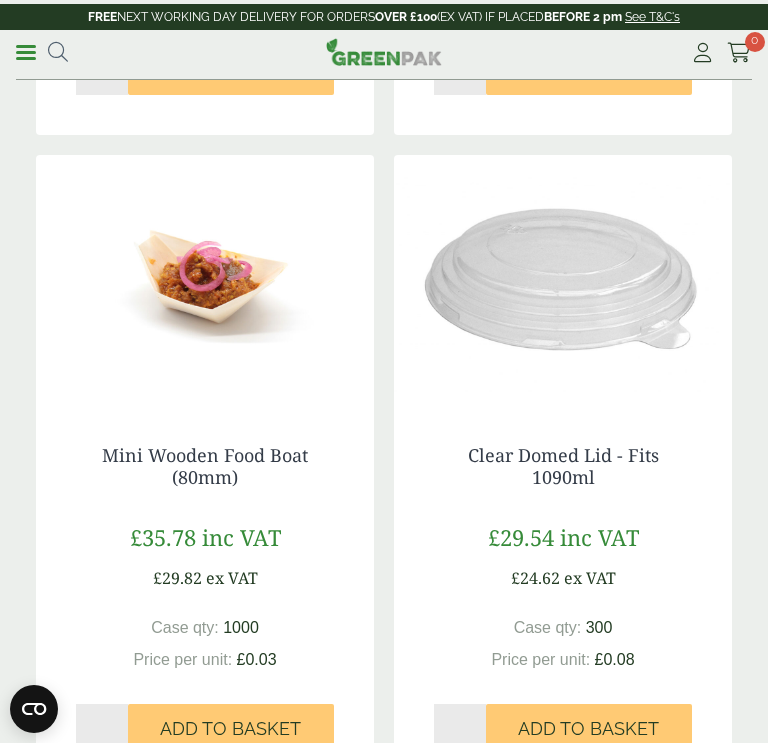 scroll, scrollTop: 4267, scrollLeft: 0, axis: vertical 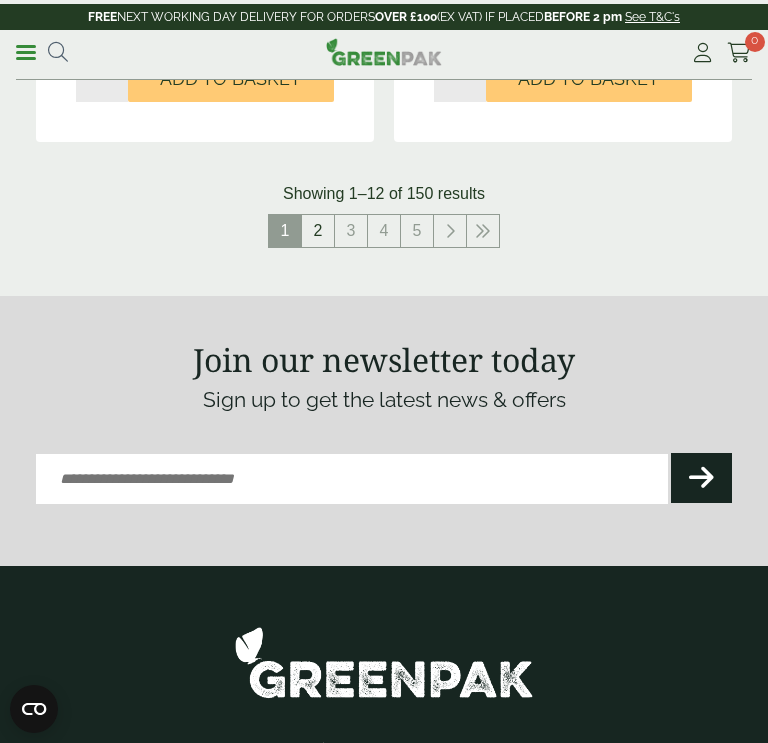 click on "2" at bounding box center (318, 231) 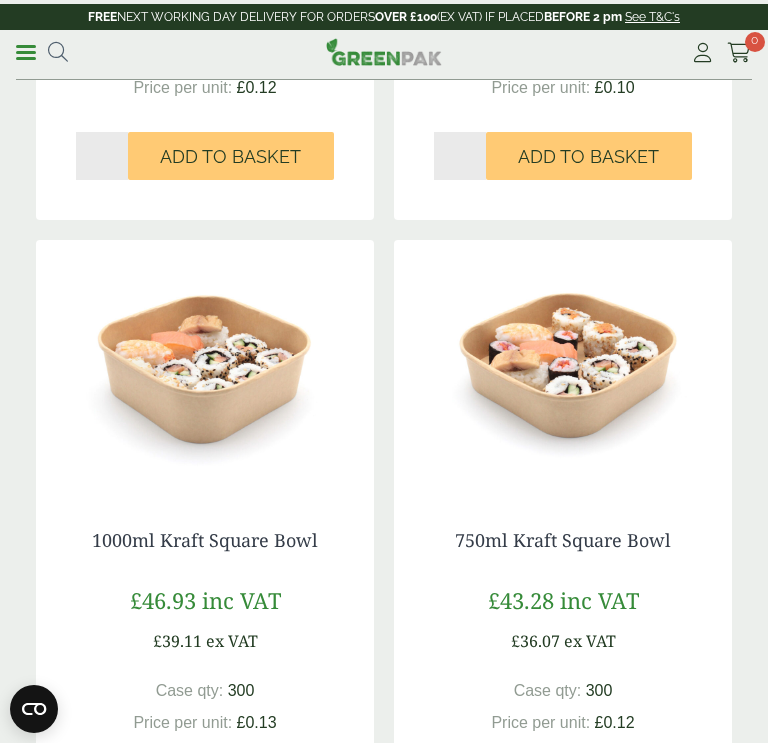 scroll, scrollTop: 2827, scrollLeft: 0, axis: vertical 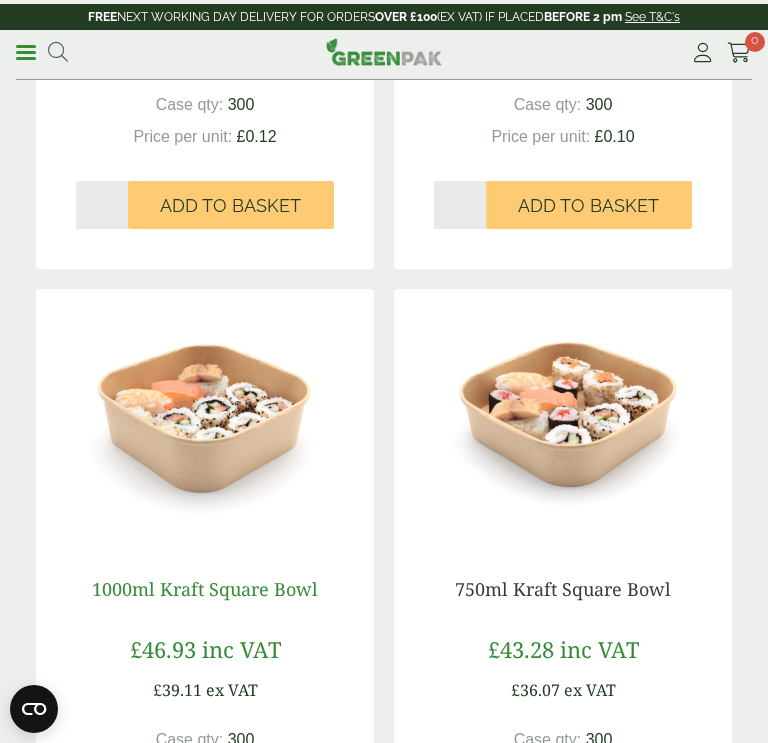 click on "1000ml Kraft Square Bowl" at bounding box center [205, 589] 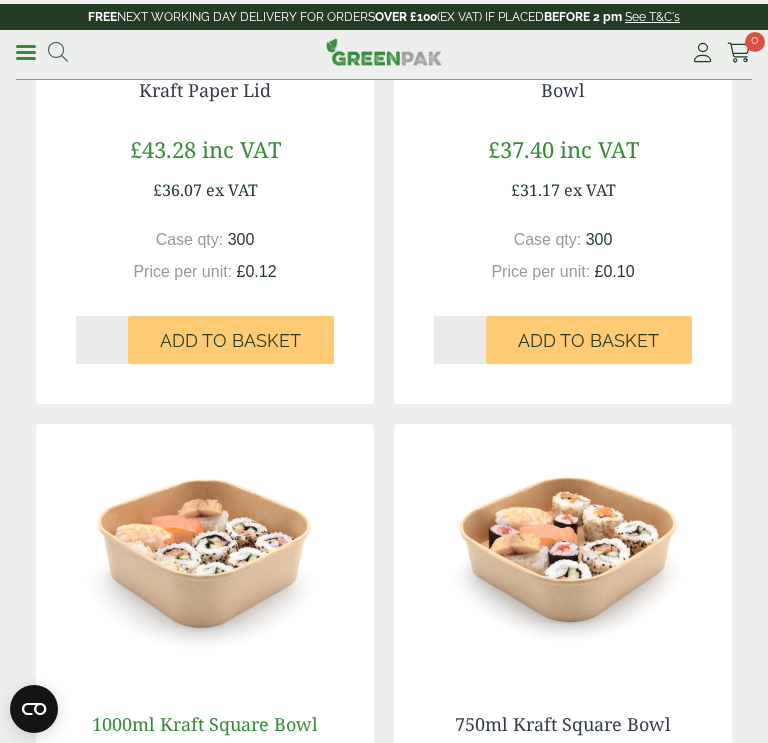 scroll, scrollTop: 2916, scrollLeft: 0, axis: vertical 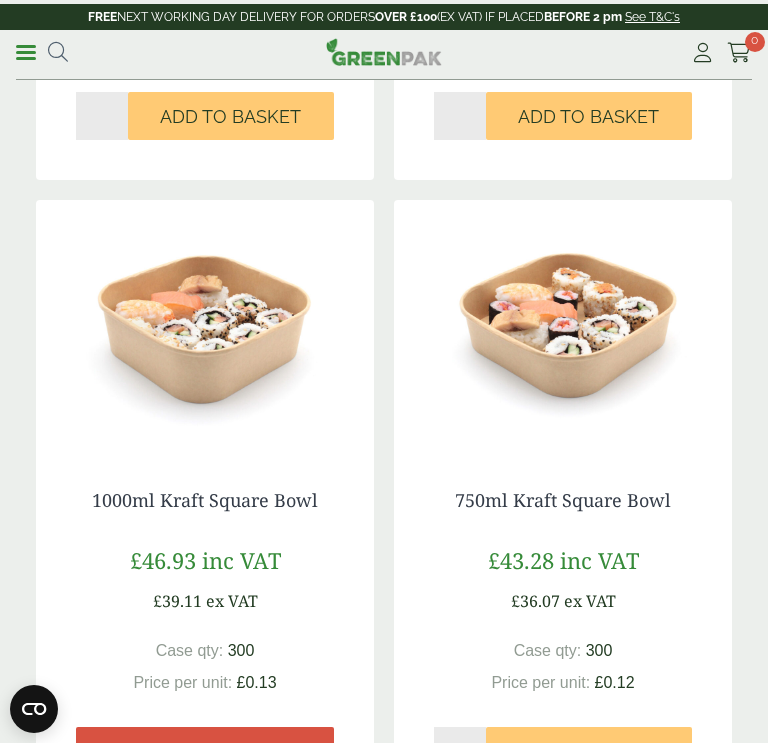 click on "1000ml Kraft Square Bowl
£46.93
inc VAT
£39.11
ex VAT
Case qty:
300
Price per unit:
£0.13" at bounding box center [205, 632] 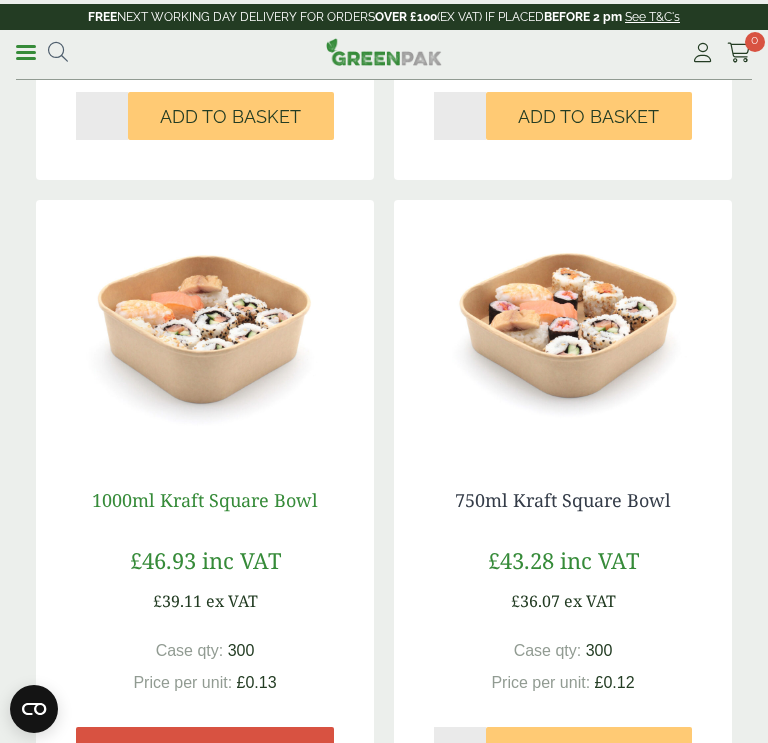 click on "1000ml Kraft Square Bowl" at bounding box center [205, 500] 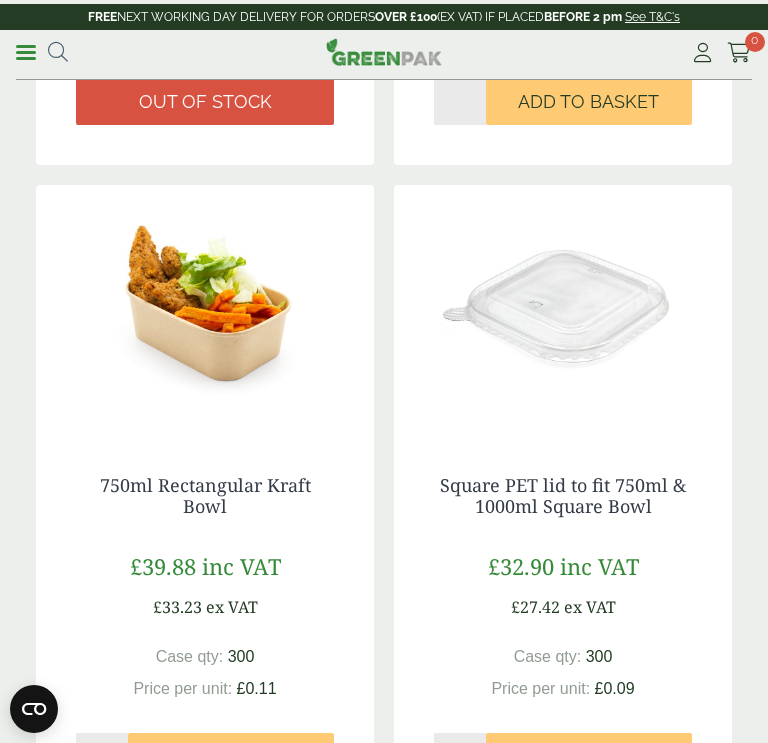scroll, scrollTop: 4216, scrollLeft: 0, axis: vertical 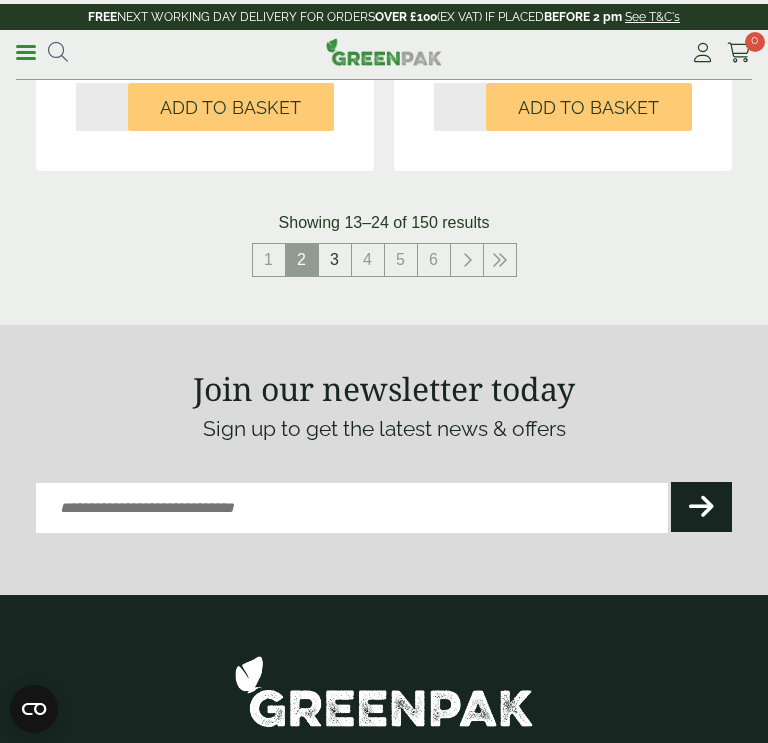 click on "3" at bounding box center [335, 260] 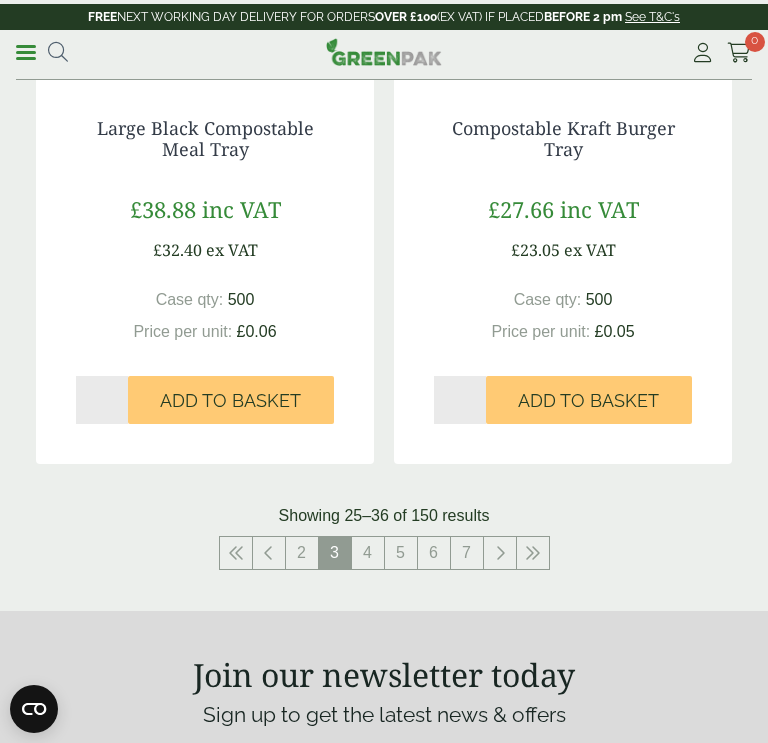 scroll, scrollTop: 3953, scrollLeft: 0, axis: vertical 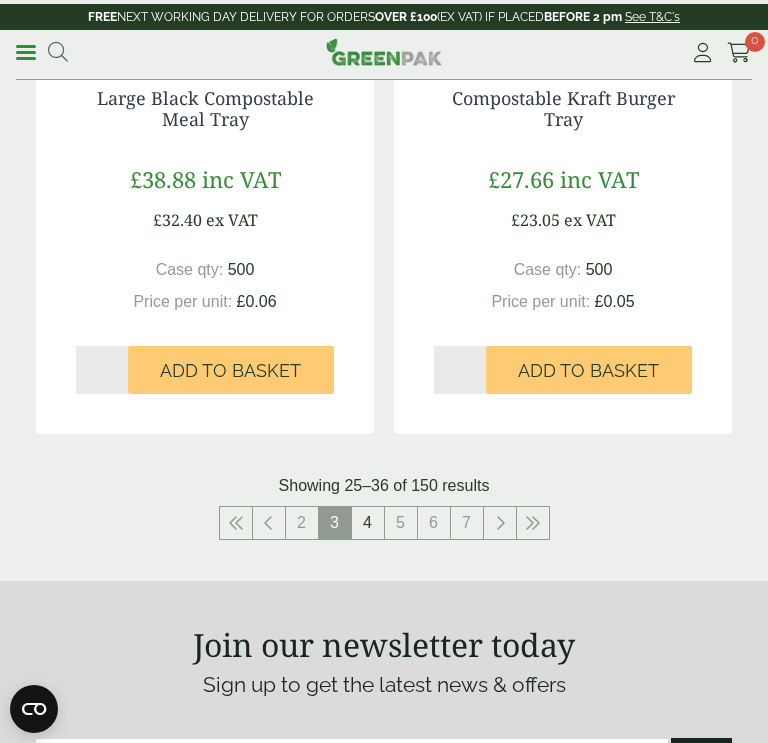 click on "4" at bounding box center [368, 523] 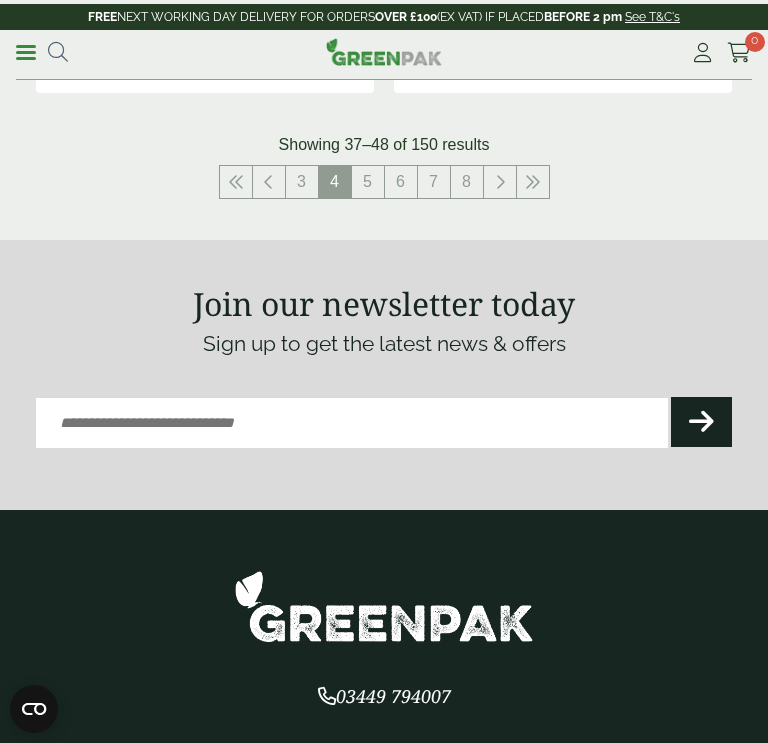 scroll, scrollTop: 4392, scrollLeft: 0, axis: vertical 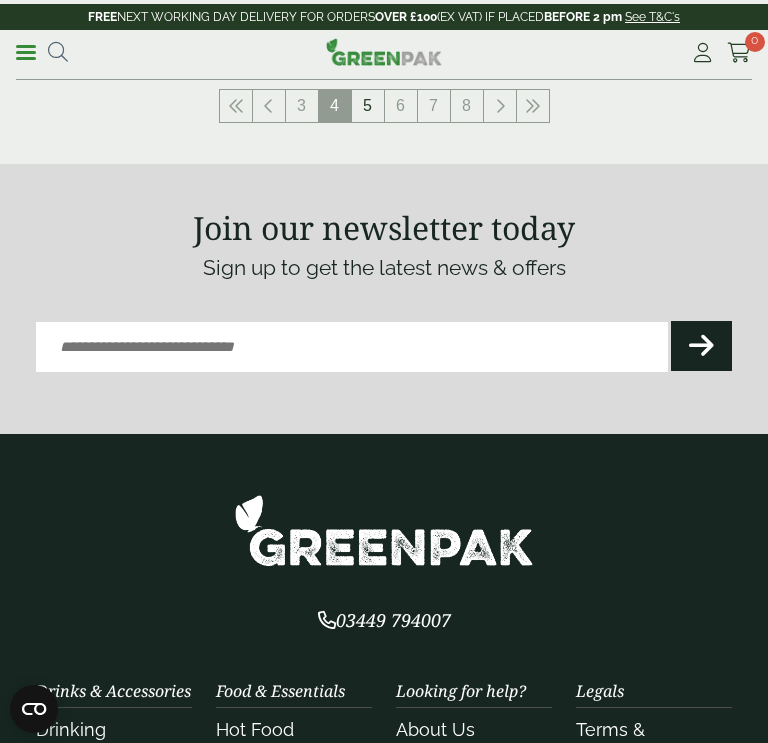 click on "5" at bounding box center (368, 106) 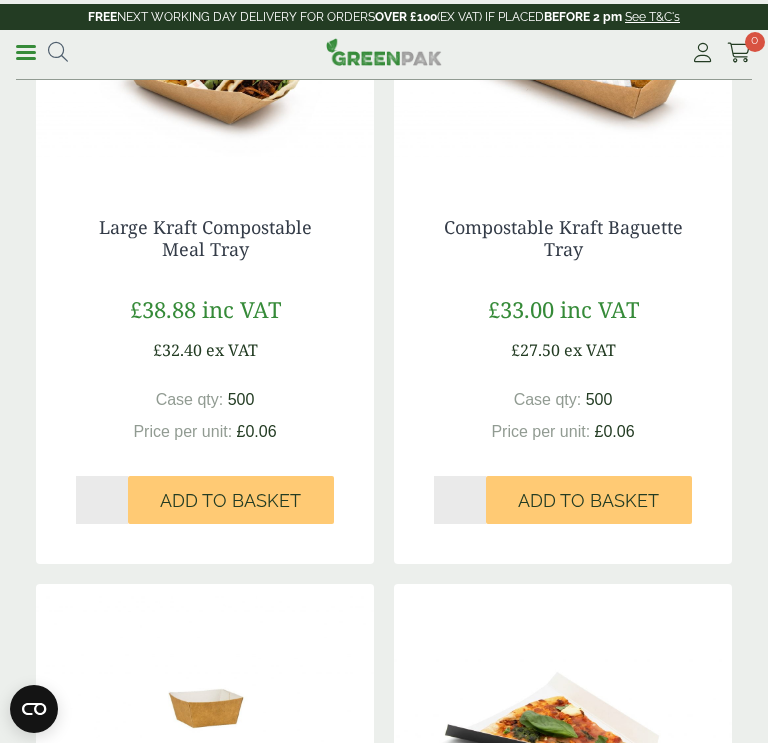 scroll, scrollTop: 529, scrollLeft: 0, axis: vertical 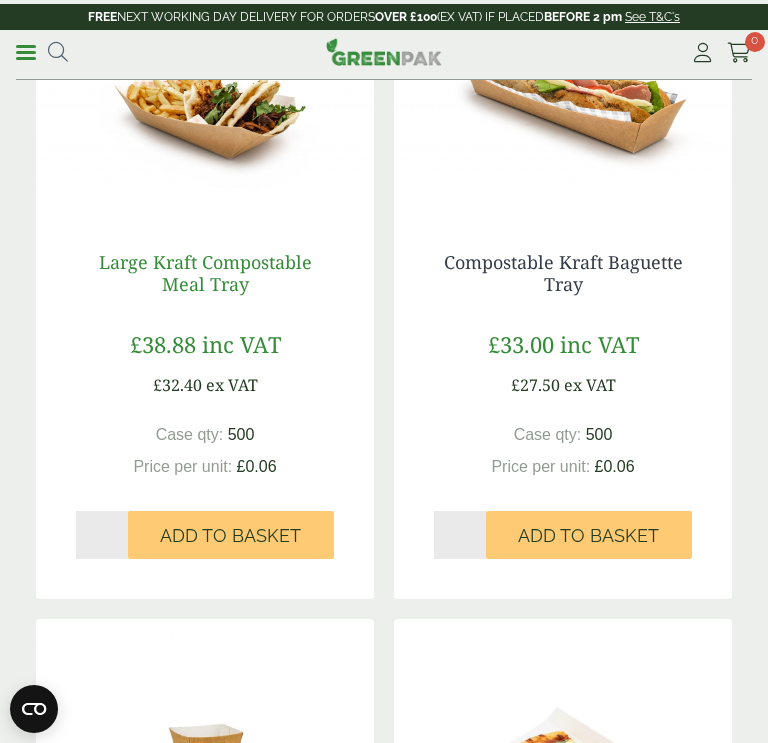 click on "Large Kraft Compostable Meal Tray" at bounding box center (205, 273) 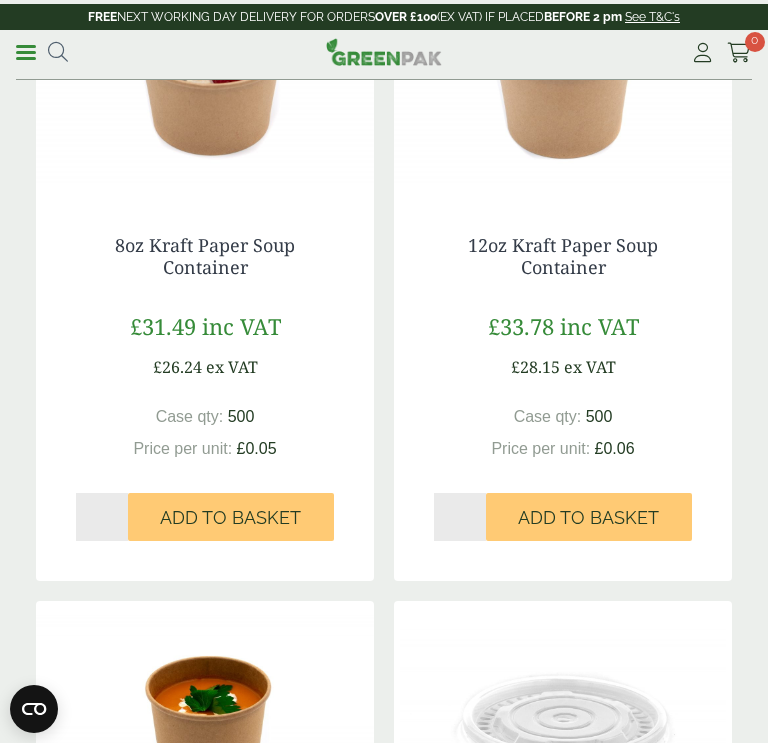 scroll, scrollTop: 3777, scrollLeft: 0, axis: vertical 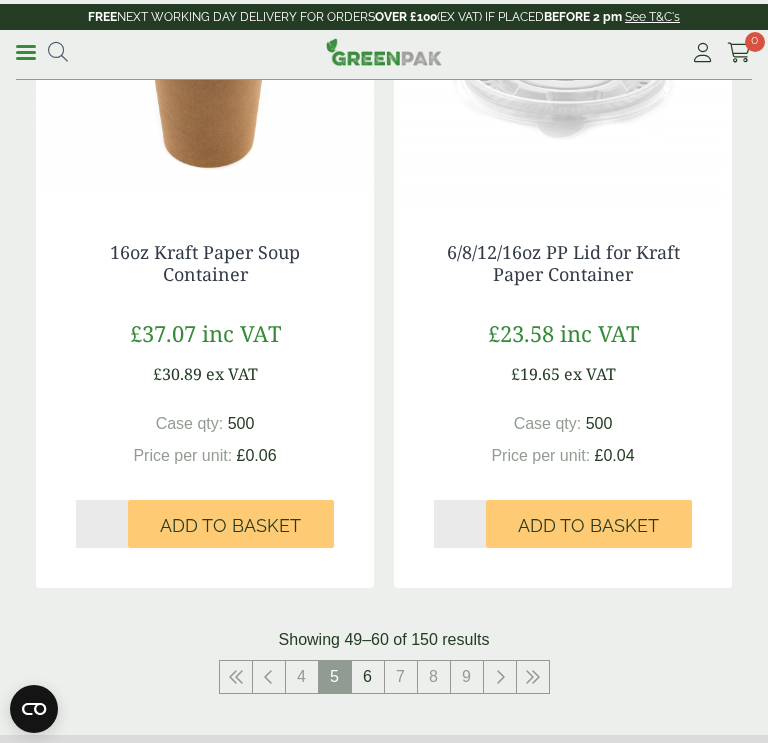 click on "6" at bounding box center (368, 677) 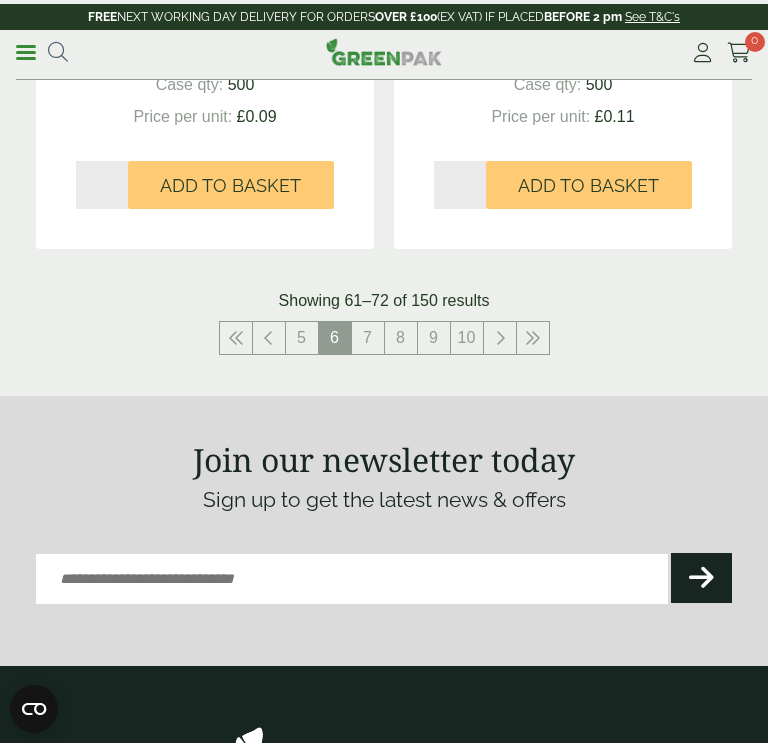 scroll, scrollTop: 4166, scrollLeft: 0, axis: vertical 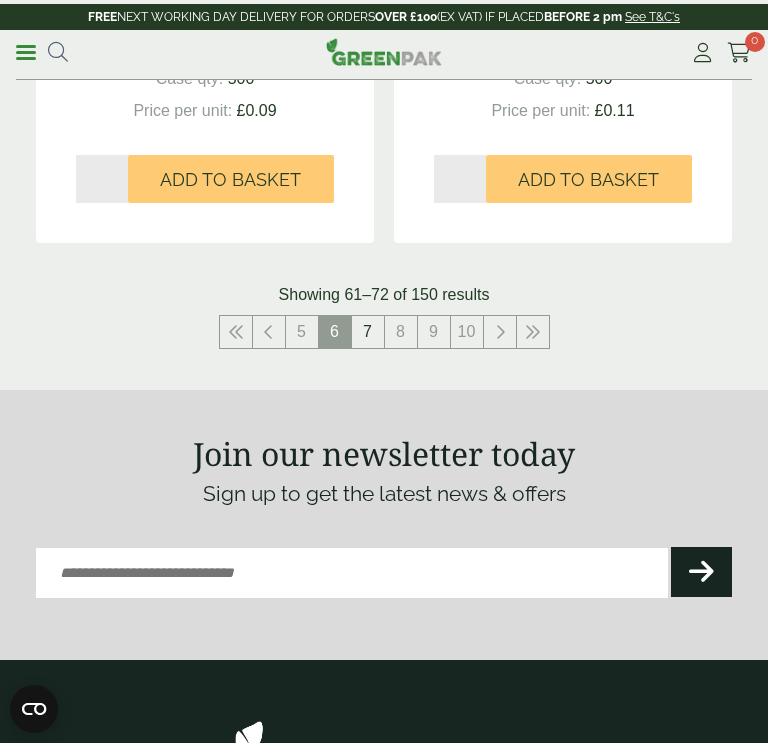 click on "7" at bounding box center [368, 332] 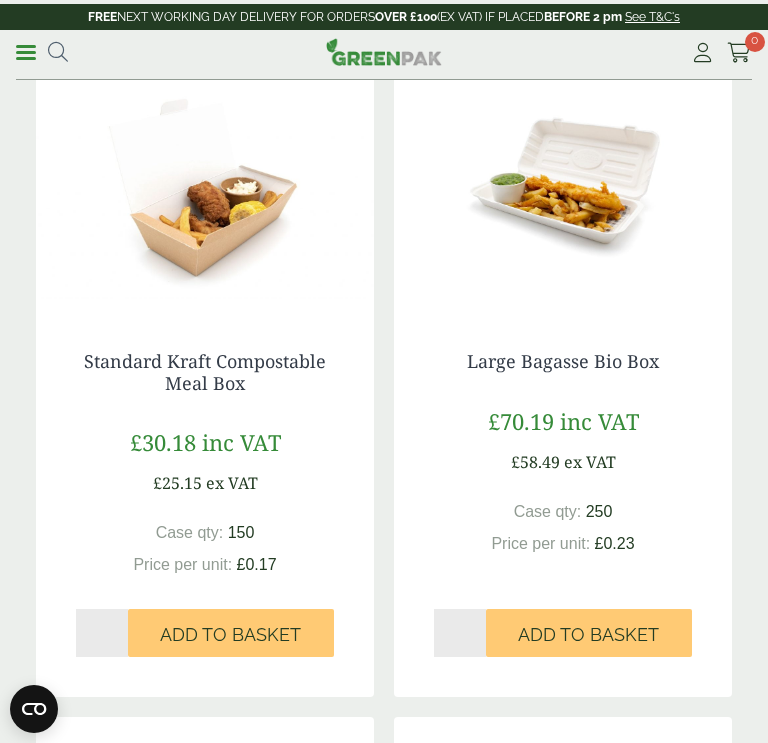 scroll, scrollTop: 1646, scrollLeft: 0, axis: vertical 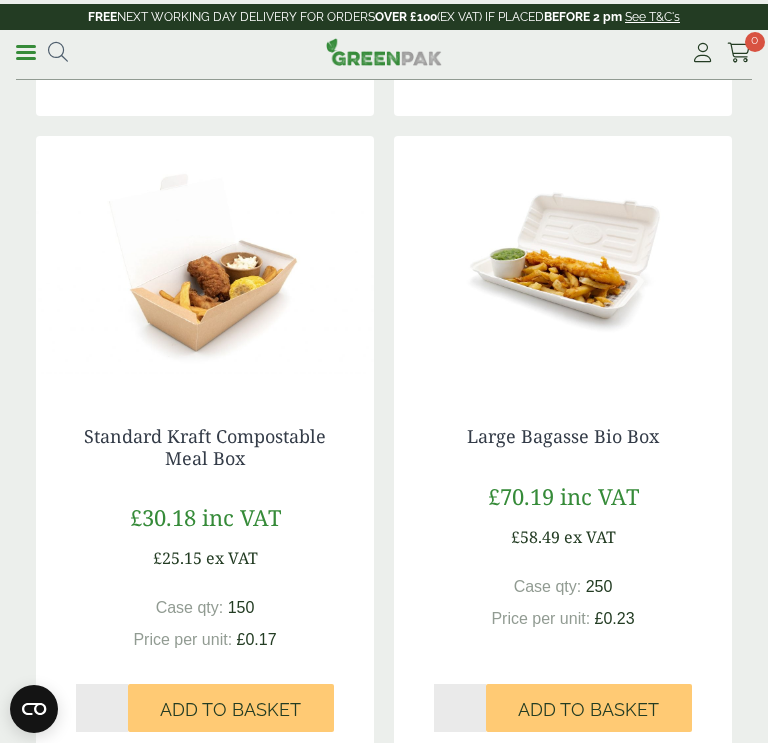drag, startPoint x: 72, startPoint y: 427, endPoint x: 254, endPoint y: 463, distance: 185.52628 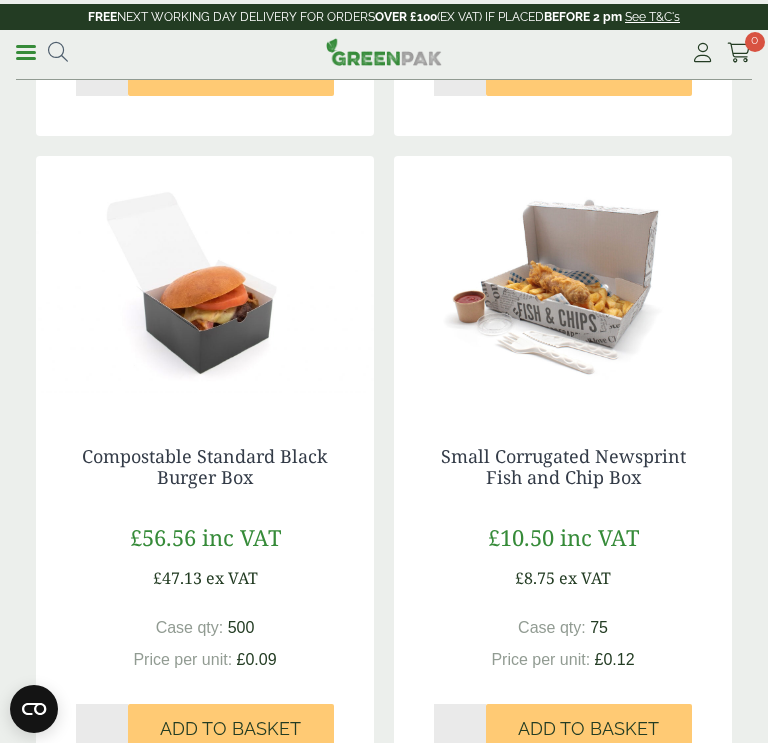 scroll, scrollTop: 4244, scrollLeft: 0, axis: vertical 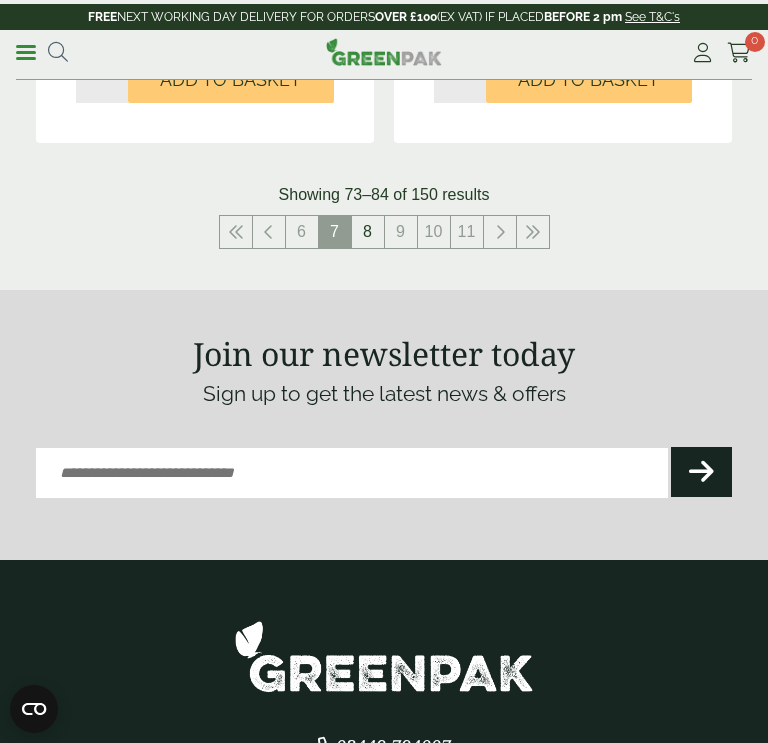 click on "8" at bounding box center (368, 232) 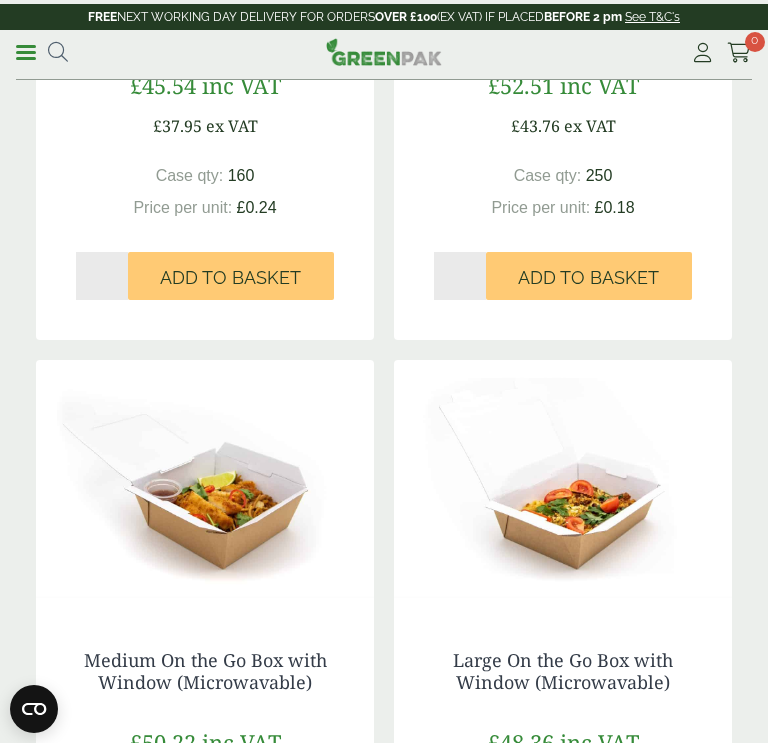 scroll, scrollTop: 4062, scrollLeft: 0, axis: vertical 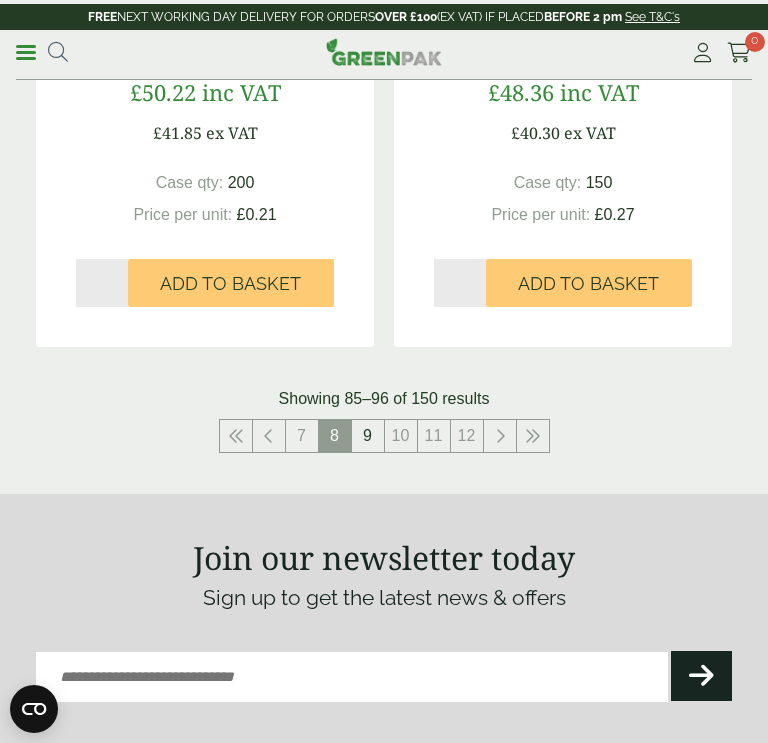 click on "9" at bounding box center [368, 436] 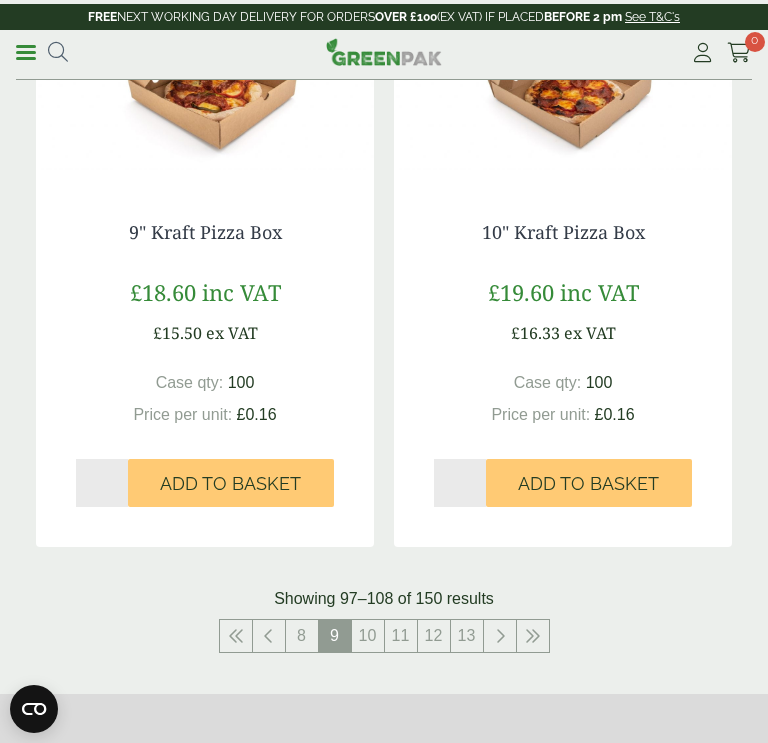 scroll, scrollTop: 3920, scrollLeft: 0, axis: vertical 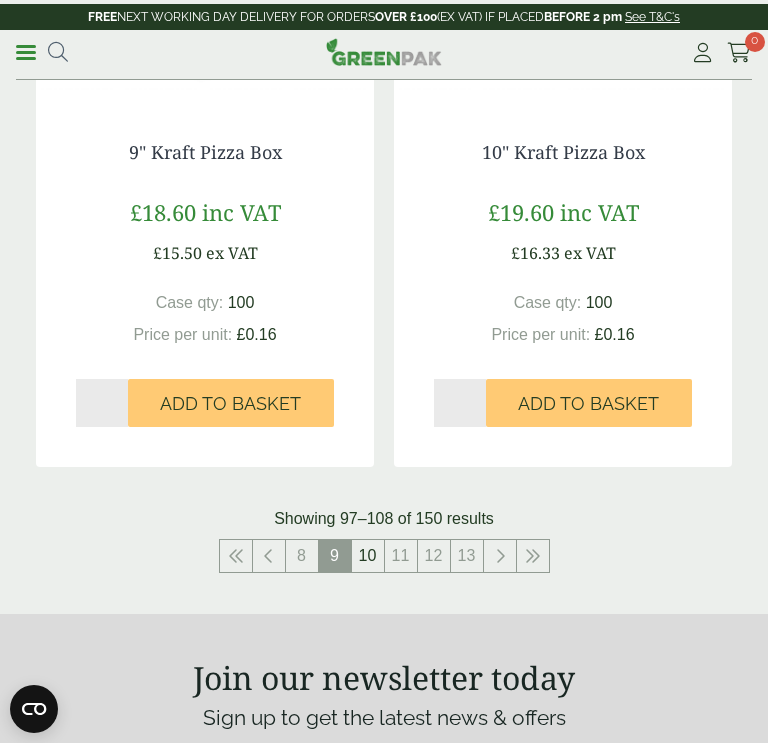 click on "10" at bounding box center (368, 556) 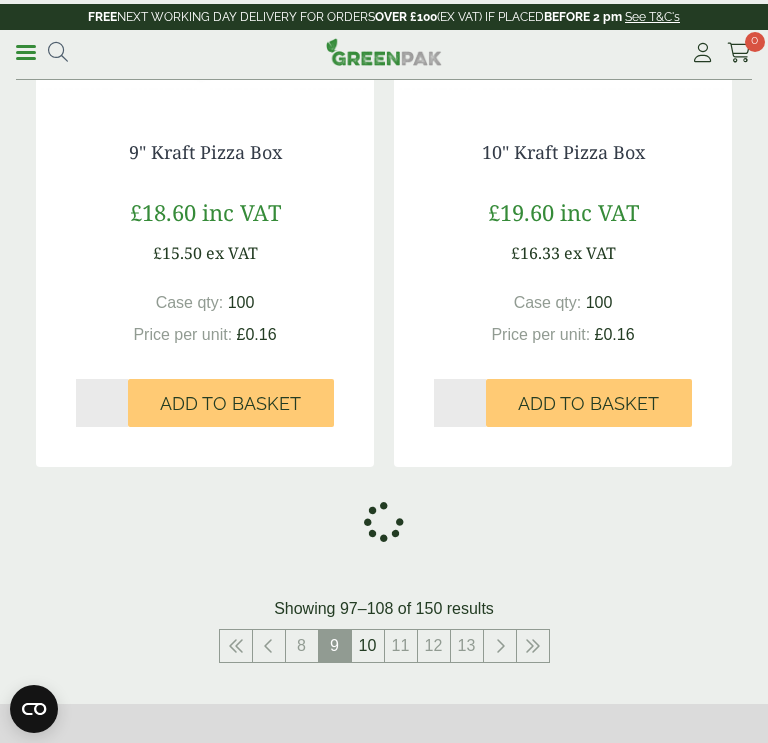 click on "Hot Food Packaging
Our extensive range of recyclable food packaging offers a green alternative to traditional food containers. This selection of high quality packaging is environmentally friendly by design and a great way to make your catering more eco-friendly. Suitable for restaurants, takeaways, food vans and street food, we have packaging solutions to suit any catering requirement.
https://www.traditionrolex.com/48
Categories
****" at bounding box center [384, -1578] 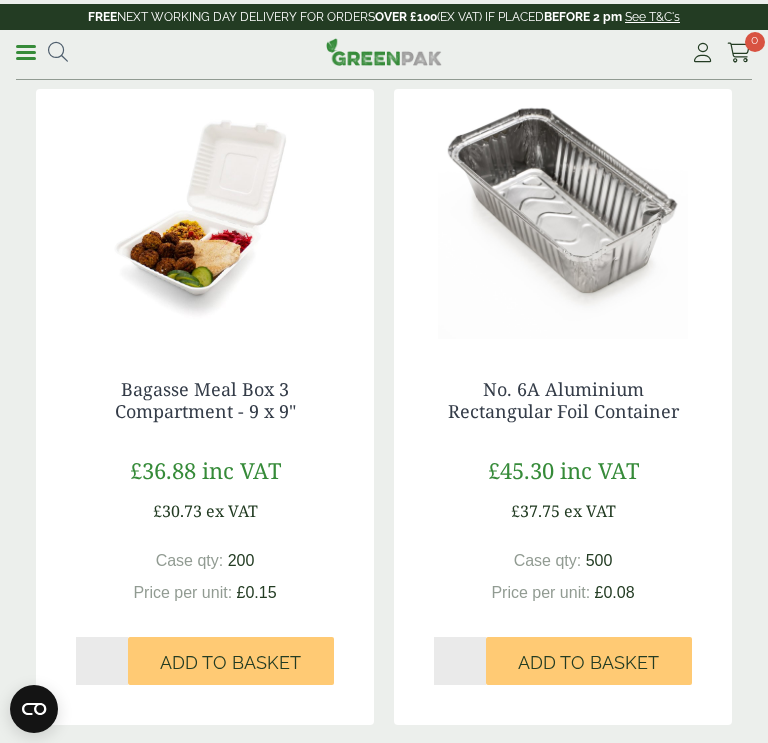 scroll, scrollTop: 3897, scrollLeft: 0, axis: vertical 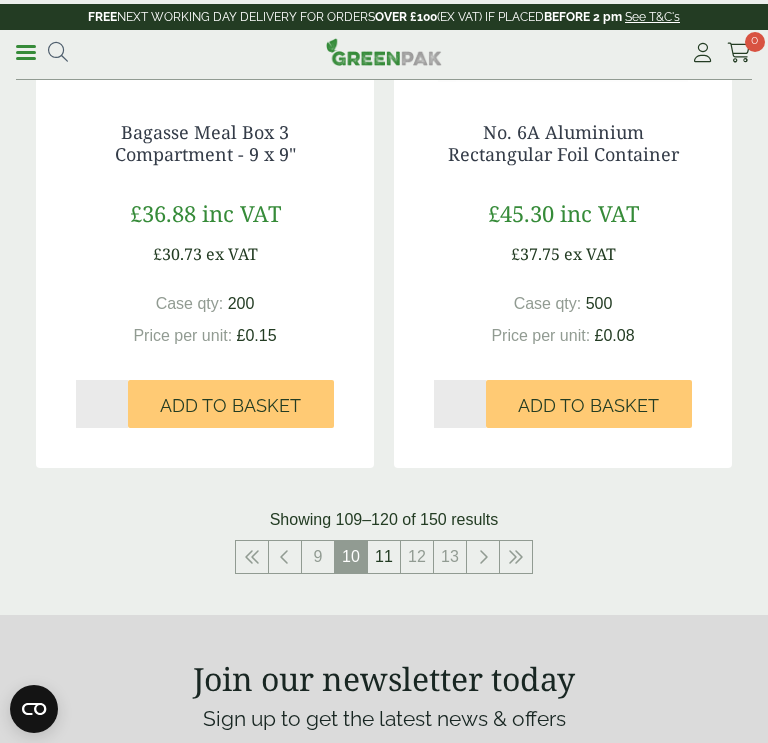 click on "11" at bounding box center [384, 557] 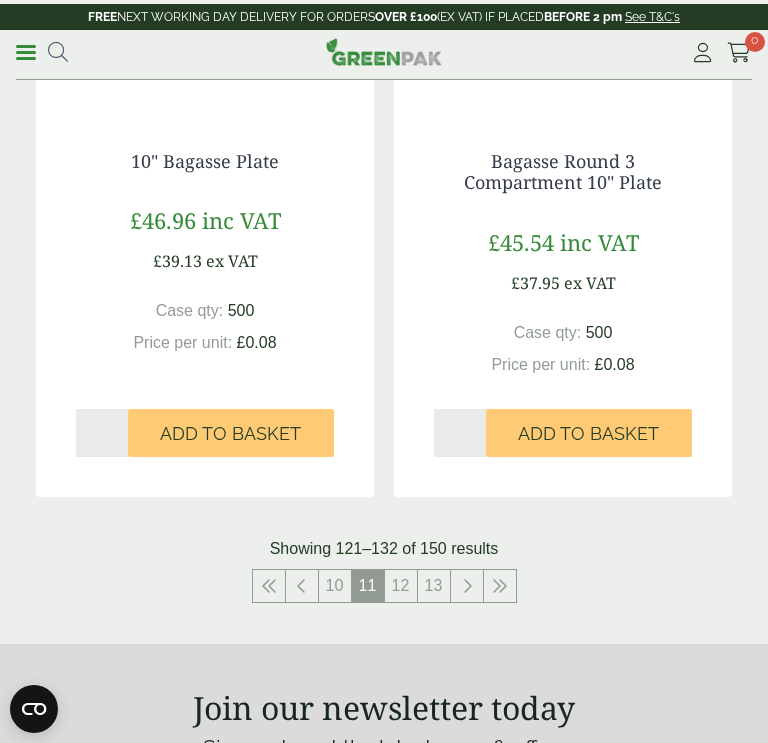 scroll, scrollTop: 3897, scrollLeft: 0, axis: vertical 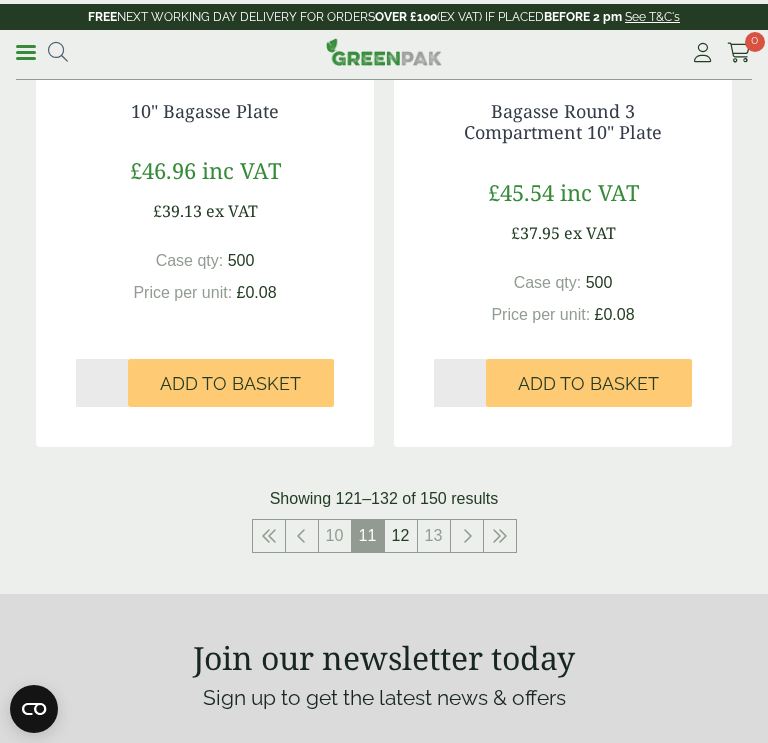 click on "12" at bounding box center [401, 536] 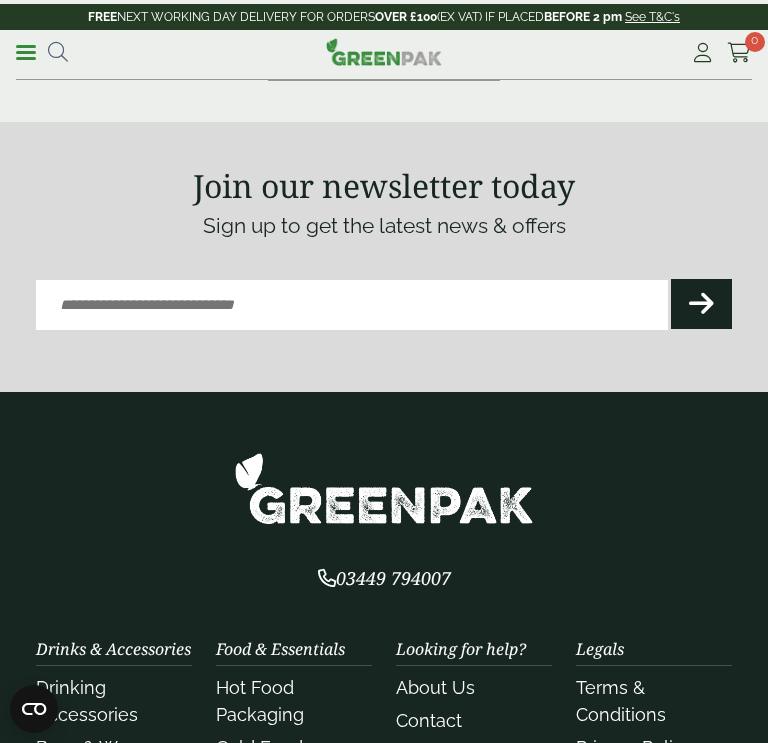 scroll, scrollTop: 4281, scrollLeft: 0, axis: vertical 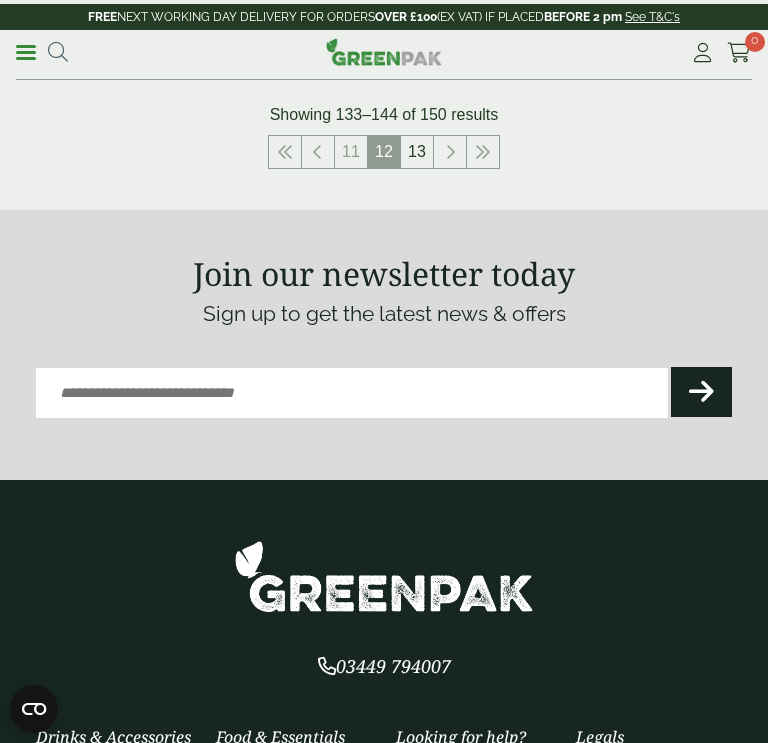 click on "13" at bounding box center (417, 152) 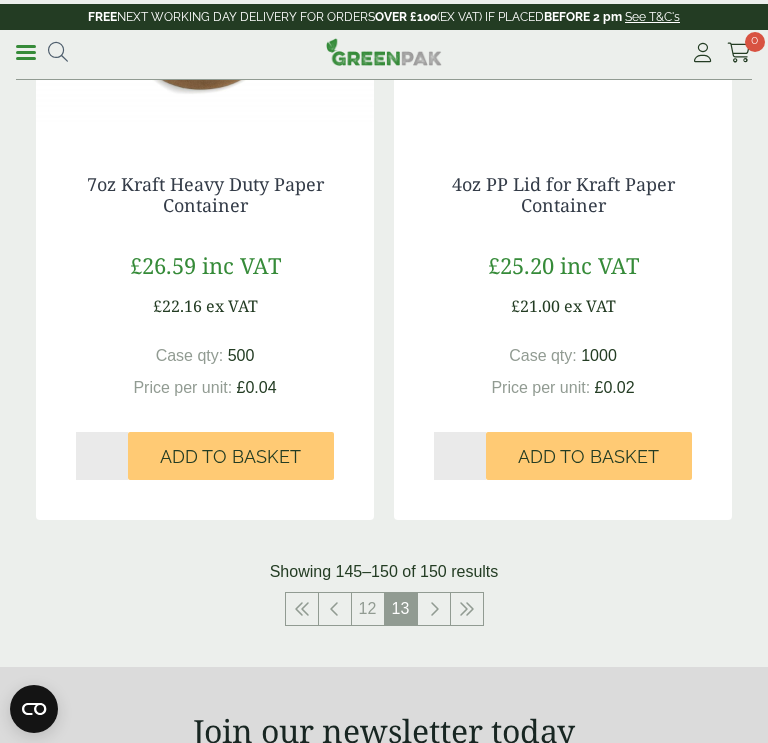 scroll, scrollTop: 1966, scrollLeft: 0, axis: vertical 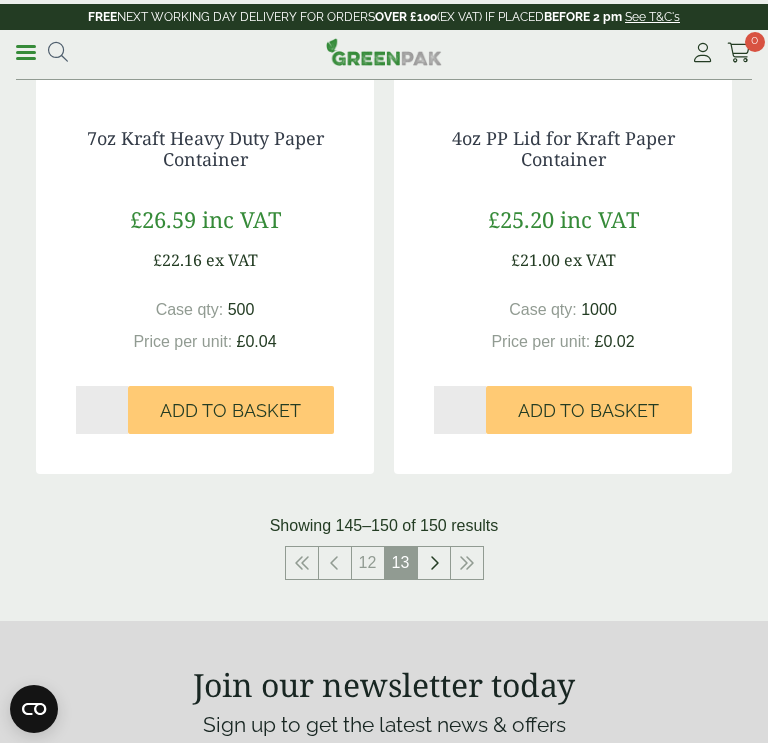 click at bounding box center [434, 563] 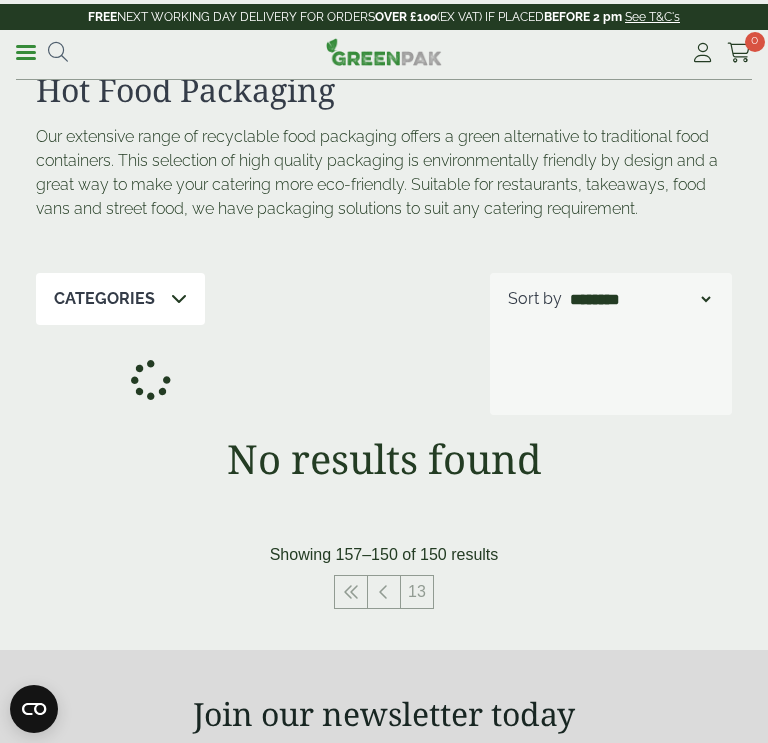 scroll, scrollTop: 0, scrollLeft: 0, axis: both 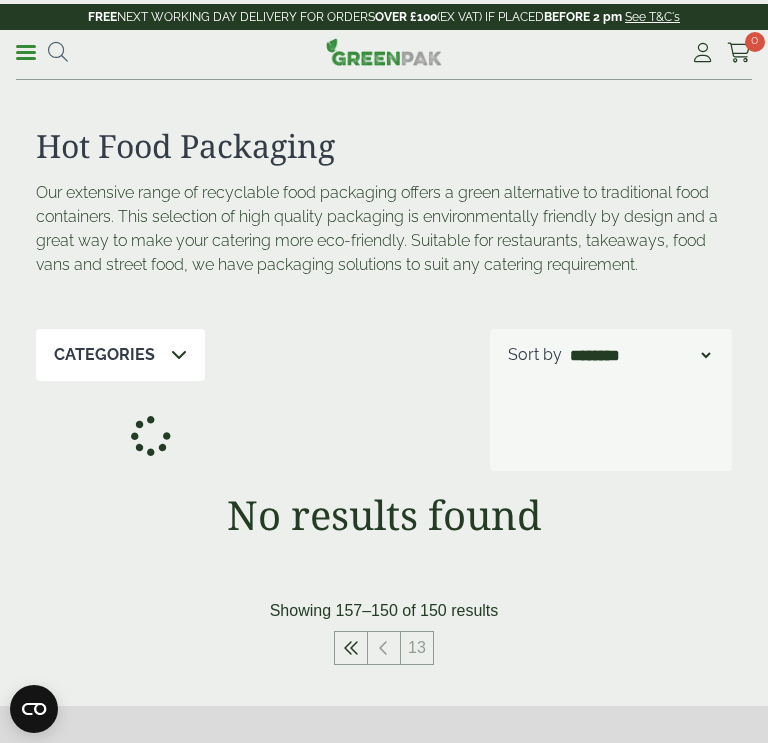 click at bounding box center [351, 648] 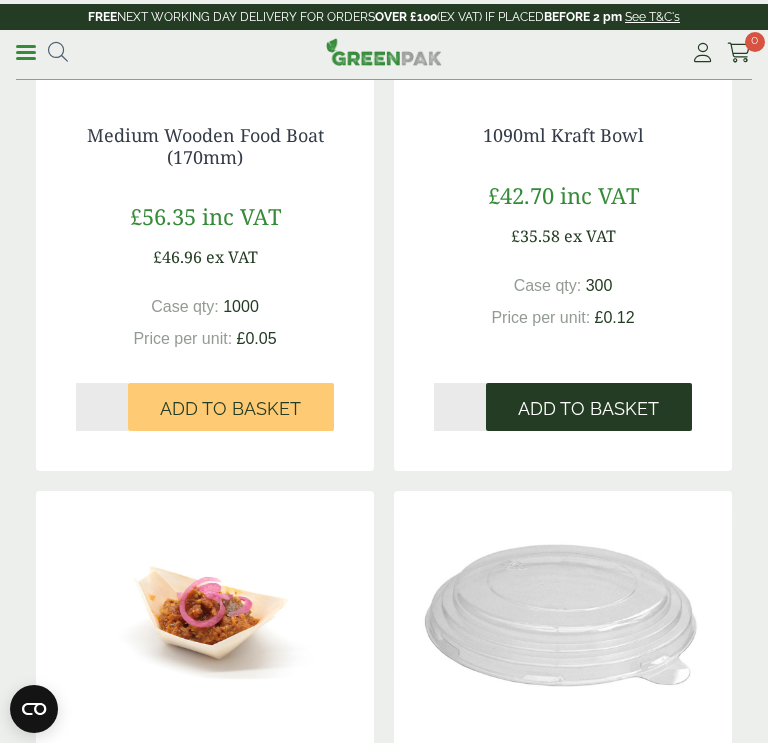scroll, scrollTop: 3857, scrollLeft: 0, axis: vertical 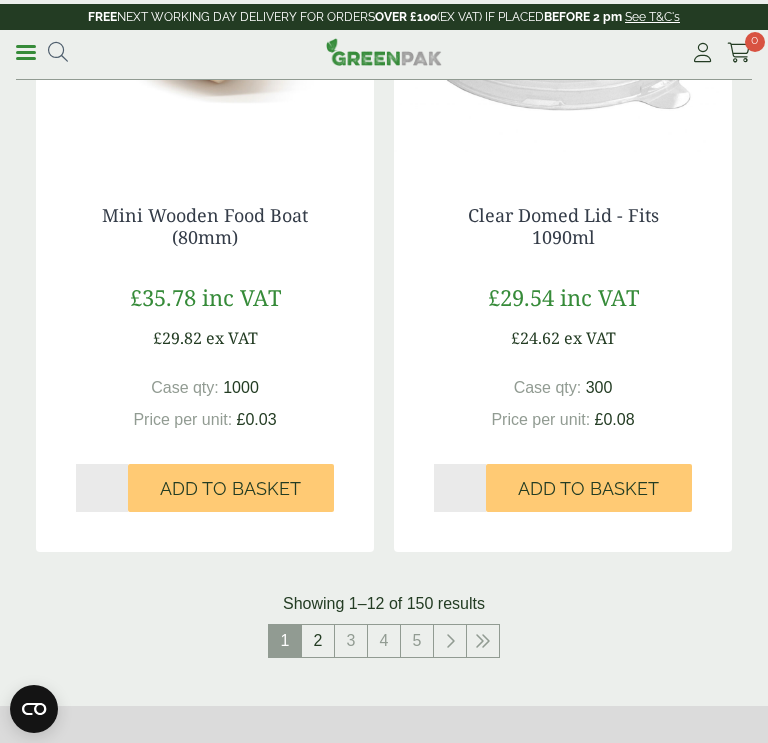 click on "2" at bounding box center [318, 641] 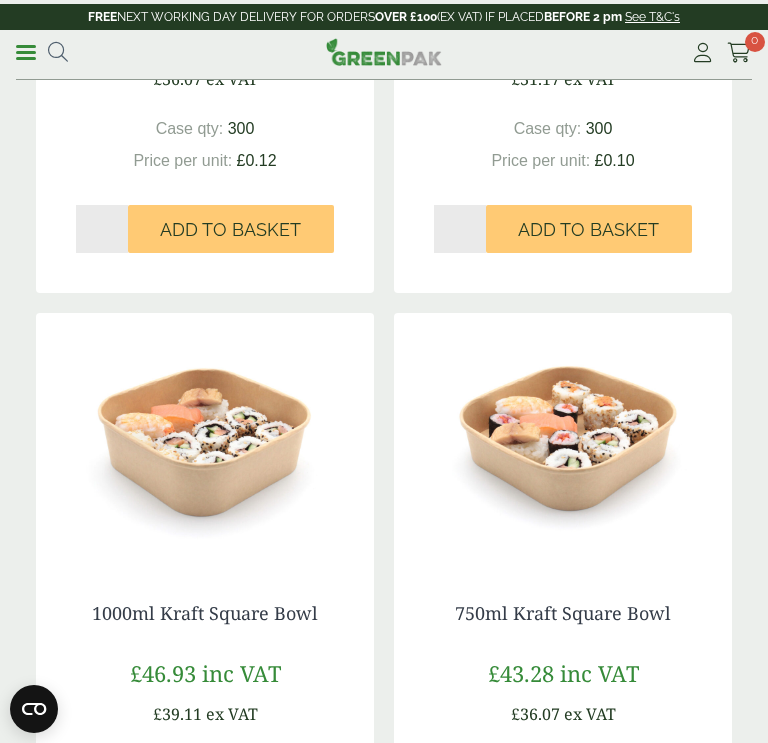 scroll, scrollTop: 2817, scrollLeft: 0, axis: vertical 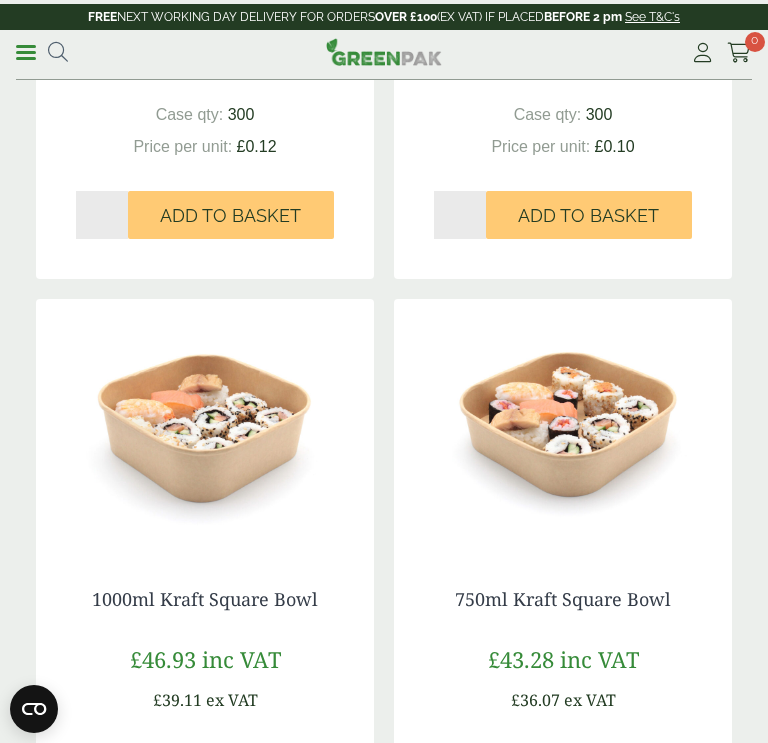 drag, startPoint x: 449, startPoint y: 550, endPoint x: 683, endPoint y: 516, distance: 236.45718 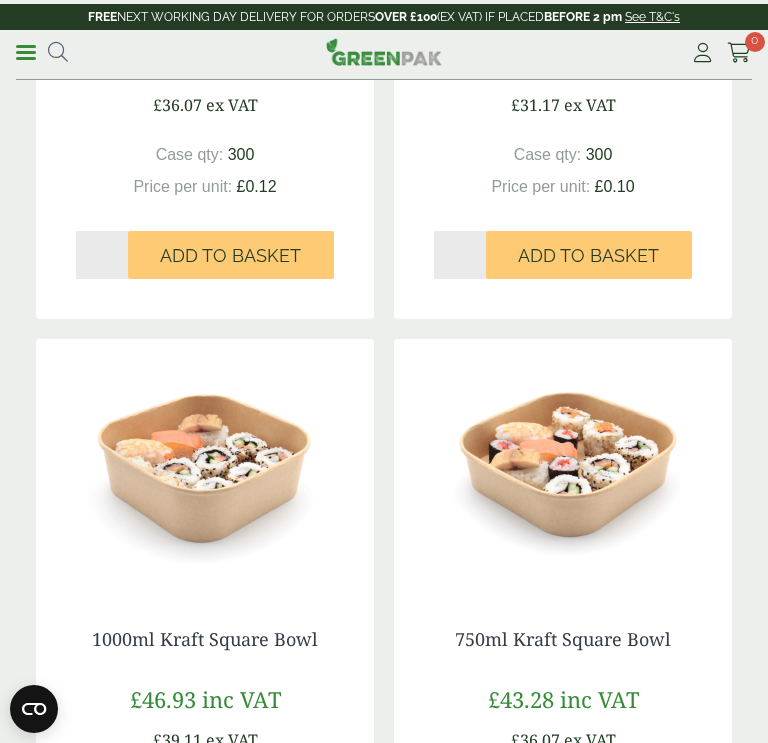 click on "Menu" at bounding box center [26, 51] 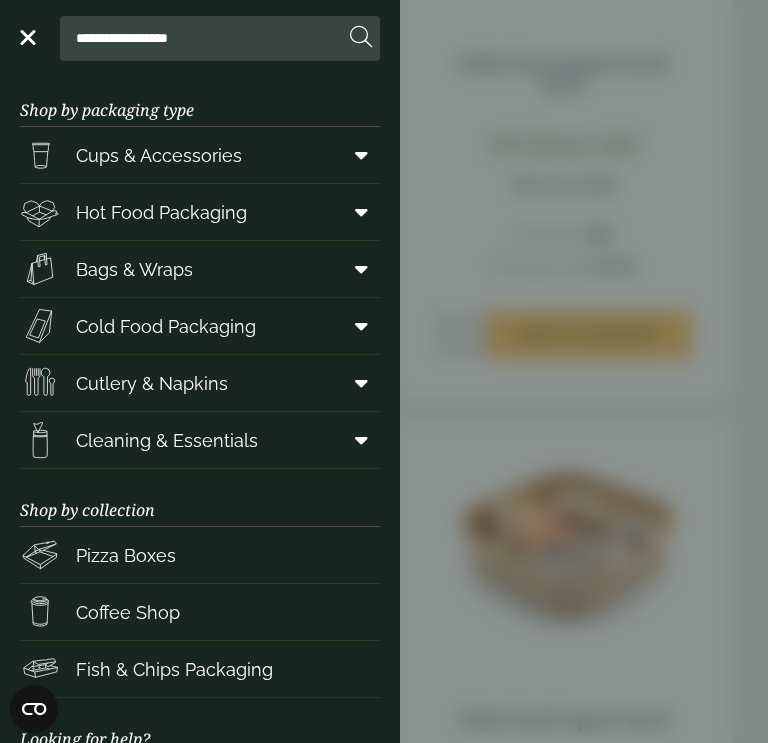click on "Bags & Wraps" at bounding box center (200, 269) 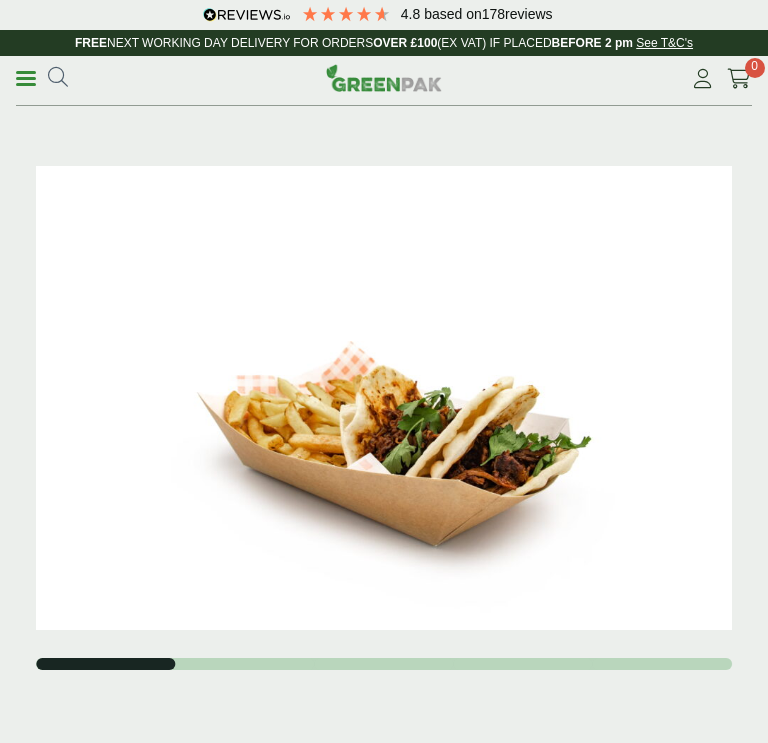 click on "1 2 3 4 5 £ 38.88" at bounding box center [384, 782] 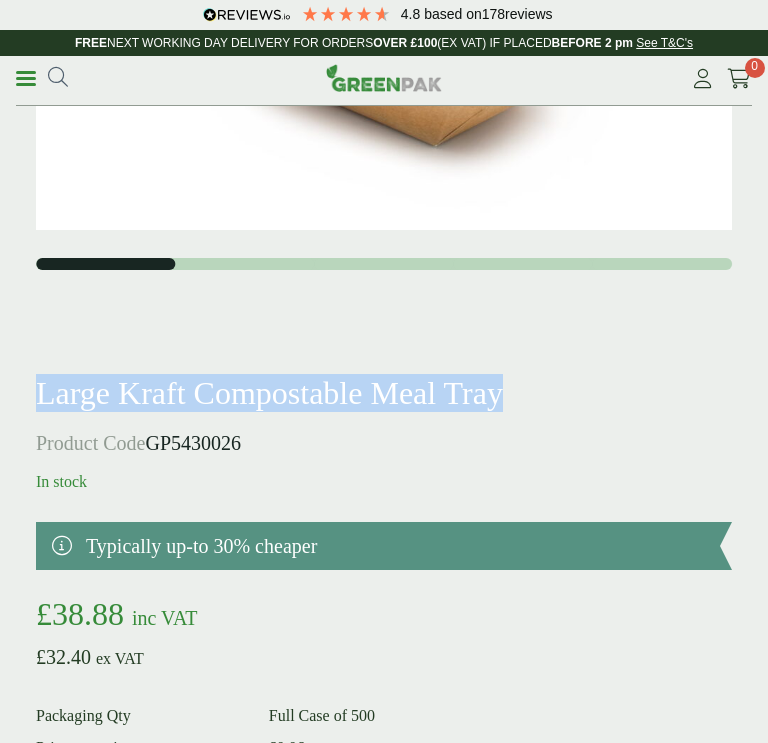 scroll, scrollTop: 400, scrollLeft: 0, axis: vertical 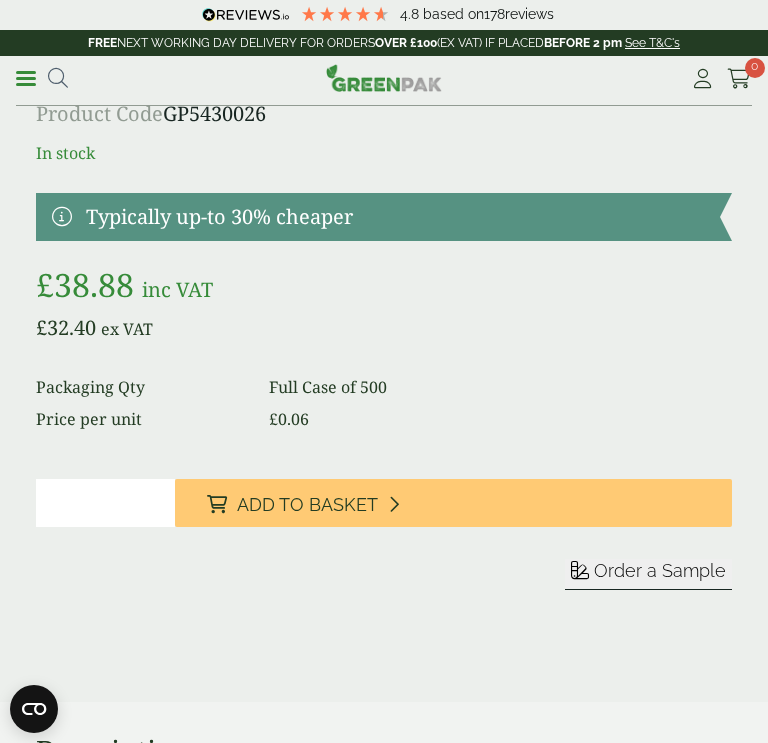 click on "£ 32.40
ex VAT" at bounding box center [384, 328] 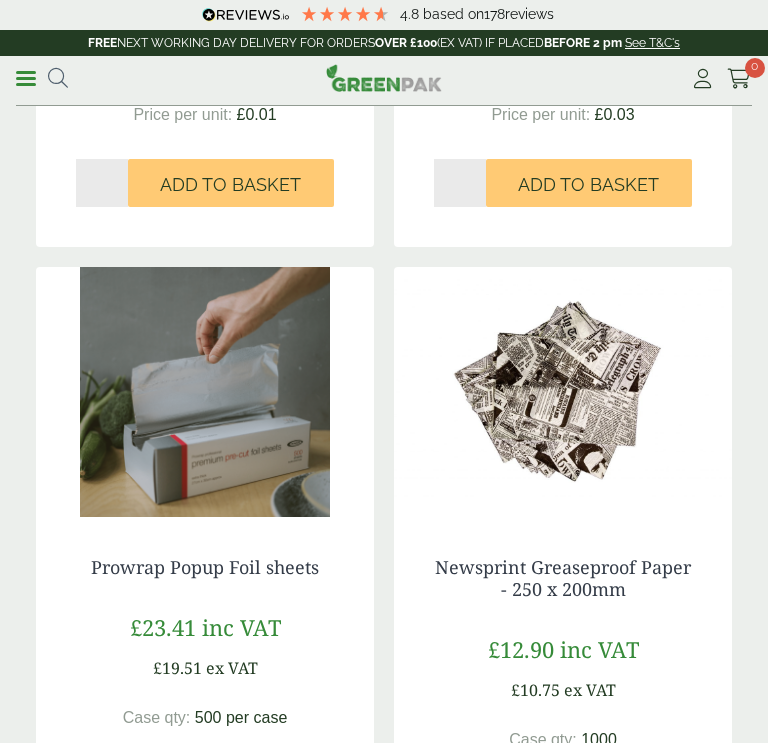 scroll, scrollTop: 3371, scrollLeft: 0, axis: vertical 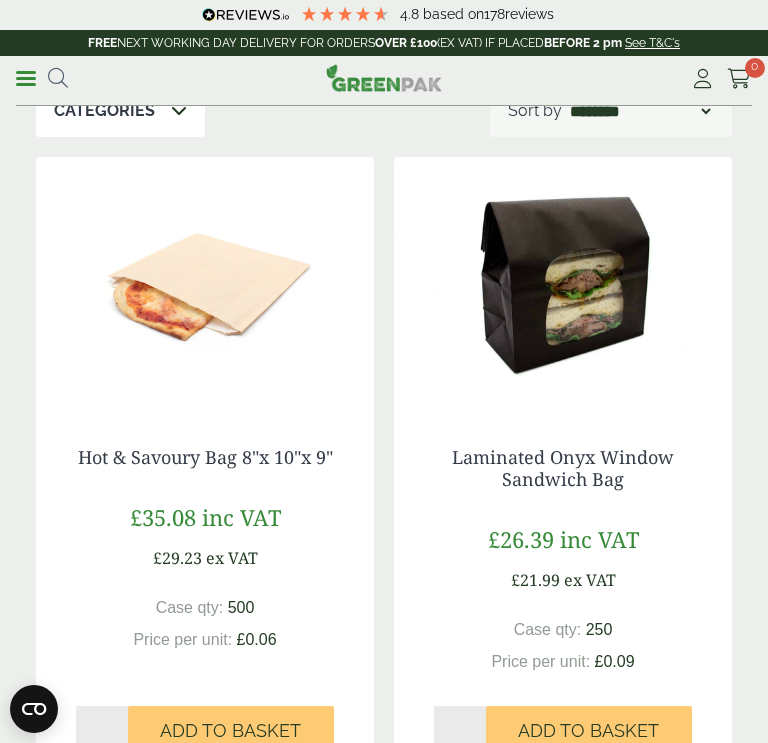 drag, startPoint x: 60, startPoint y: 436, endPoint x: 375, endPoint y: 436, distance: 315 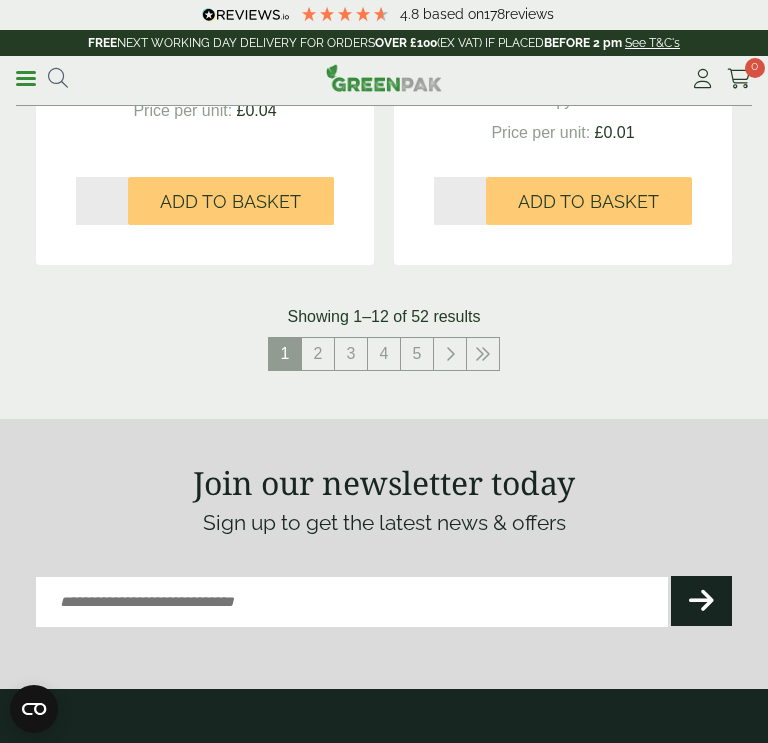 scroll, scrollTop: 4097, scrollLeft: 0, axis: vertical 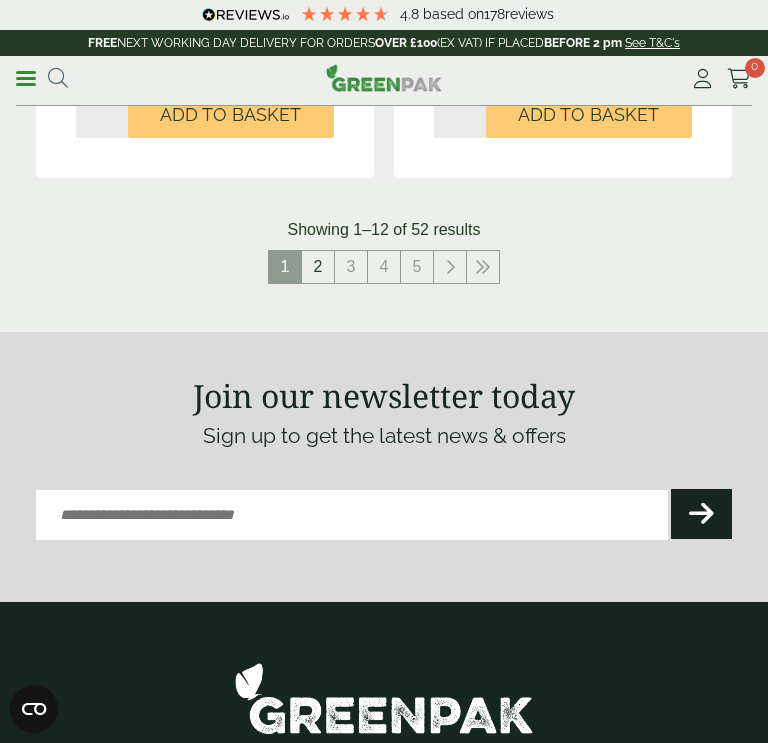 click on "2" at bounding box center (318, 267) 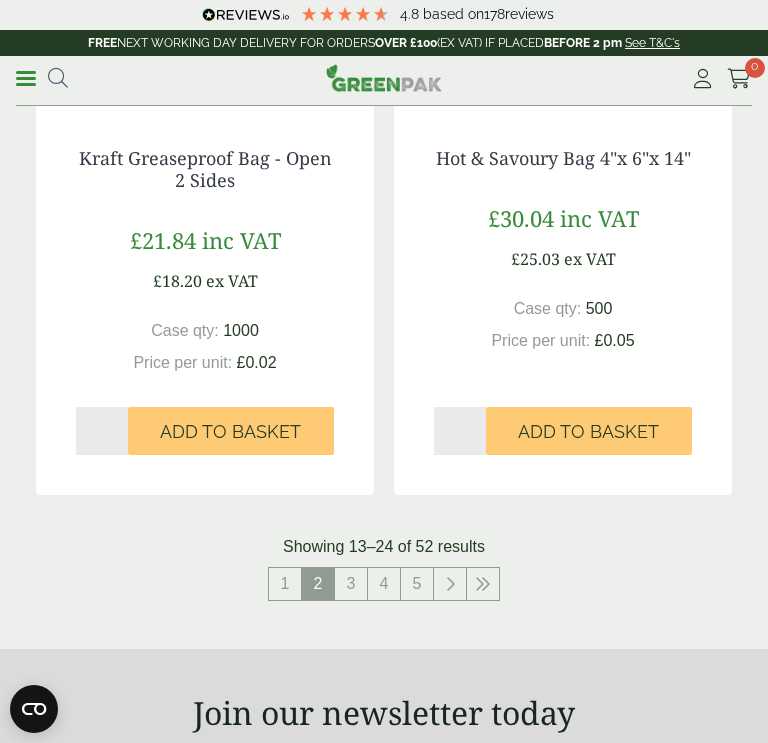 scroll, scrollTop: 3897, scrollLeft: 0, axis: vertical 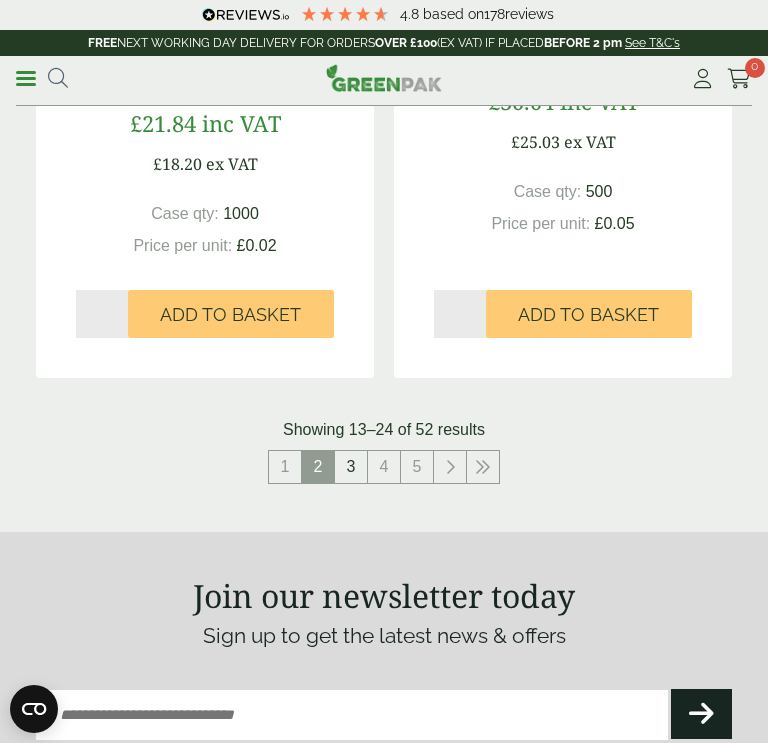 click on "3" at bounding box center [351, 467] 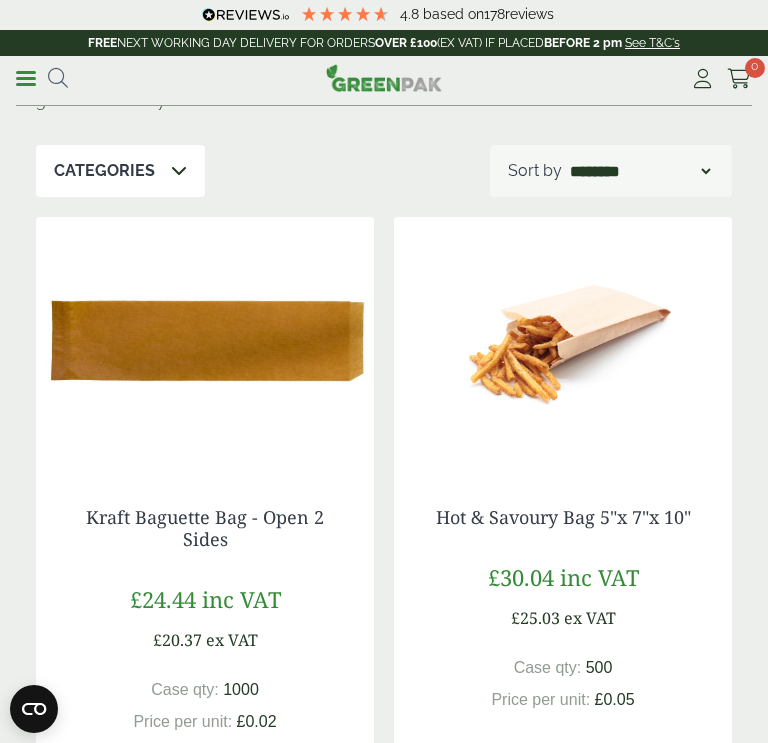 scroll, scrollTop: 200, scrollLeft: 0, axis: vertical 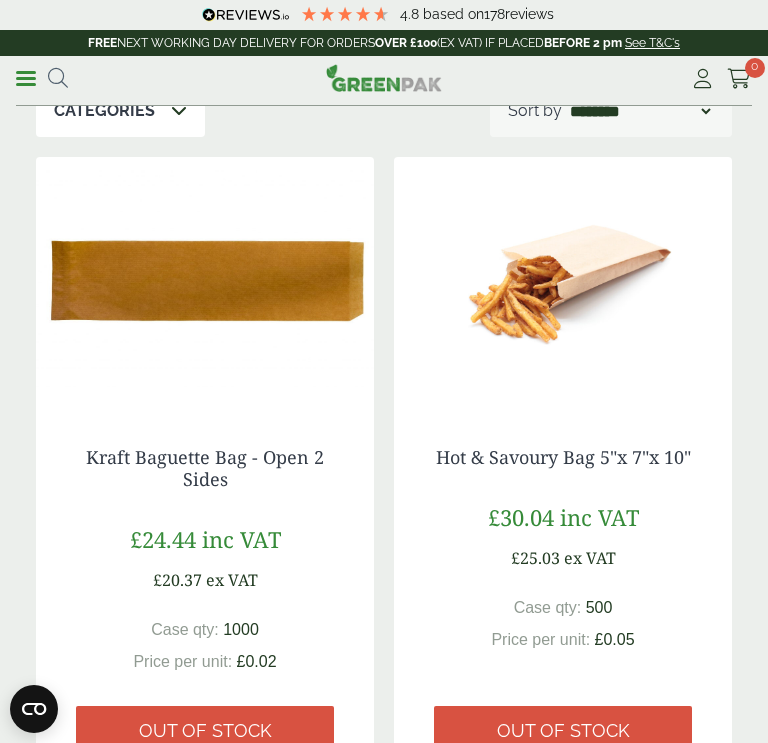 drag, startPoint x: 429, startPoint y: 439, endPoint x: 732, endPoint y: 413, distance: 304.11346 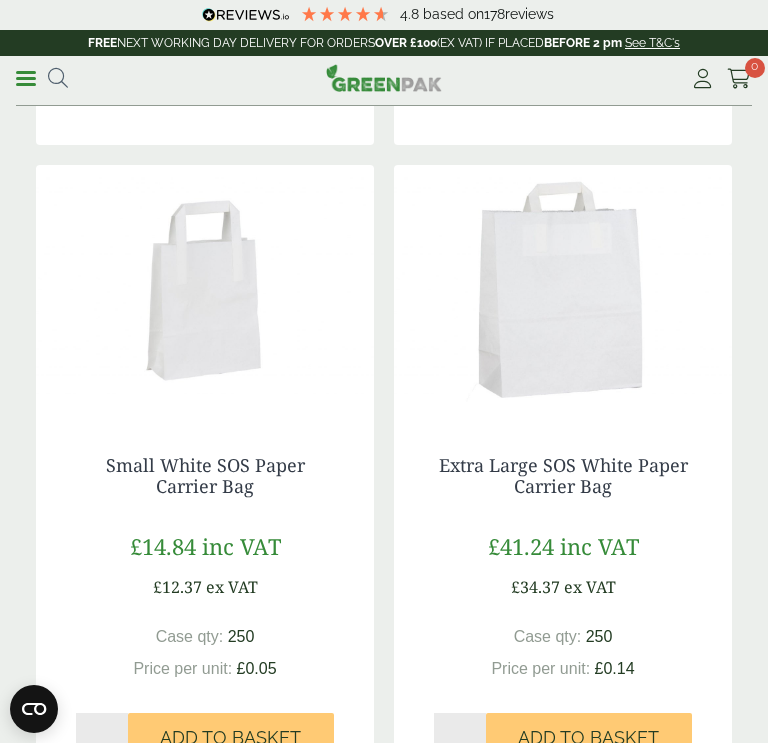 scroll, scrollTop: 1499, scrollLeft: 0, axis: vertical 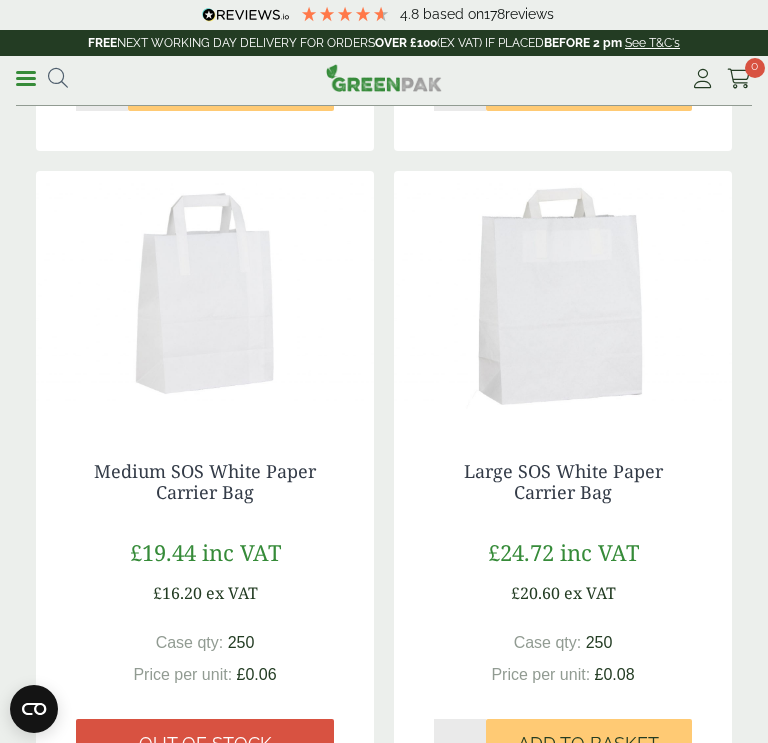 click on "Menu" at bounding box center (26, 77) 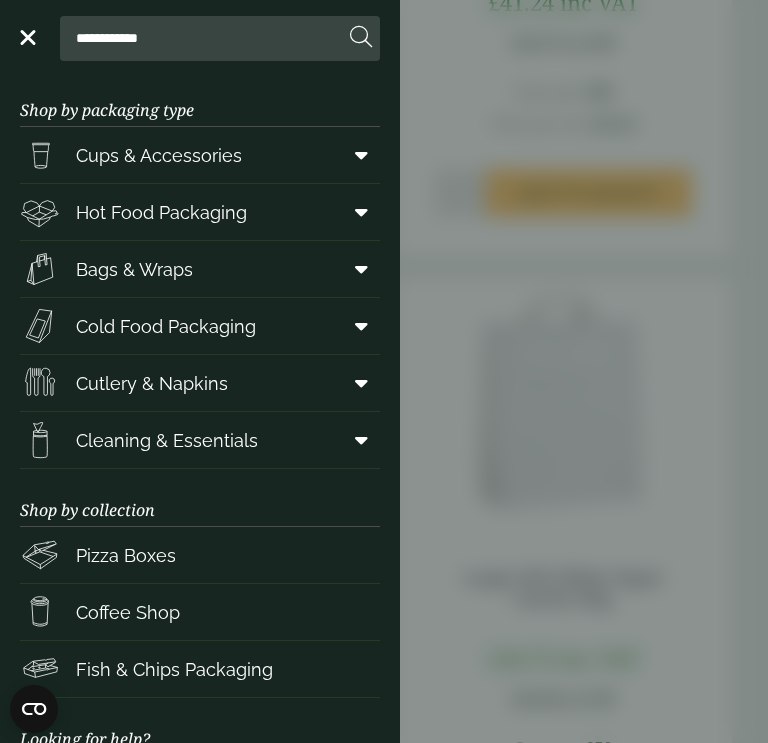 click on "Hot Food Packaging" at bounding box center (161, 212) 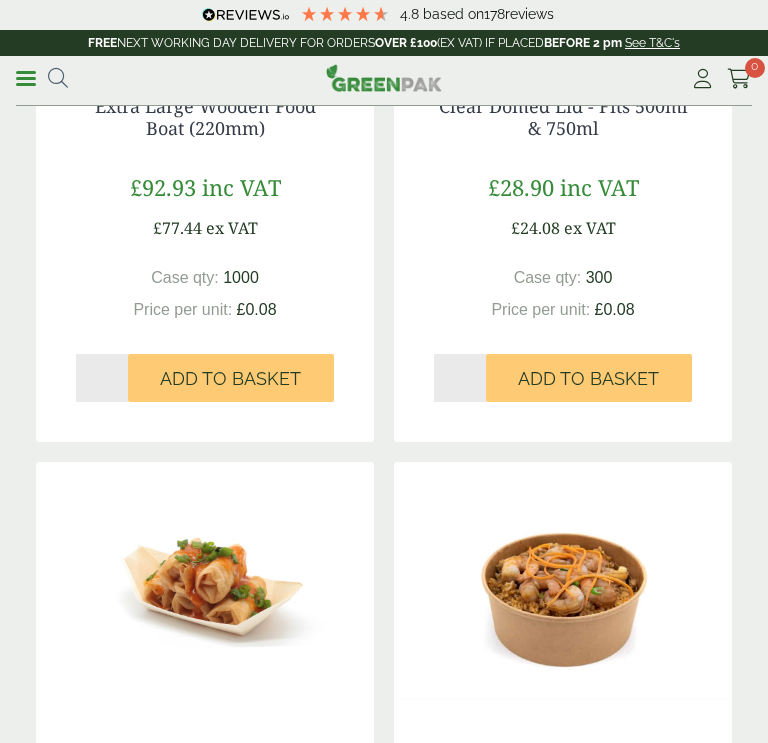 scroll, scrollTop: 2598, scrollLeft: 0, axis: vertical 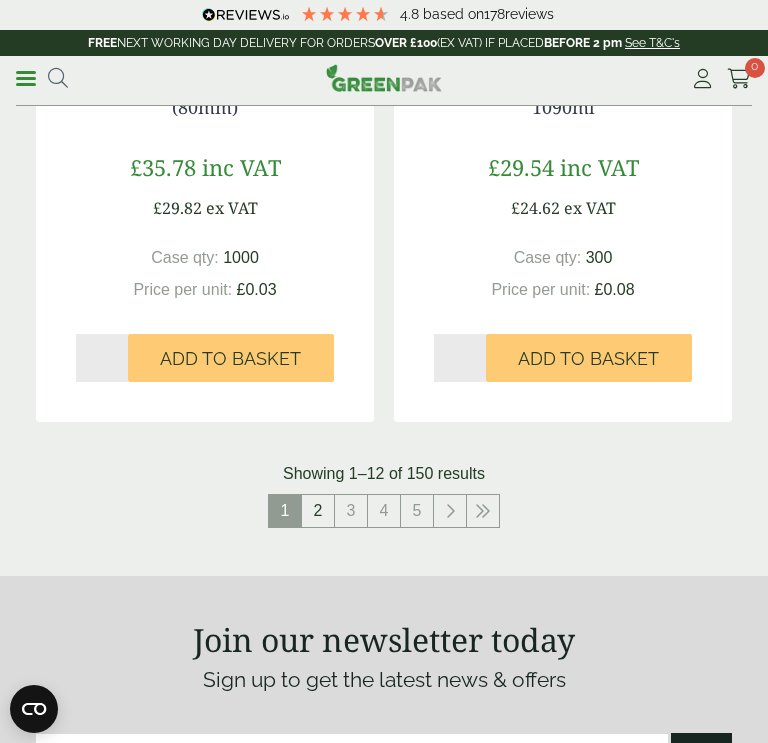 click on "2" at bounding box center [318, 511] 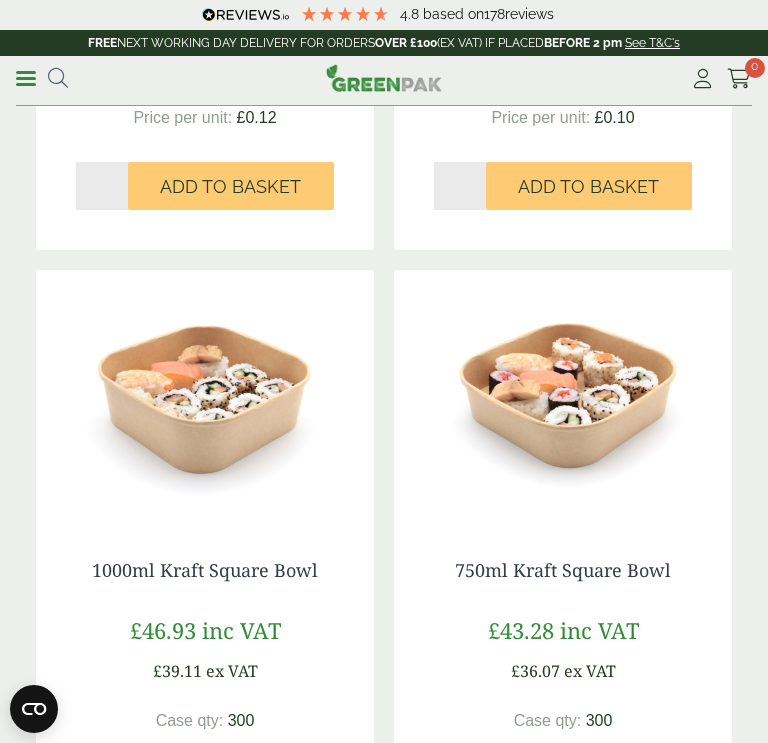 scroll, scrollTop: 2836, scrollLeft: 0, axis: vertical 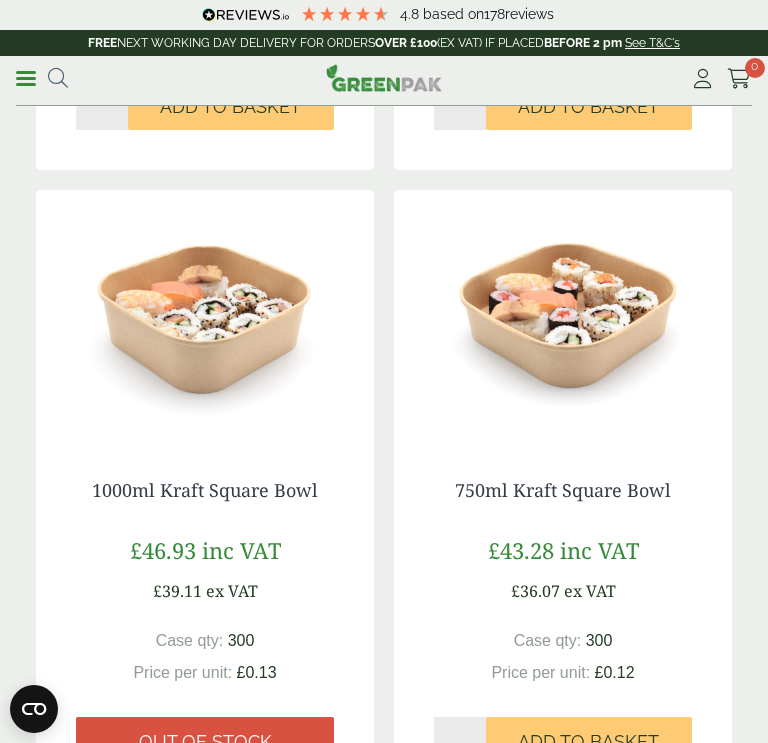drag, startPoint x: 87, startPoint y: 415, endPoint x: 328, endPoint y: 423, distance: 241.13274 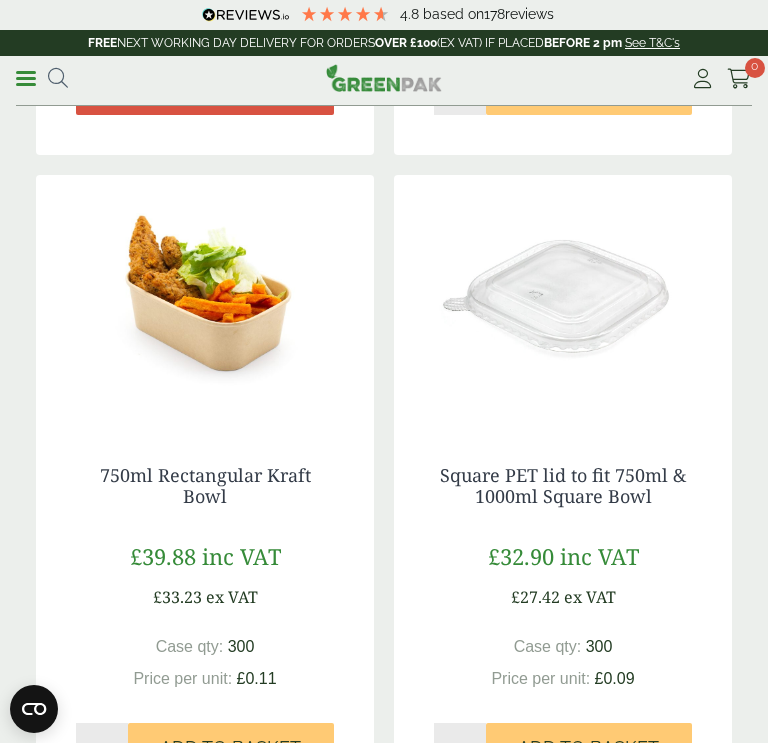 scroll, scrollTop: 4136, scrollLeft: 0, axis: vertical 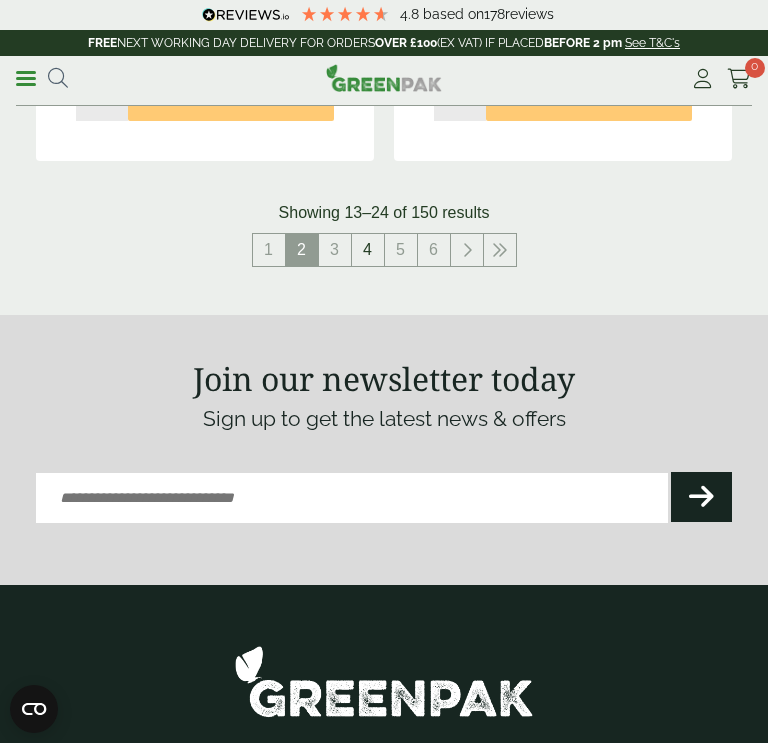 click on "4" at bounding box center (368, 250) 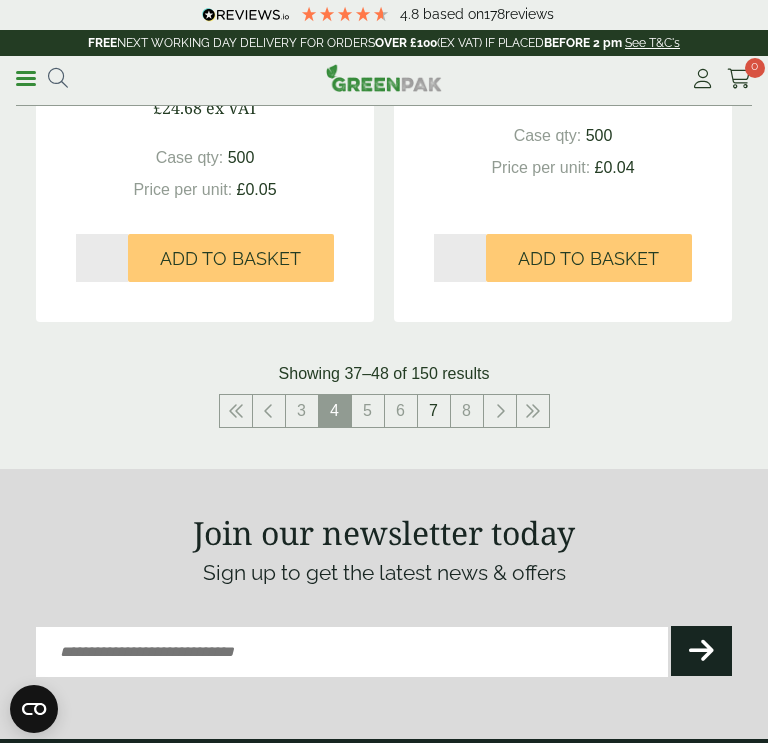 scroll, scrollTop: 4054, scrollLeft: 0, axis: vertical 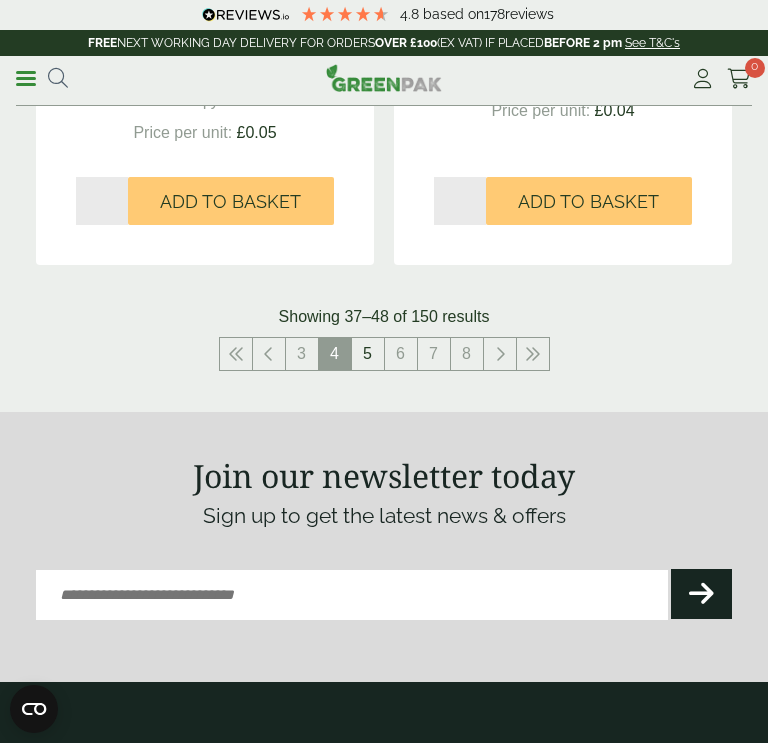 click on "5" at bounding box center [368, 354] 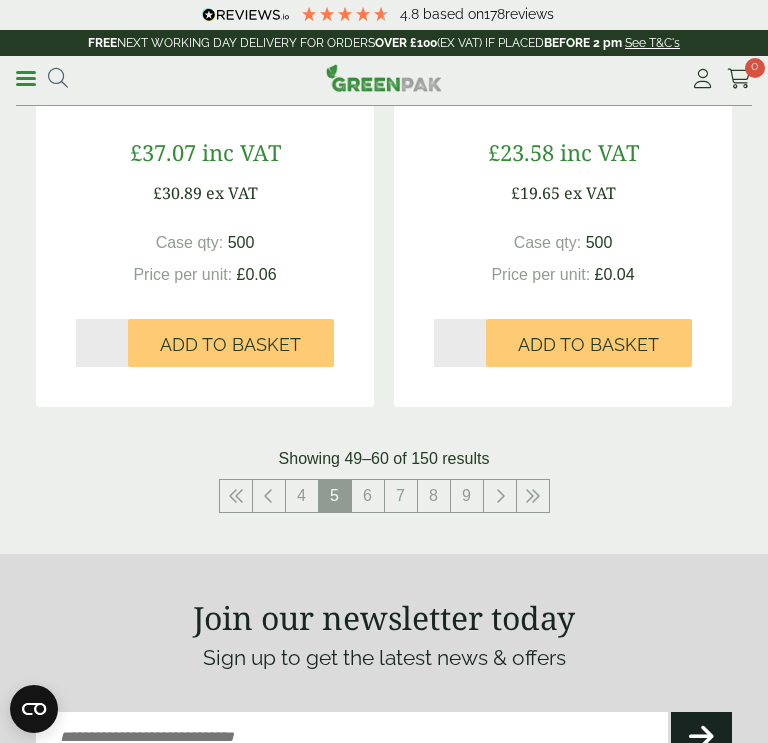 scroll, scrollTop: 3897, scrollLeft: 0, axis: vertical 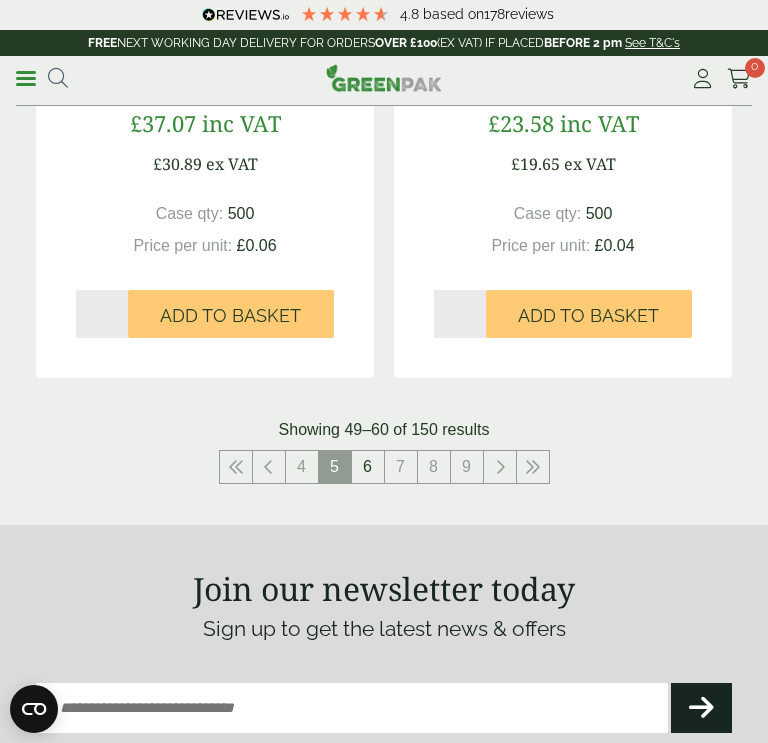 click on "6" at bounding box center (368, 467) 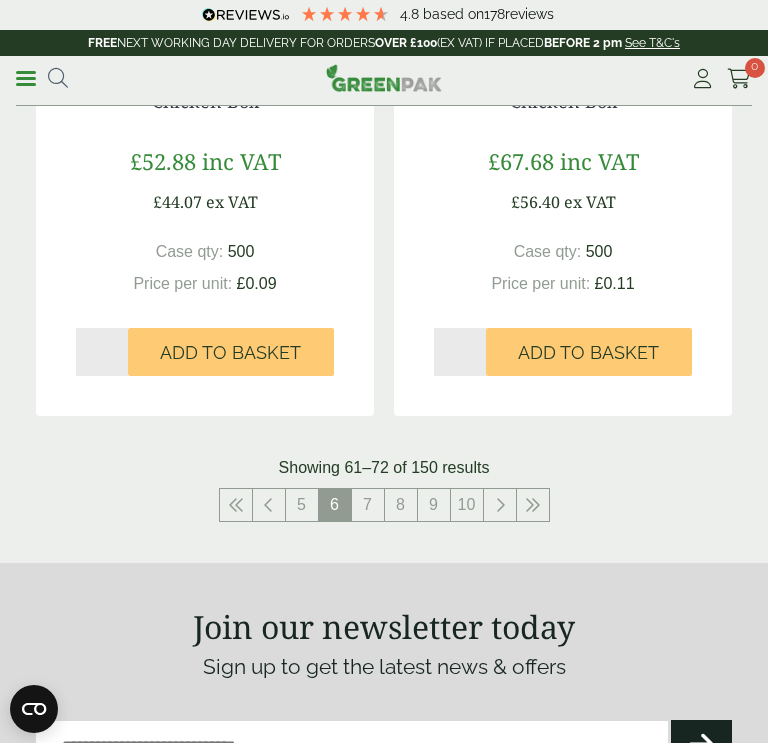 scroll, scrollTop: 3985, scrollLeft: 0, axis: vertical 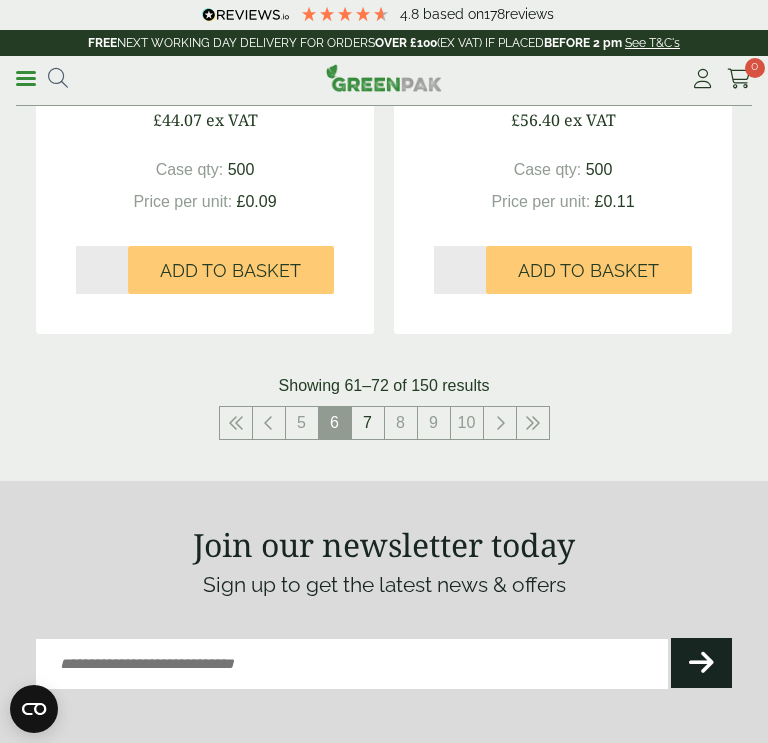 click on "7" at bounding box center (368, 423) 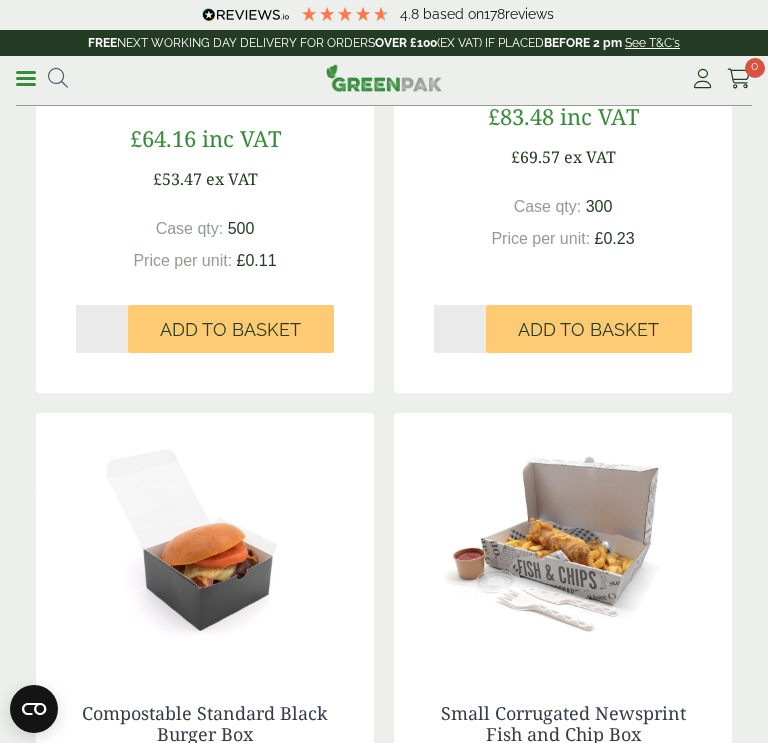 scroll, scrollTop: 3897, scrollLeft: 0, axis: vertical 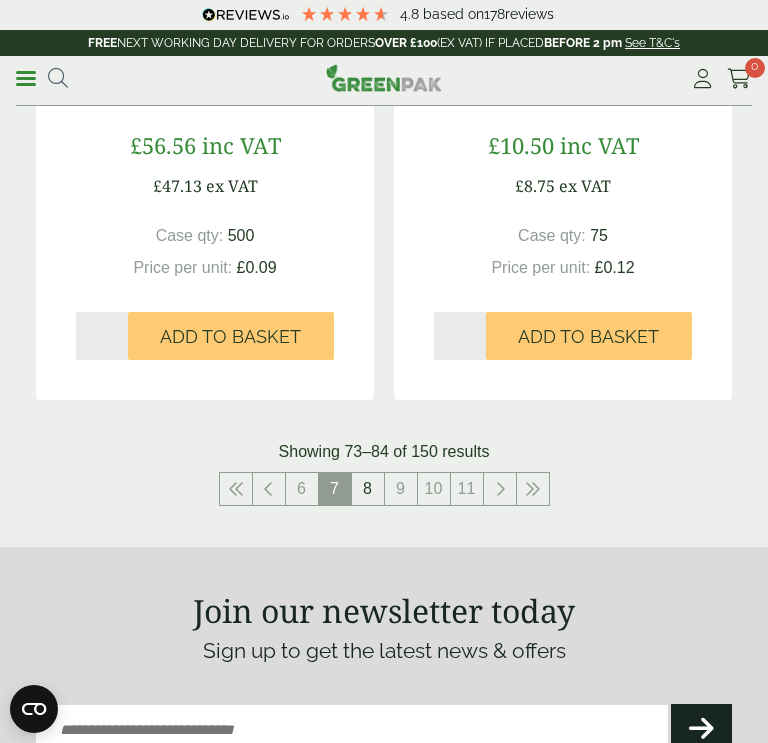 click on "8" at bounding box center (368, 489) 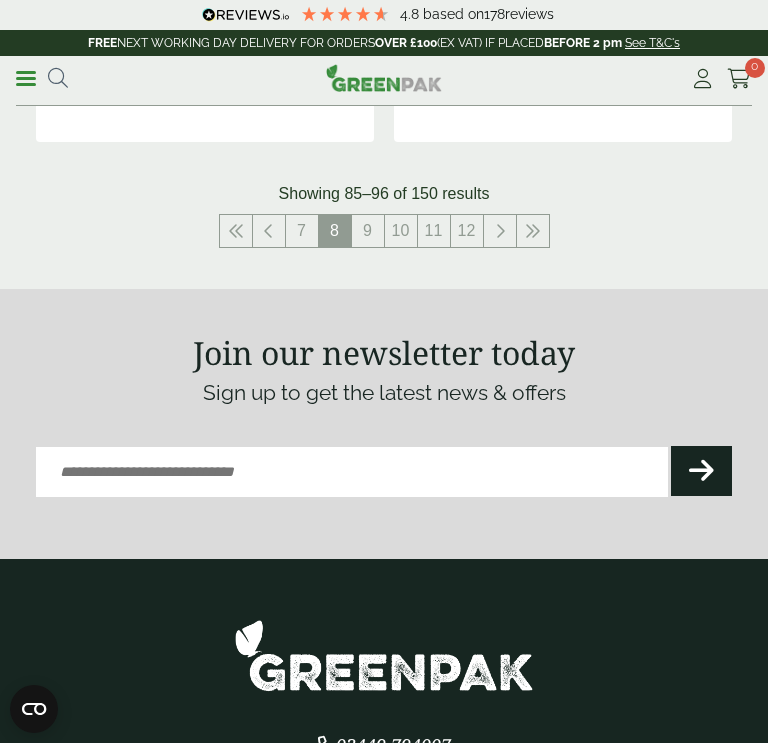 scroll, scrollTop: 4265, scrollLeft: 0, axis: vertical 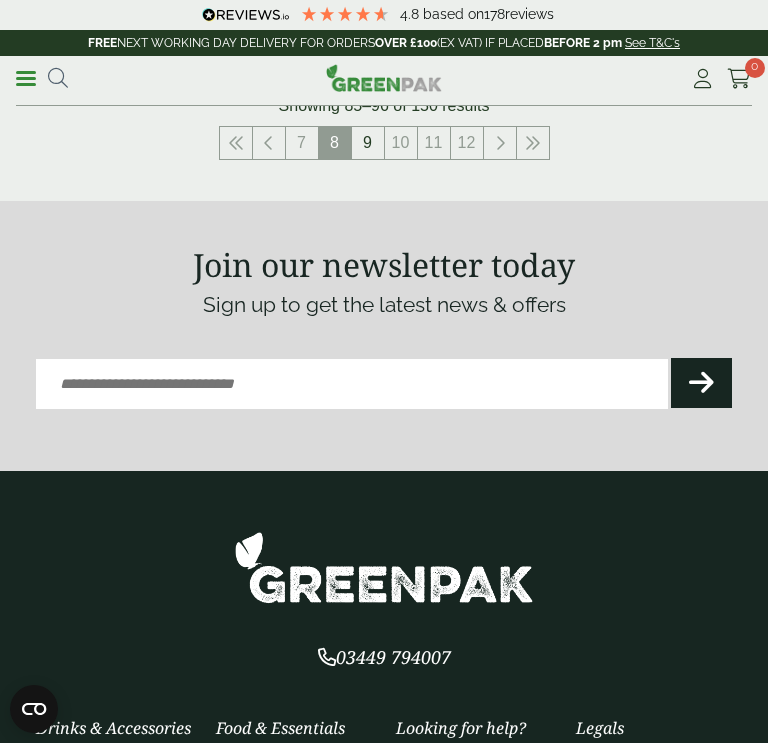 click on "9" at bounding box center [368, 143] 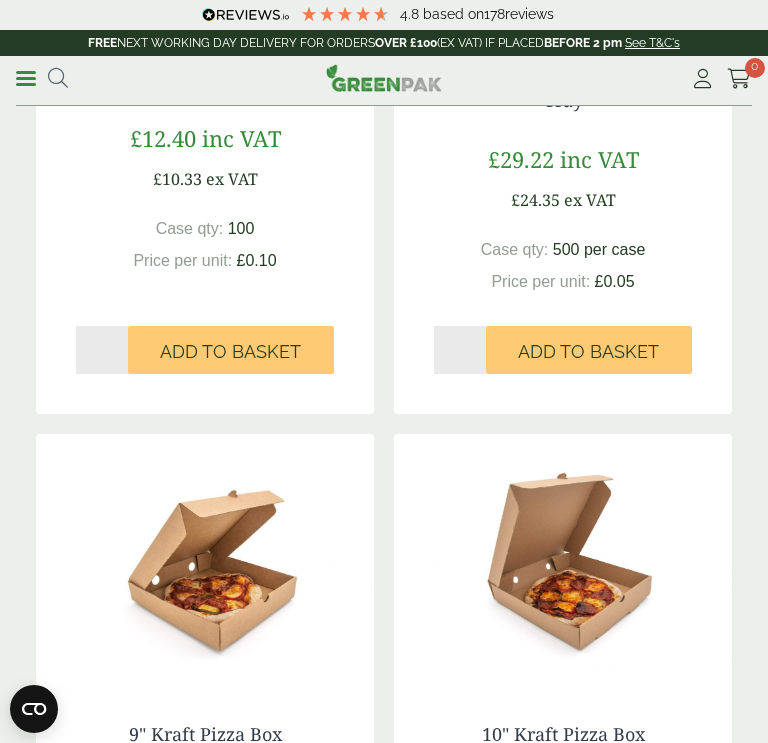 scroll, scrollTop: 3897, scrollLeft: 0, axis: vertical 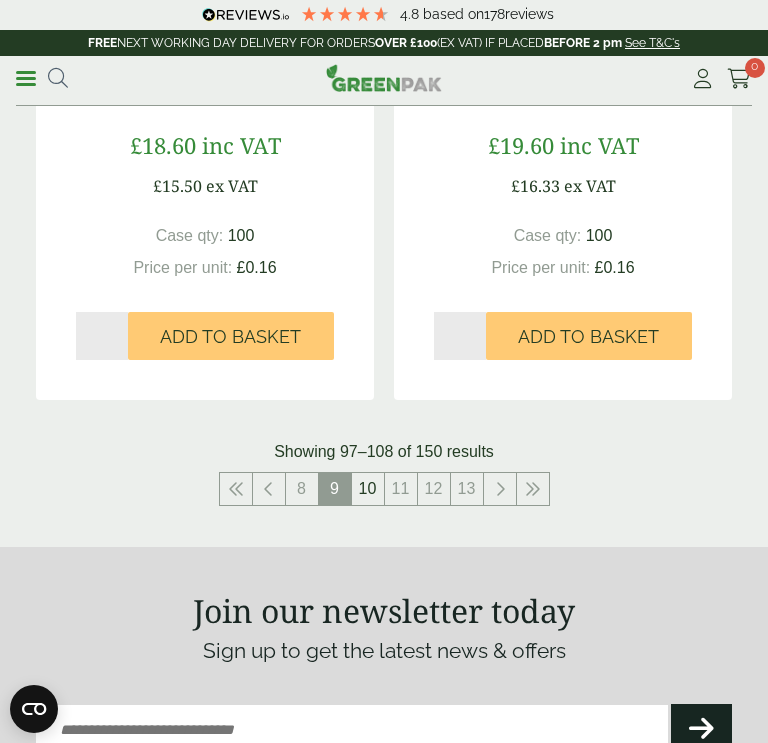 click on "10" at bounding box center [368, 489] 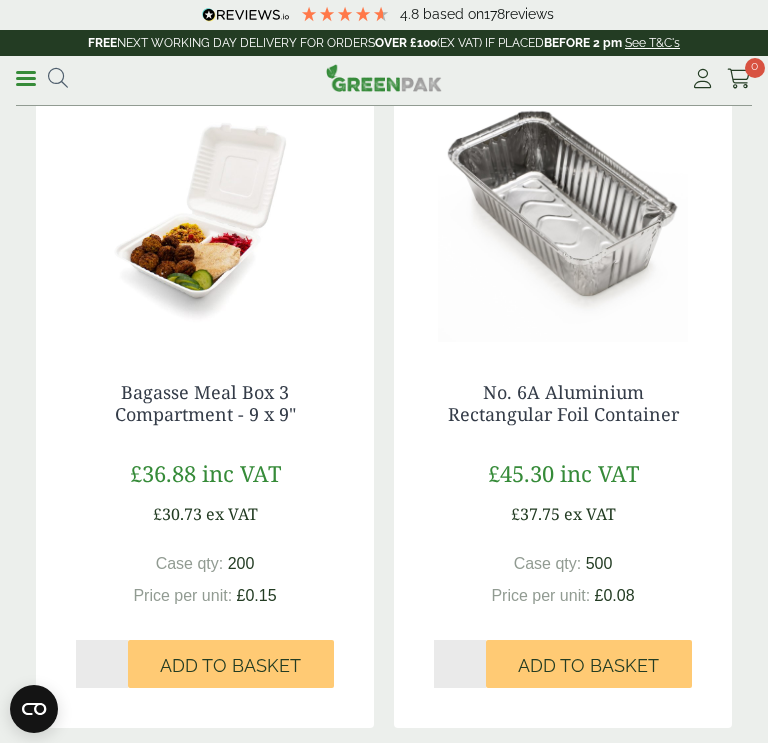 scroll, scrollTop: 3507, scrollLeft: 0, axis: vertical 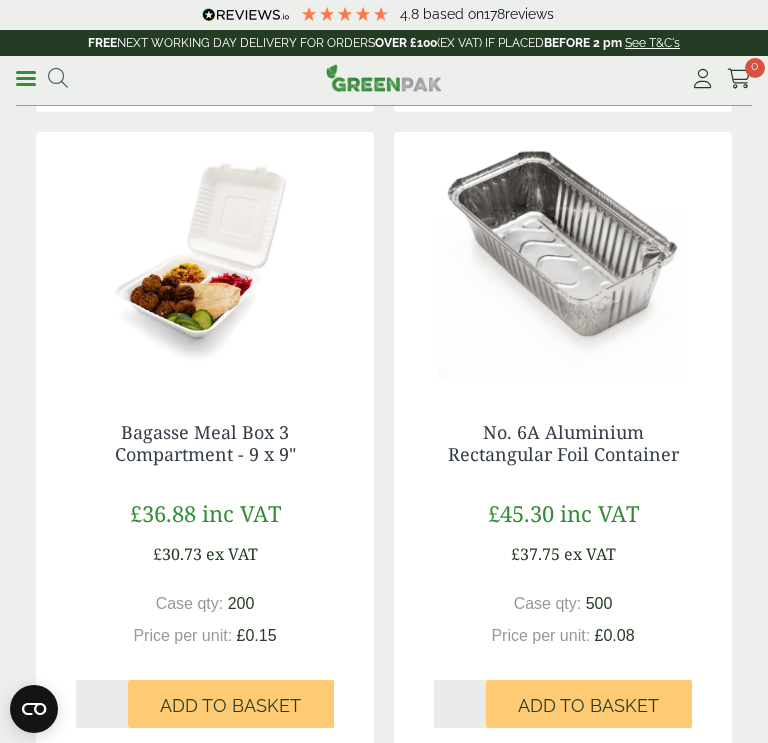 drag, startPoint x: 461, startPoint y: 397, endPoint x: 687, endPoint y: 456, distance: 233.5744 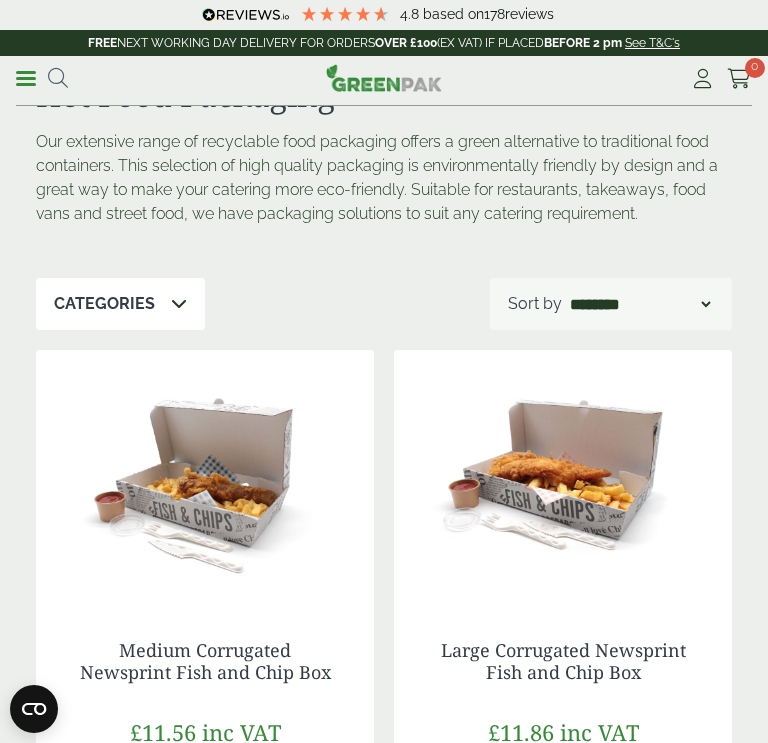 scroll, scrollTop: 0, scrollLeft: 0, axis: both 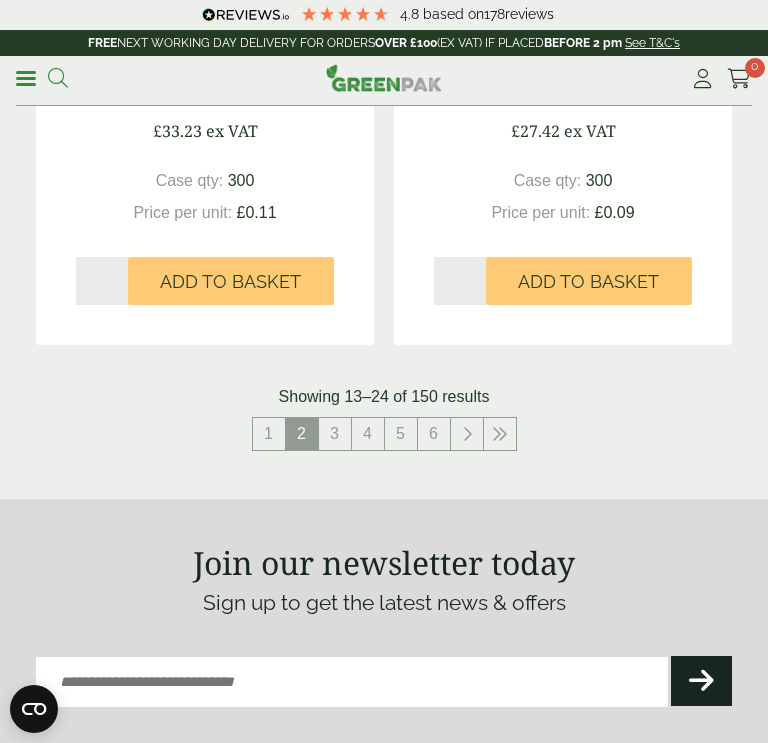 click at bounding box center (58, 78) 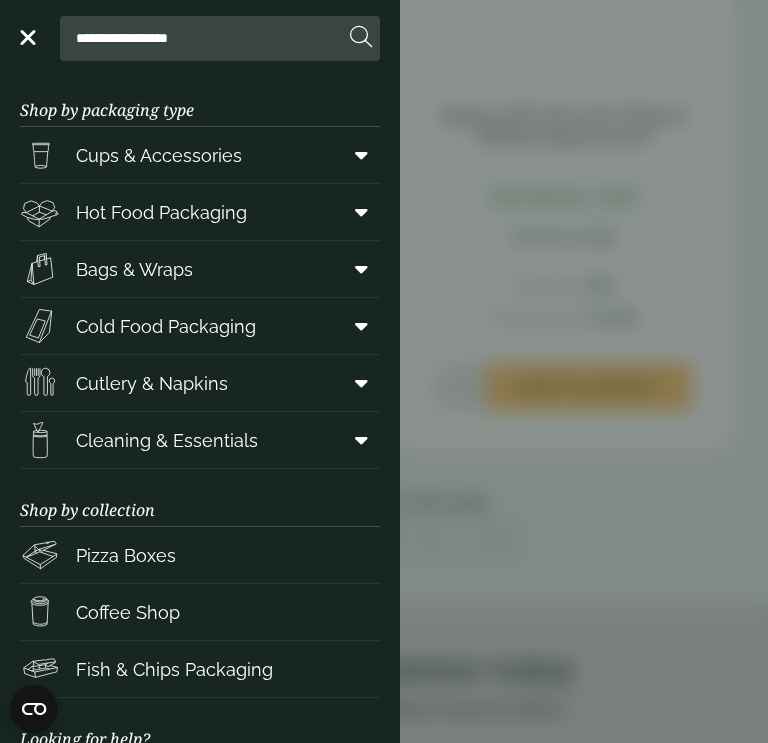 click on "**********" at bounding box center [206, 38] 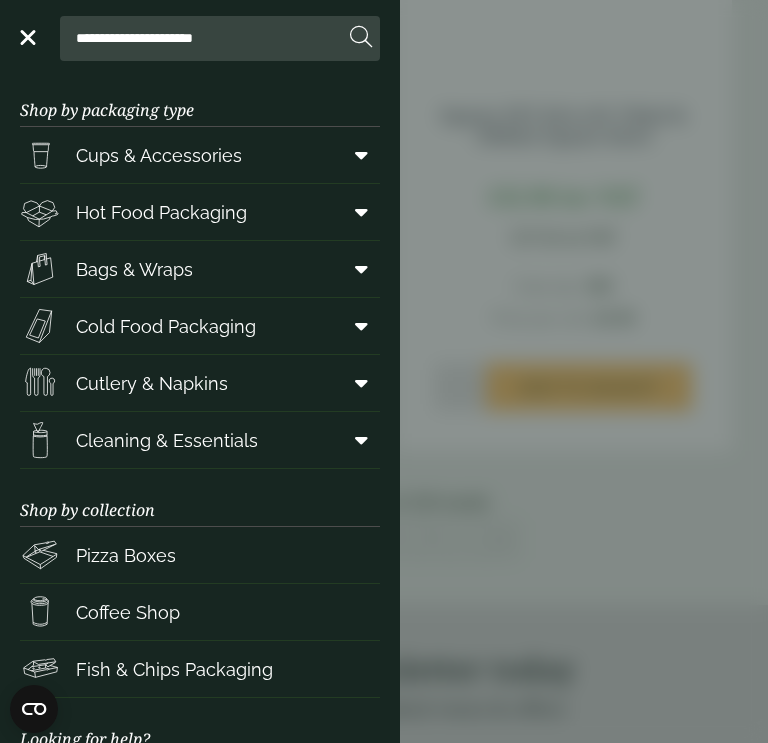type on "**********" 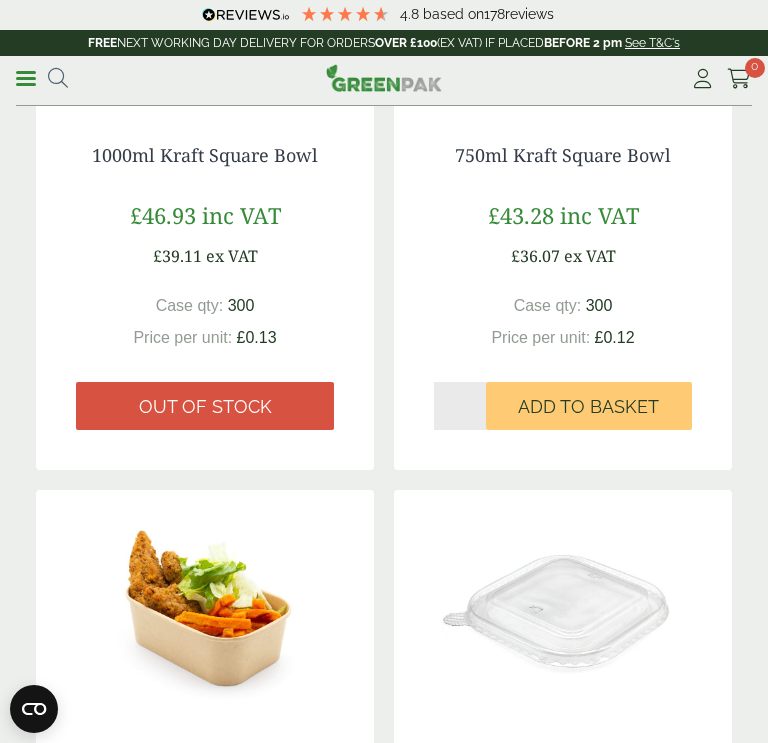 scroll, scrollTop: 3820, scrollLeft: 0, axis: vertical 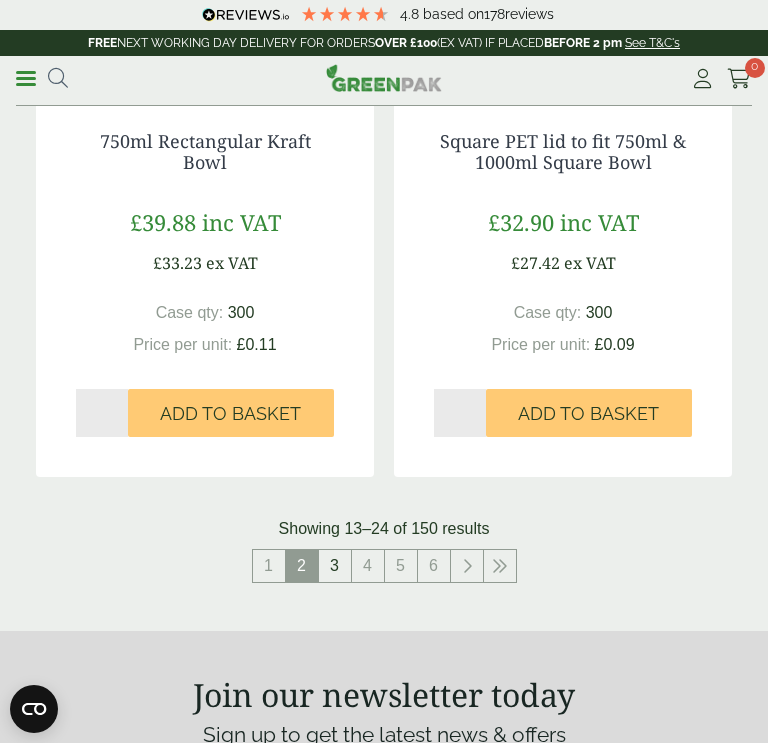 click on "3" at bounding box center [335, 566] 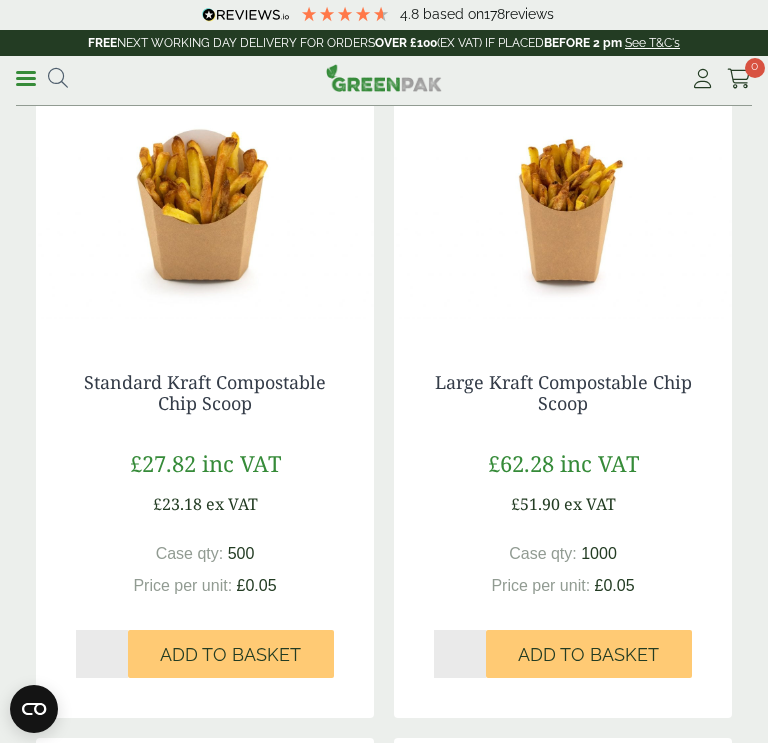 scroll, scrollTop: 980, scrollLeft: 0, axis: vertical 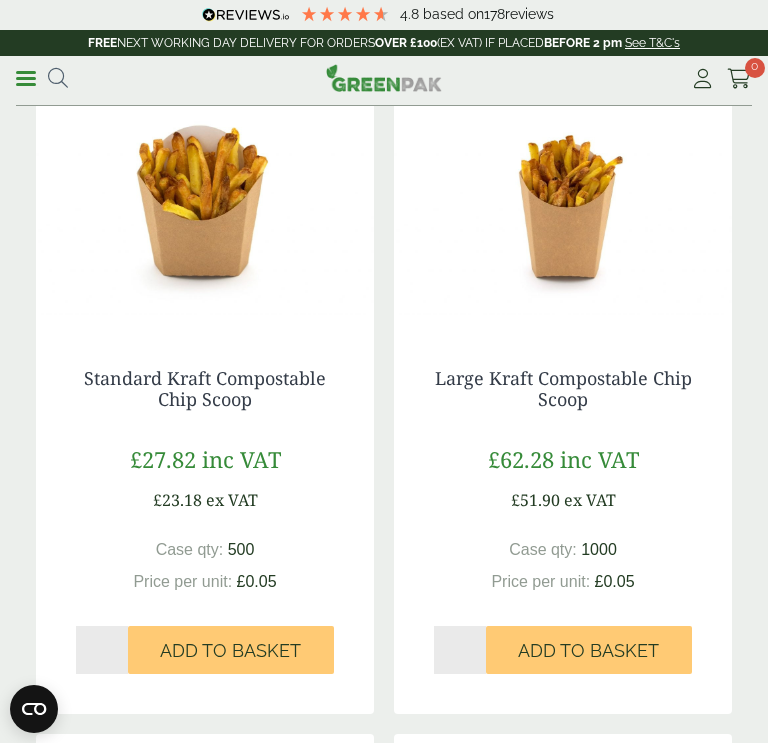 click on "Hot Food Packaging
Our extensive range of recyclable food packaging offers a green alternative to traditional food containers. This selection of high quality packaging is environmentally friendly by design and a great way to make your catering more eco-friendly. Suitable for restaurants, takeaways, food vans and street food, we have packaging solutions to suit any catering requirement.
https://www.traditionrolex.com/48
Categories
****" at bounding box center [384, 1272] 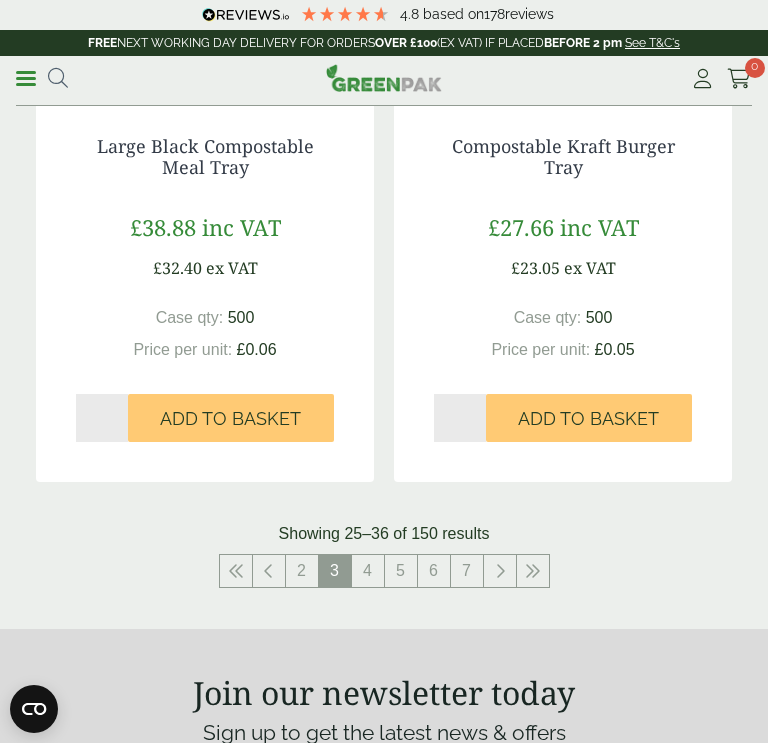 scroll, scrollTop: 4228, scrollLeft: 0, axis: vertical 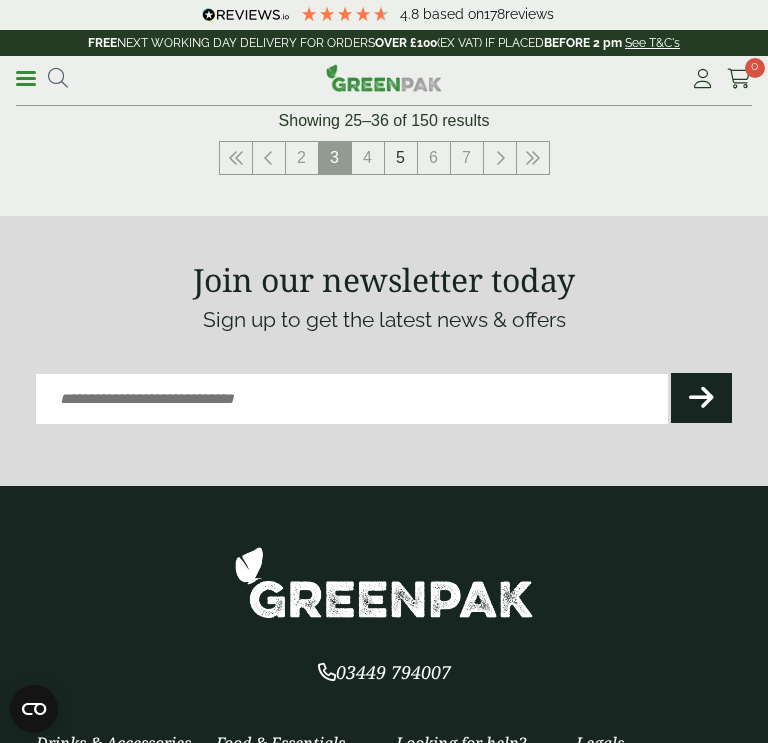 click on "5" at bounding box center (401, 158) 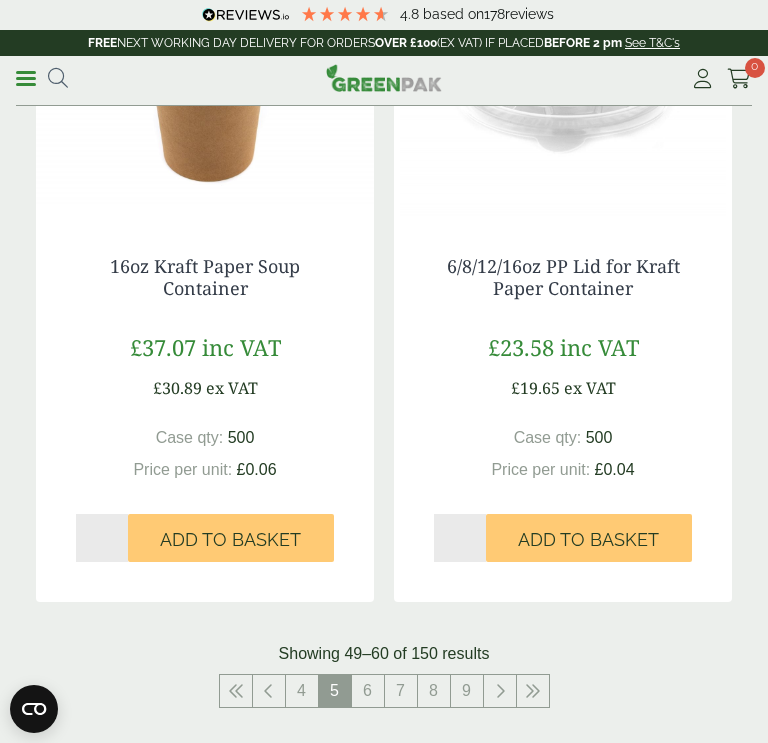 scroll, scrollTop: 3848, scrollLeft: 0, axis: vertical 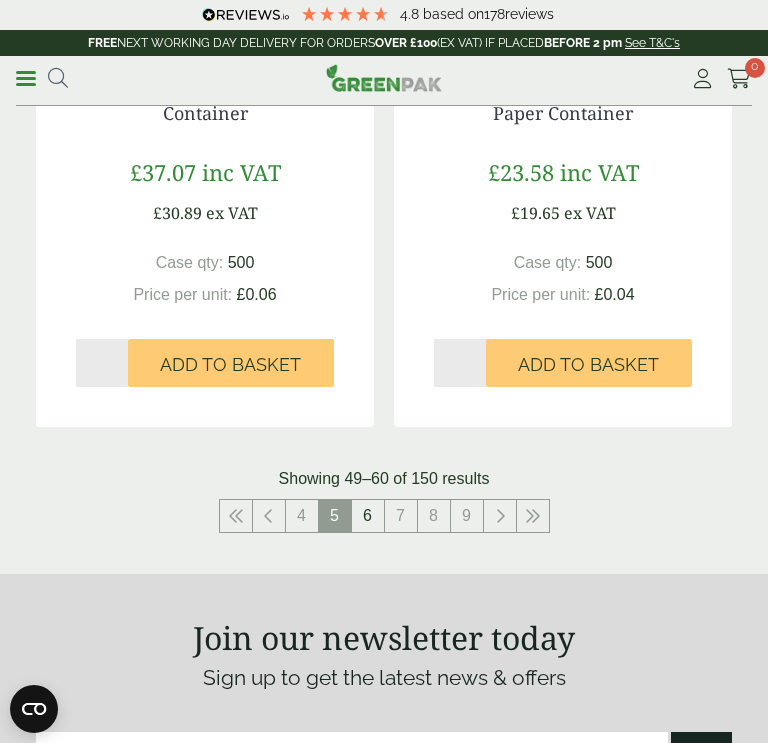 click on "6" at bounding box center [368, 516] 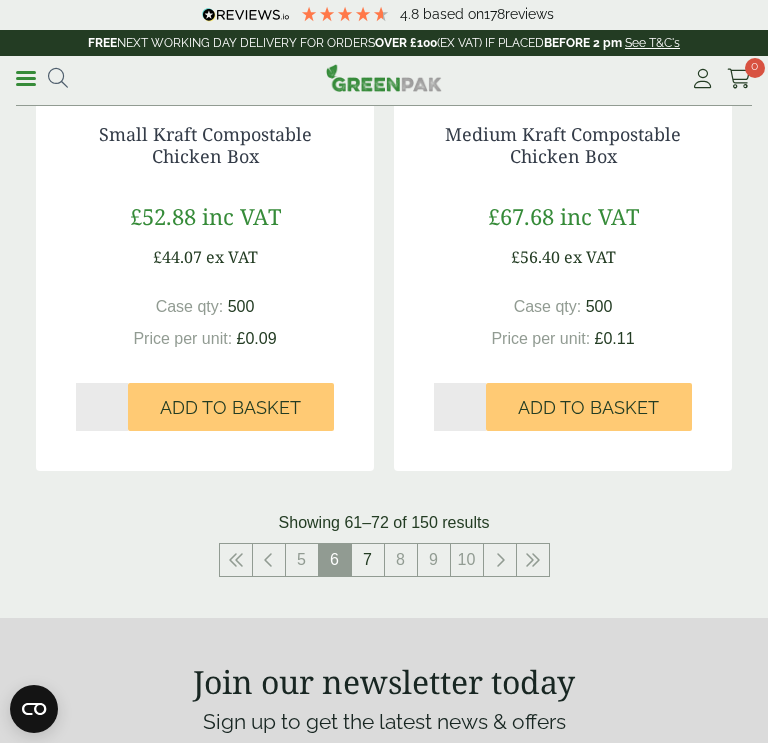click on "7" at bounding box center [368, 560] 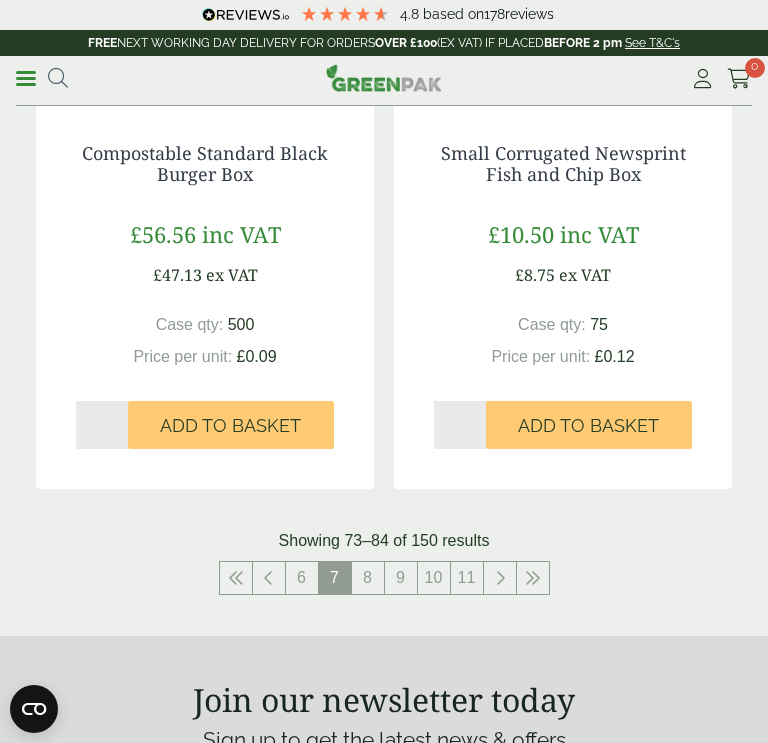 scroll, scrollTop: 3936, scrollLeft: 0, axis: vertical 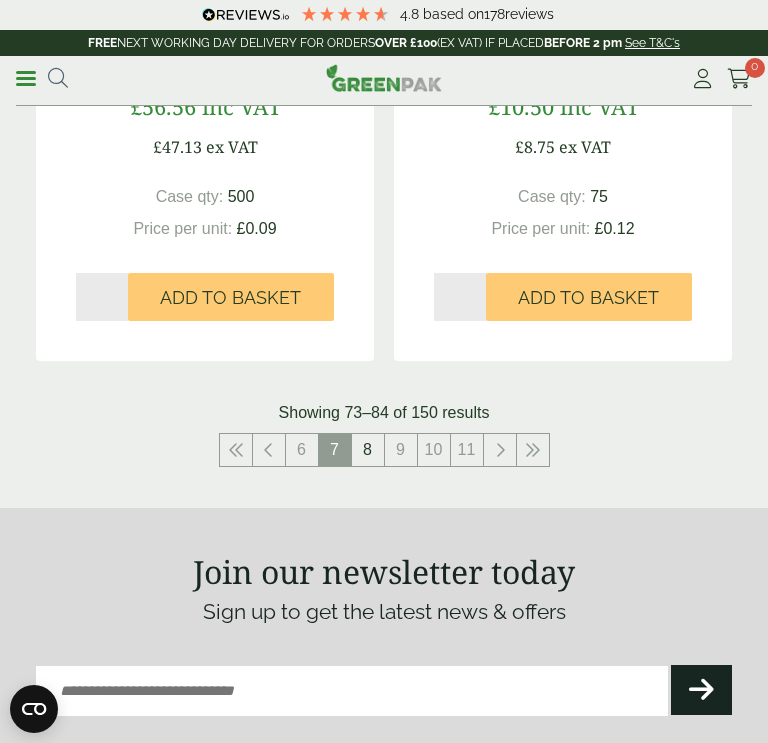 click on "8" at bounding box center [368, 450] 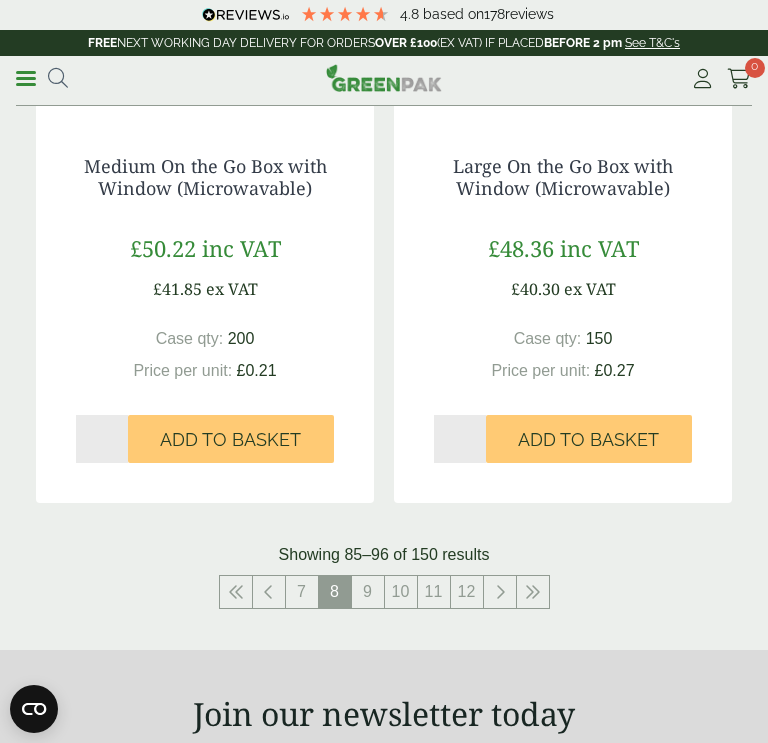 scroll, scrollTop: 3897, scrollLeft: 0, axis: vertical 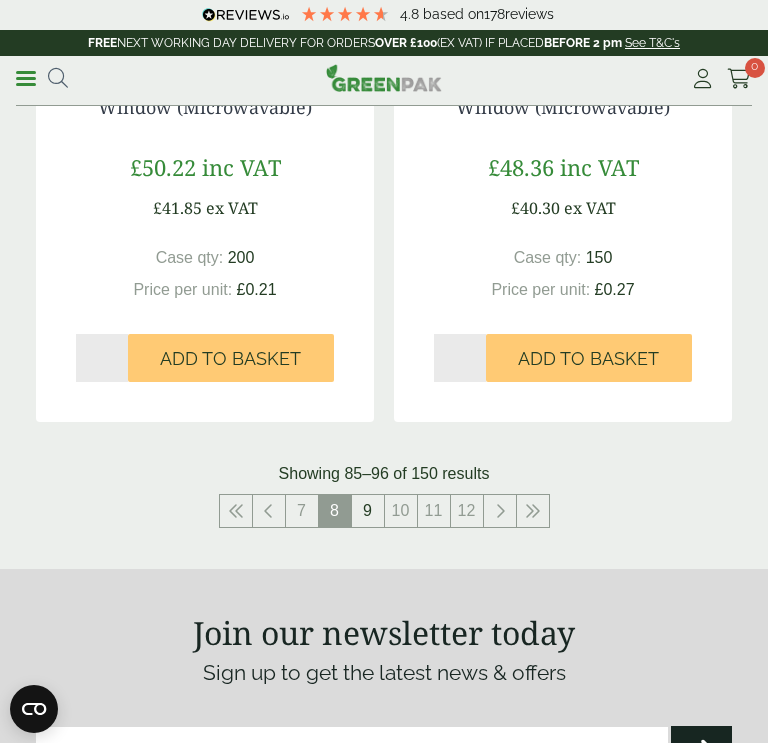 click on "9" at bounding box center [368, 511] 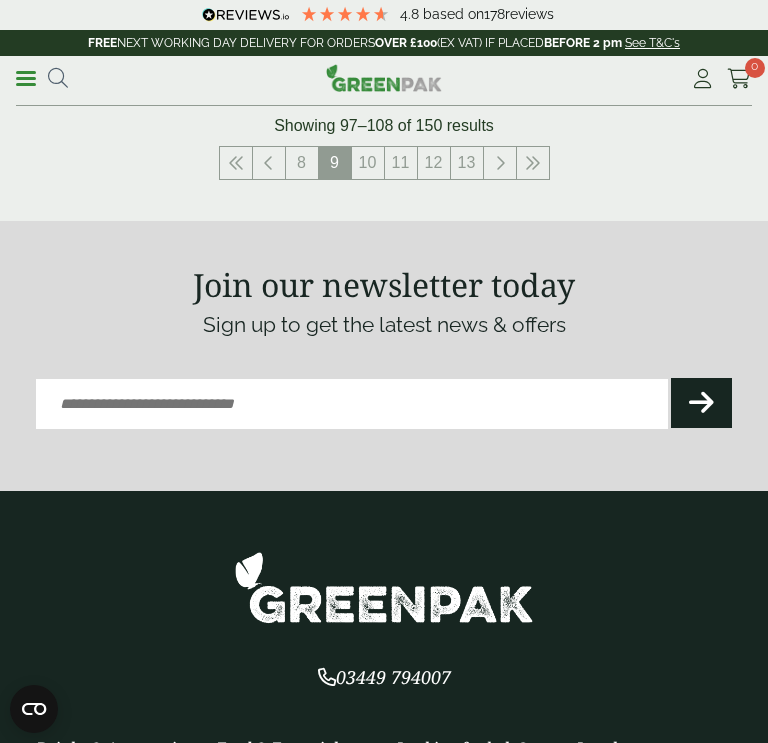 scroll, scrollTop: 4256, scrollLeft: 0, axis: vertical 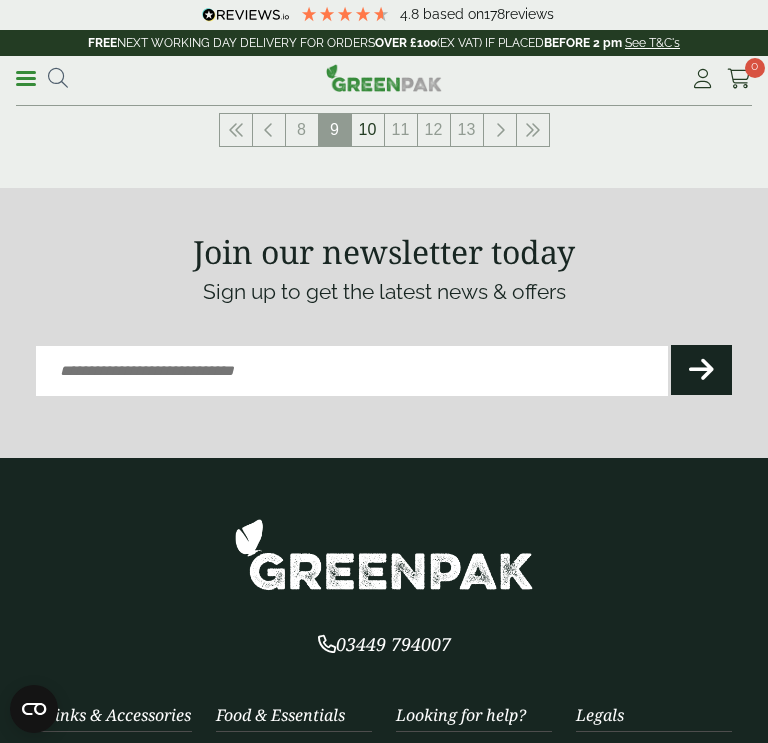 click on "10" at bounding box center (368, 130) 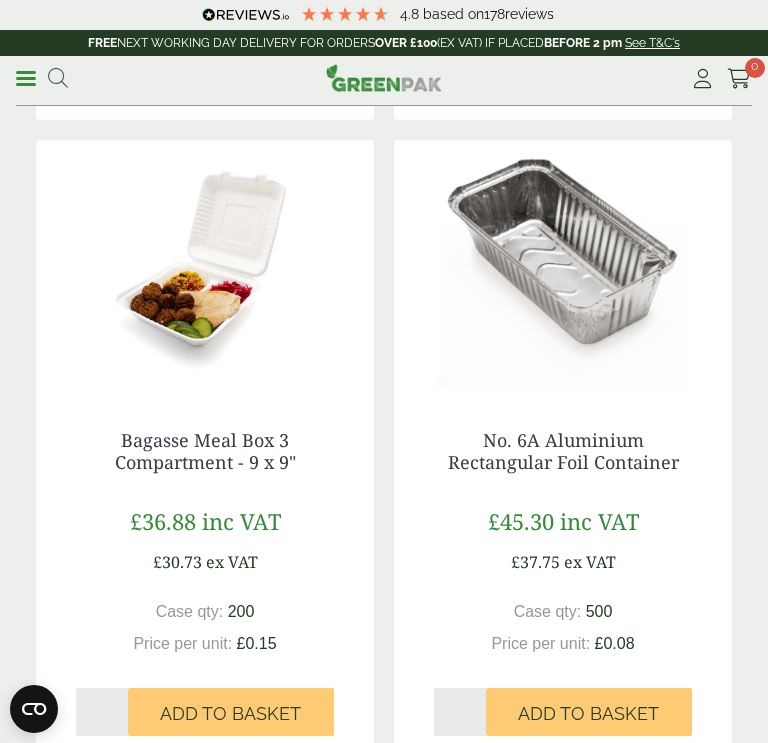 scroll, scrollTop: 3536, scrollLeft: 0, axis: vertical 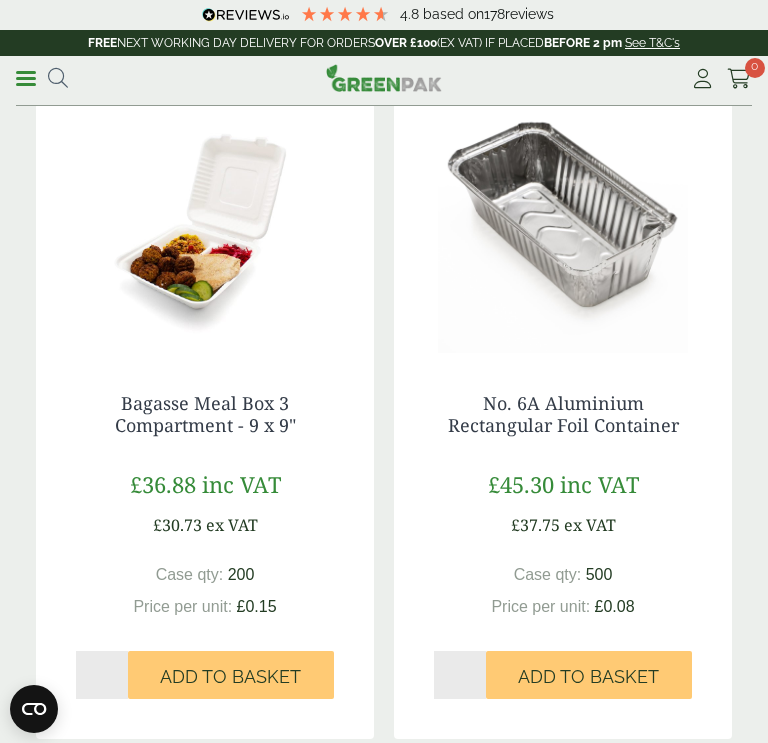 click on "No. 6A Aluminium Rectangular Foil Container" at bounding box center (563, 414) 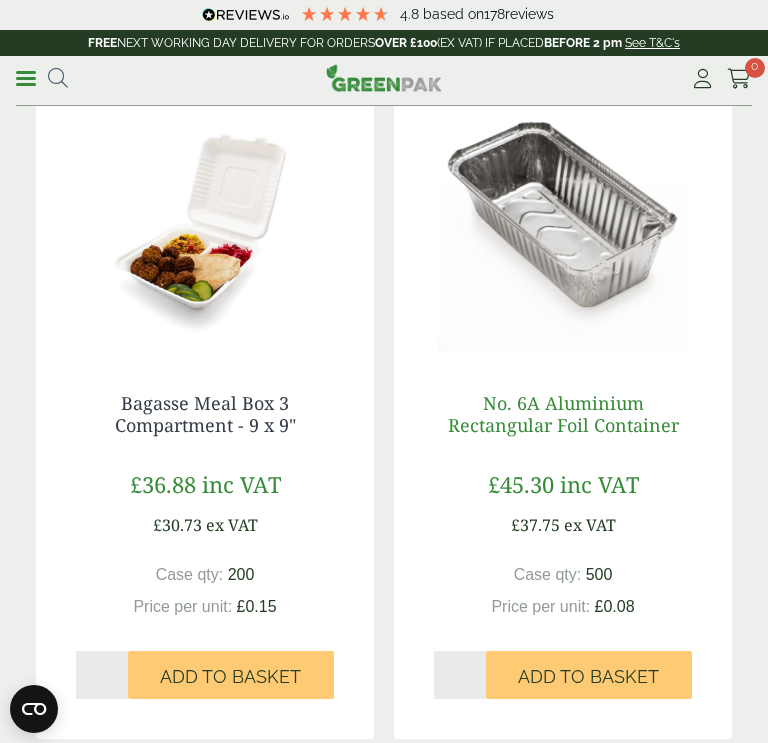 click on "No. 6A Aluminium Rectangular Foil Container" at bounding box center [563, 414] 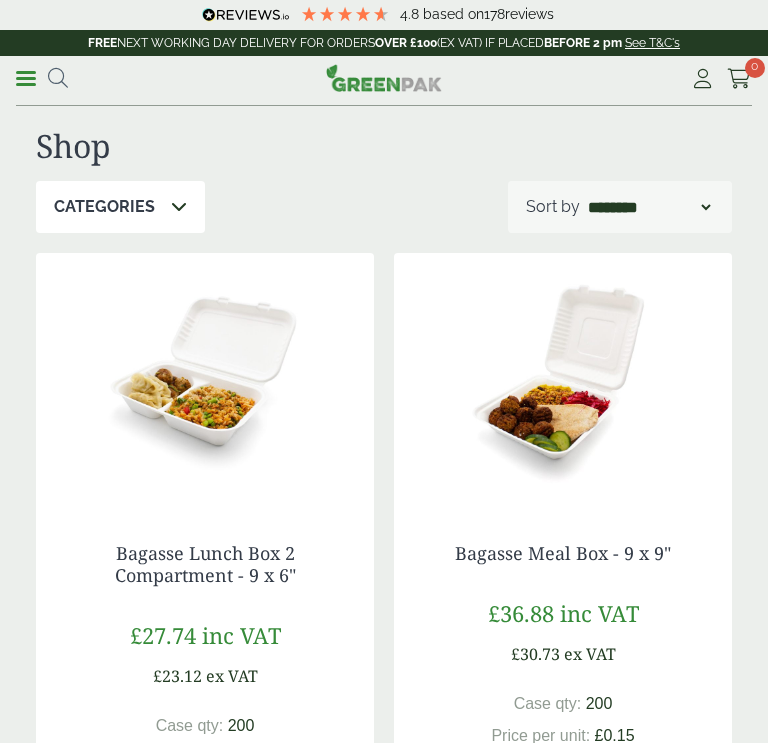 scroll, scrollTop: 529, scrollLeft: 0, axis: vertical 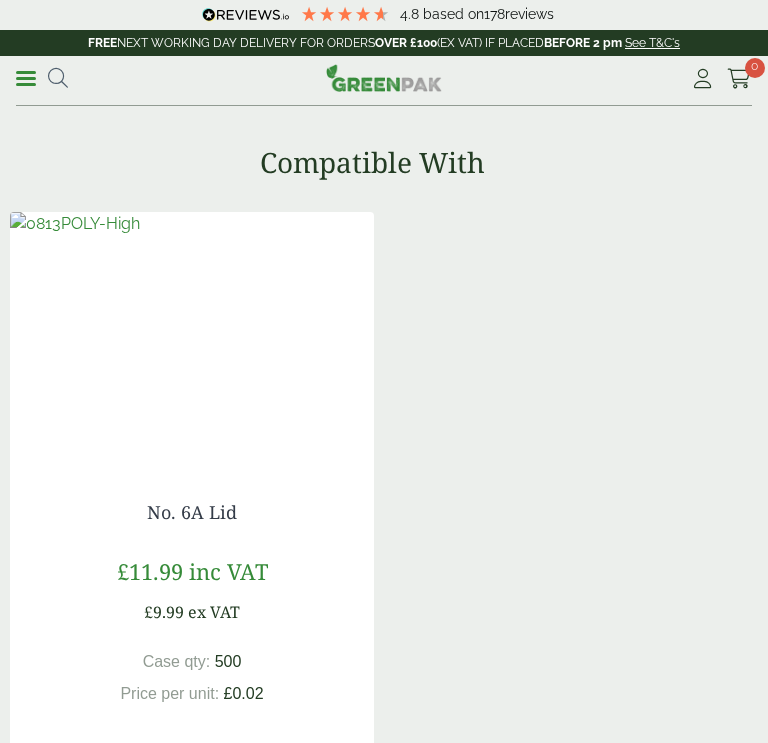 drag, startPoint x: 73, startPoint y: 542, endPoint x: 302, endPoint y: 547, distance: 229.05458 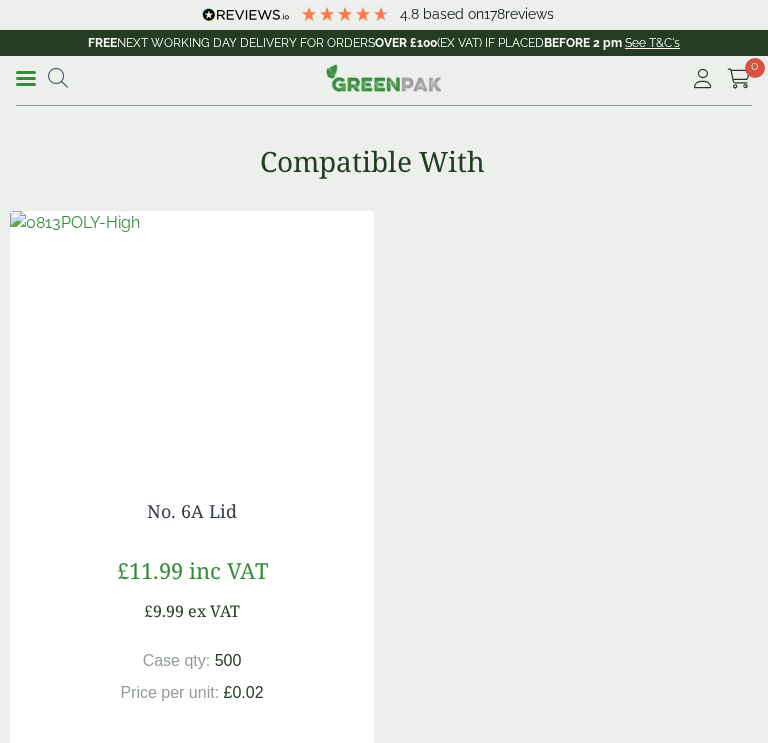 scroll, scrollTop: 0, scrollLeft: 0, axis: both 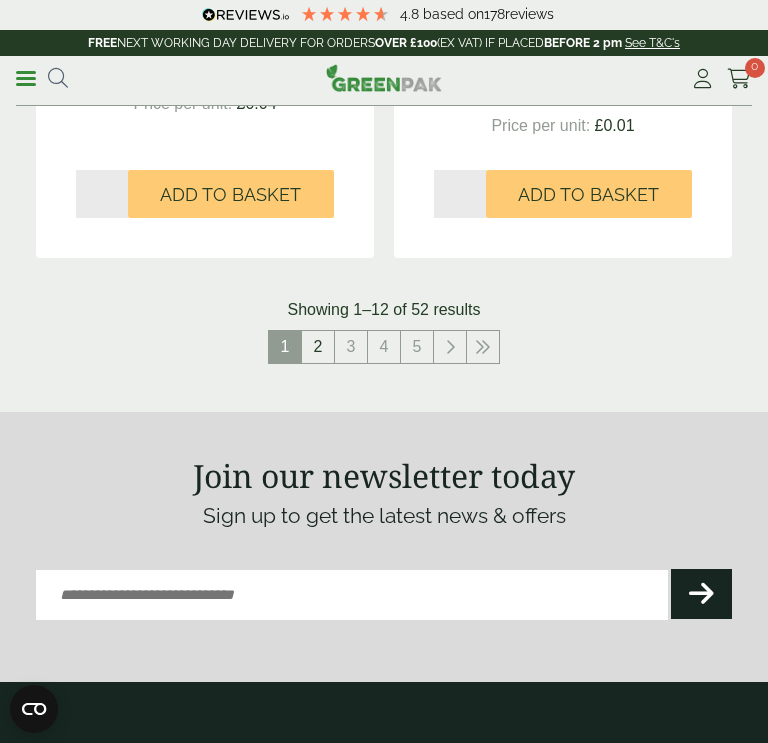 click on "2" at bounding box center [318, 347] 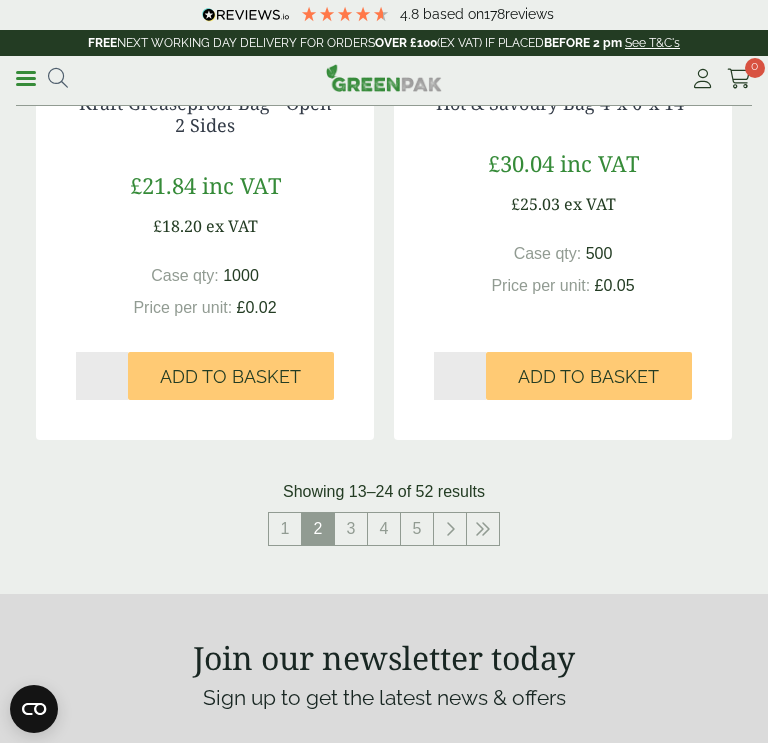 scroll, scrollTop: 3897, scrollLeft: 0, axis: vertical 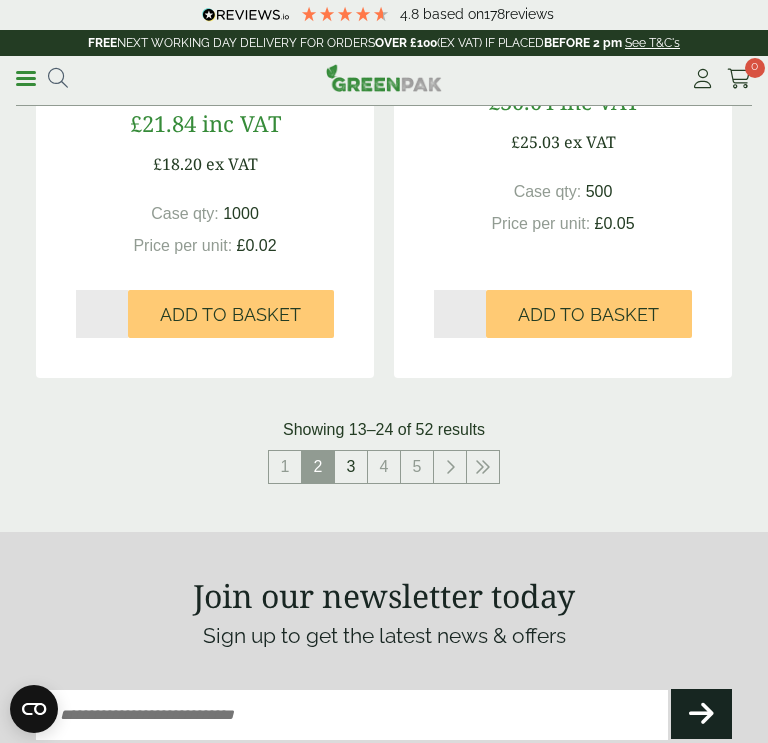 click on "3" at bounding box center [351, 467] 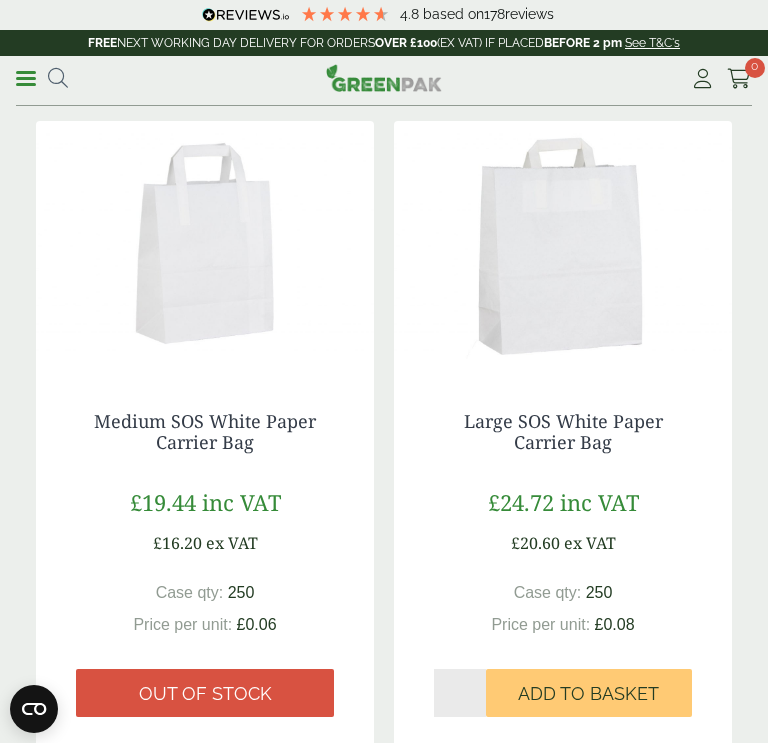 scroll, scrollTop: 1497, scrollLeft: 0, axis: vertical 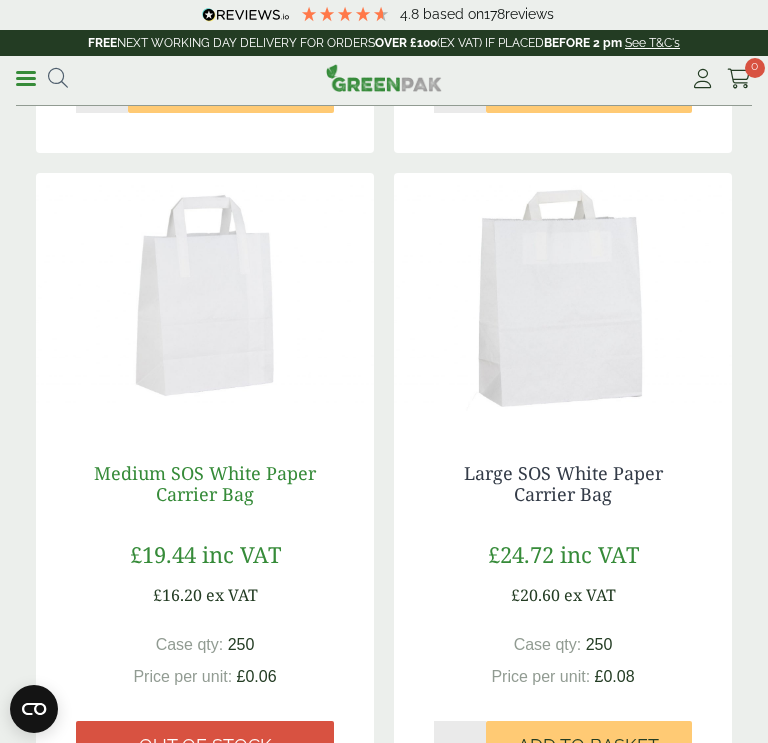 drag, startPoint x: 311, startPoint y: 517, endPoint x: 97, endPoint y: 461, distance: 221.20578 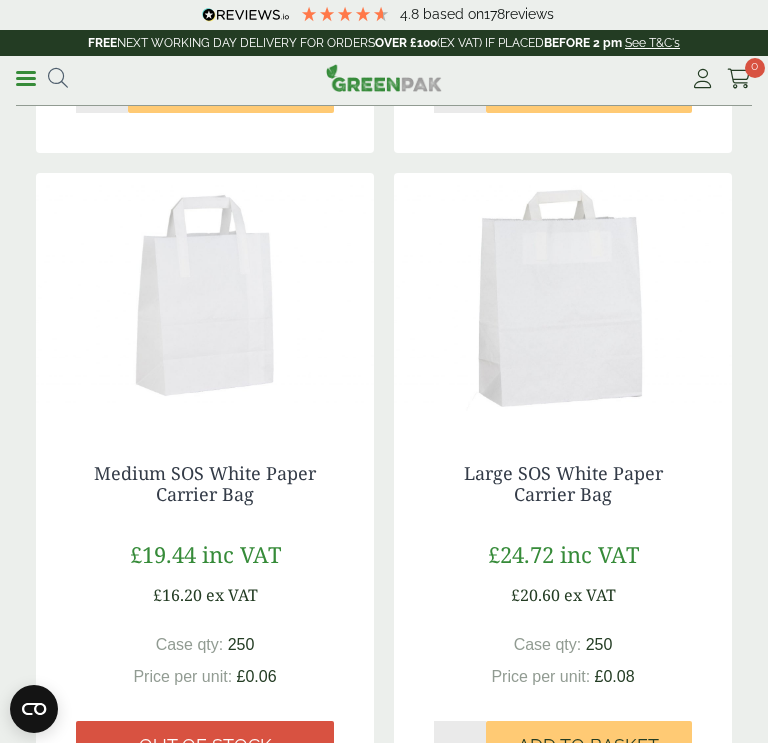 click on "Medium SOS White Paper Carrier Bag
£19.44
inc VAT
£16.20
ex VAT
Case qty:
250
Price per unit:
£0.06
Out of stock" at bounding box center (205, 616) 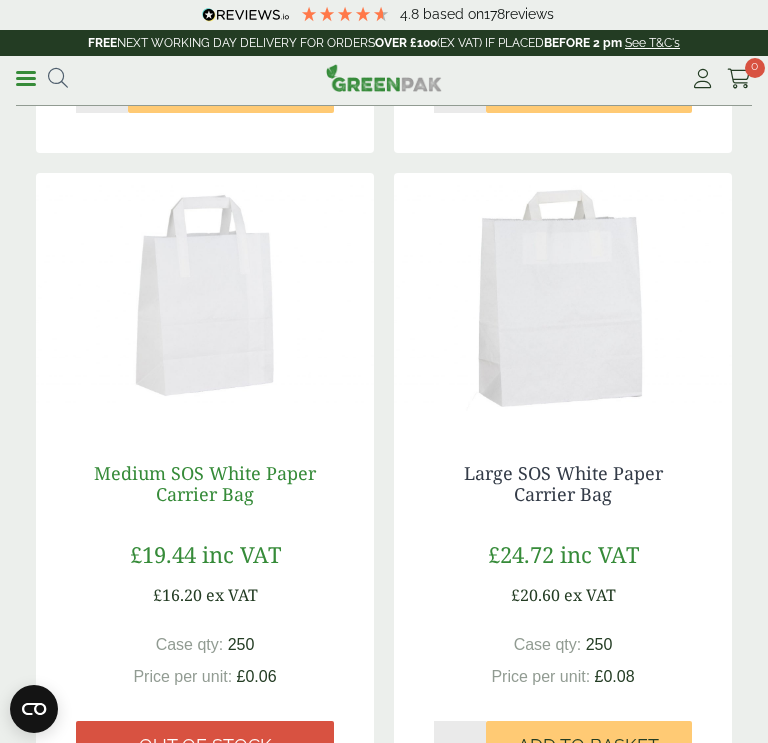 drag, startPoint x: 88, startPoint y: 456, endPoint x: 241, endPoint y: 495, distance: 157.89236 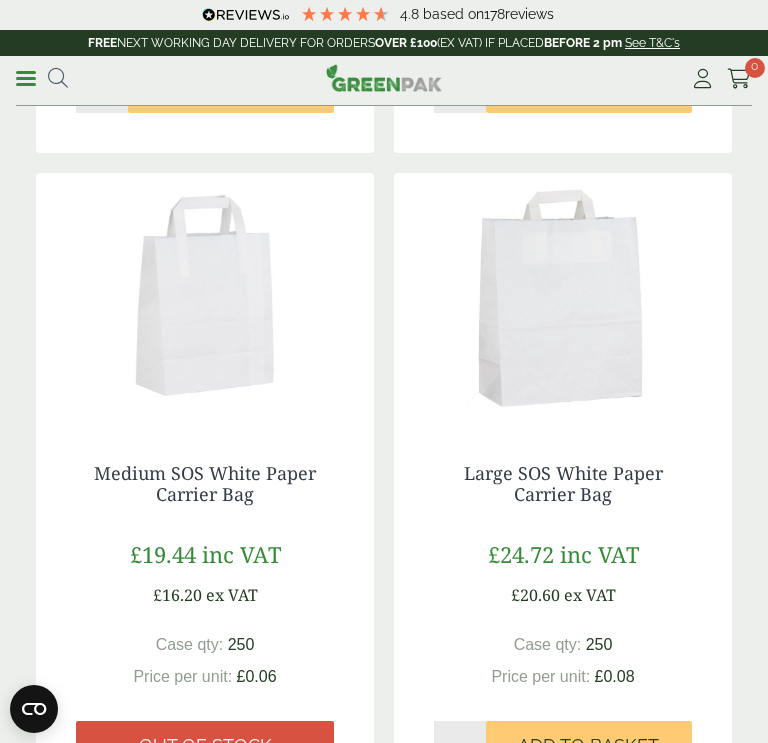drag, startPoint x: 72, startPoint y: 452, endPoint x: 195, endPoint y: 428, distance: 125.31959 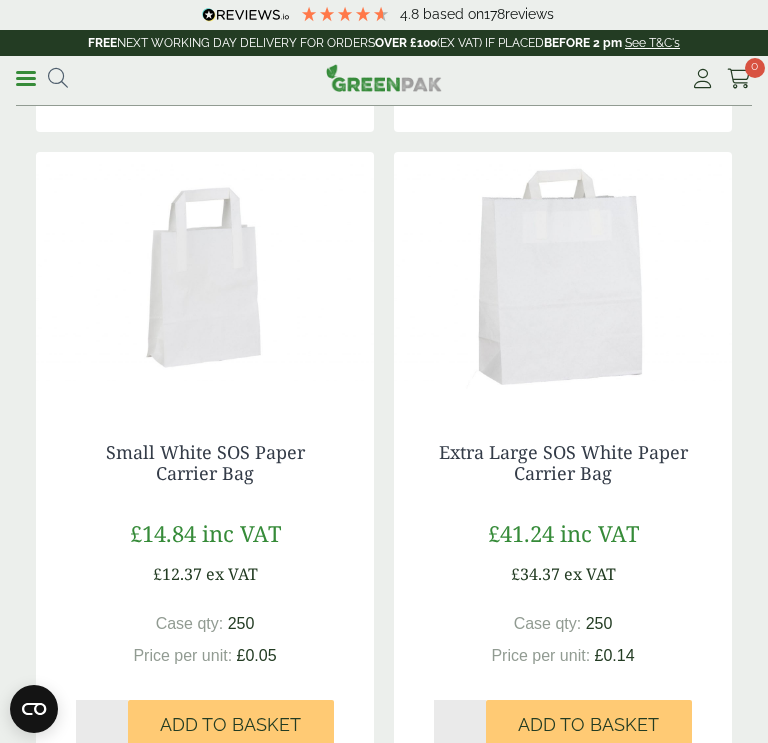scroll, scrollTop: 857, scrollLeft: 0, axis: vertical 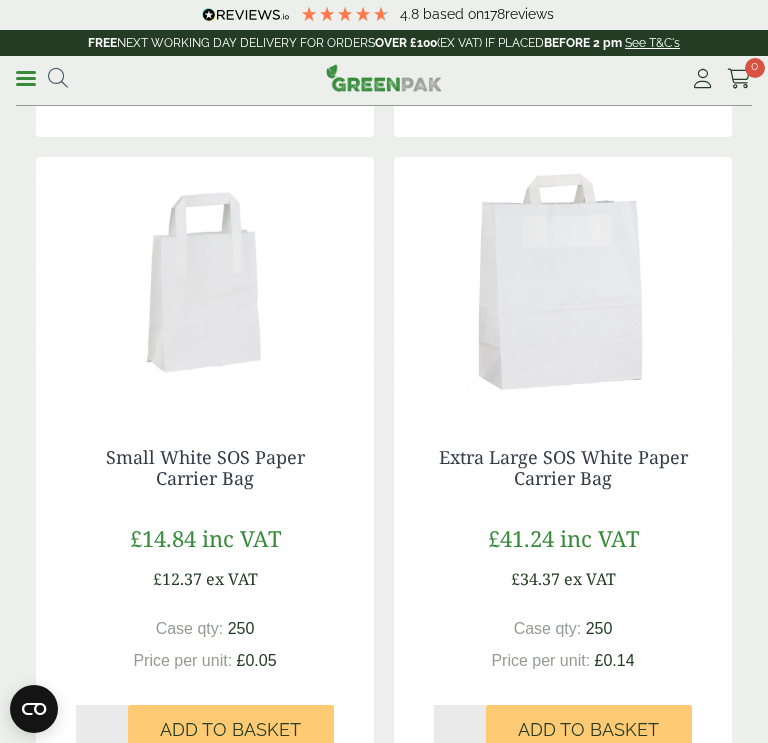 drag, startPoint x: 99, startPoint y: 442, endPoint x: 299, endPoint y: 478, distance: 203.21417 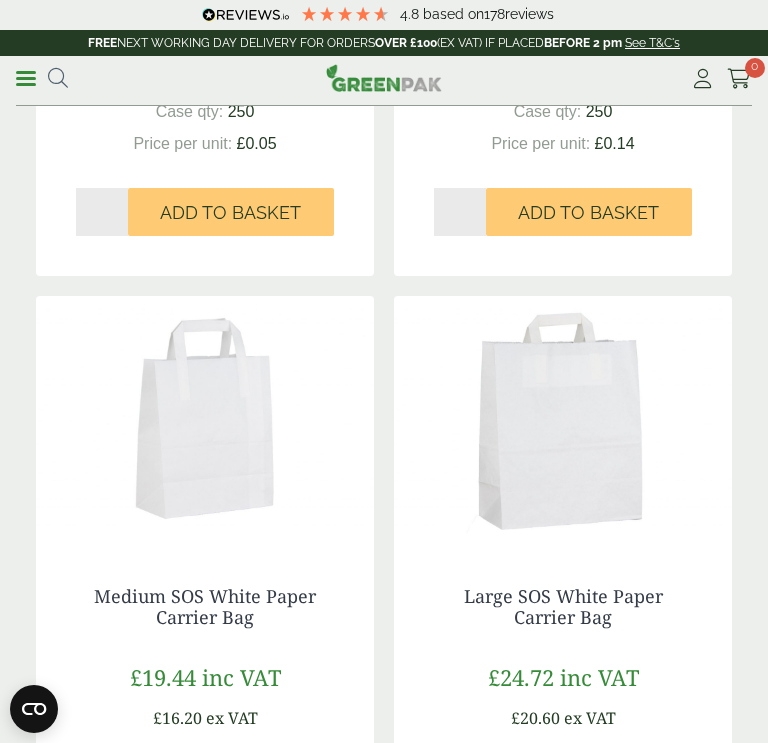 scroll, scrollTop: 1497, scrollLeft: 0, axis: vertical 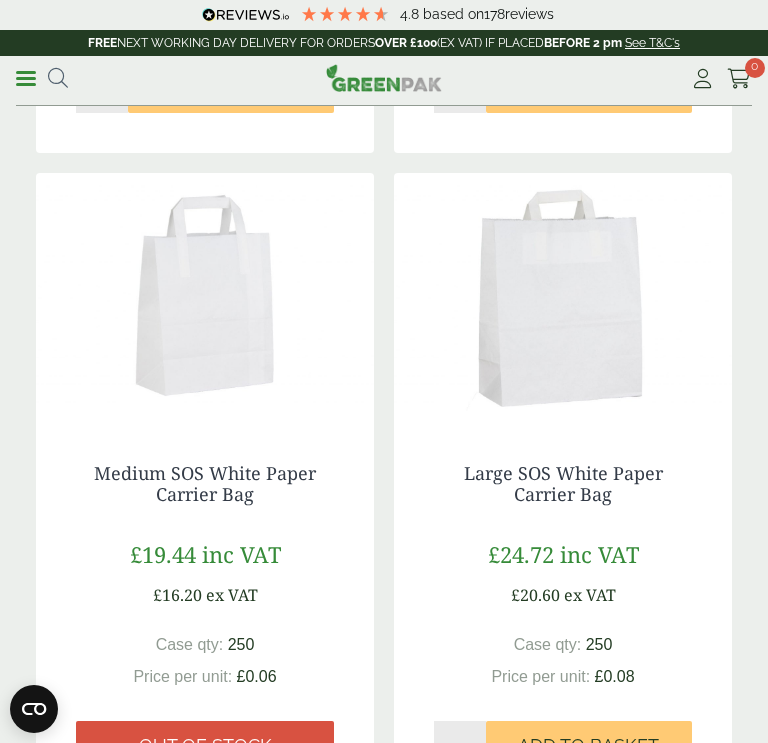 drag, startPoint x: 86, startPoint y: 448, endPoint x: 279, endPoint y: 497, distance: 199.12308 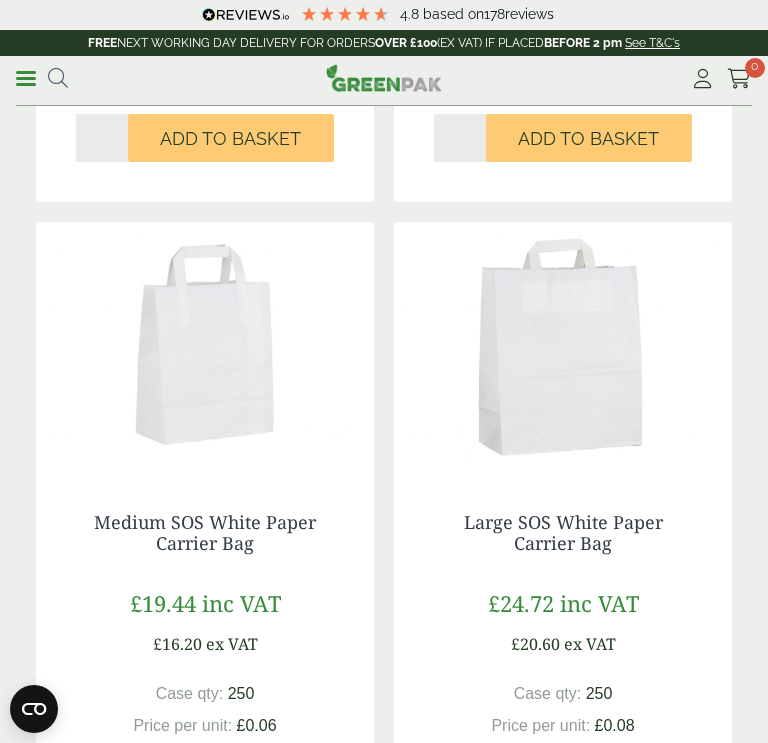 scroll, scrollTop: 1457, scrollLeft: 0, axis: vertical 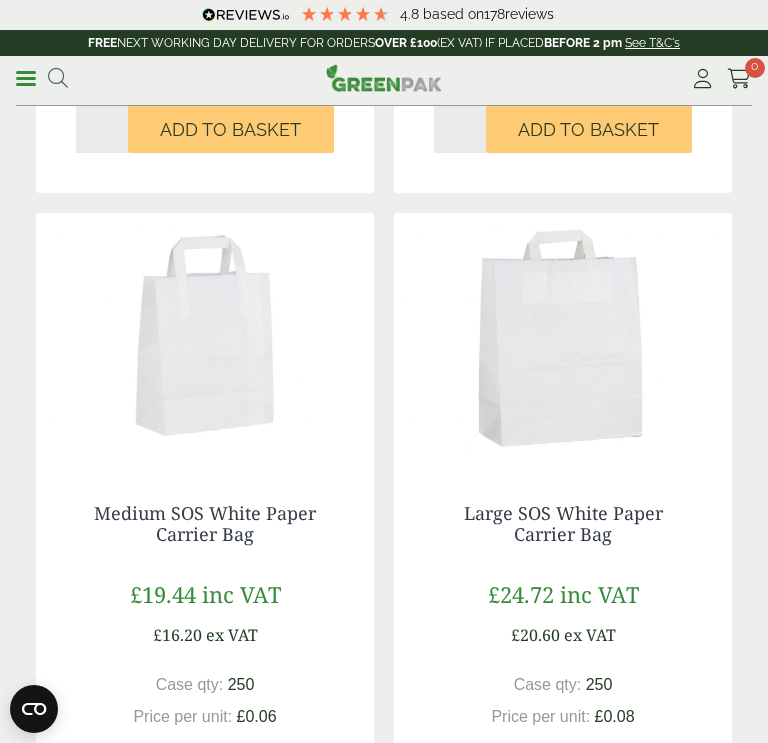 drag, startPoint x: 431, startPoint y: 509, endPoint x: 621, endPoint y: 526, distance: 190.759 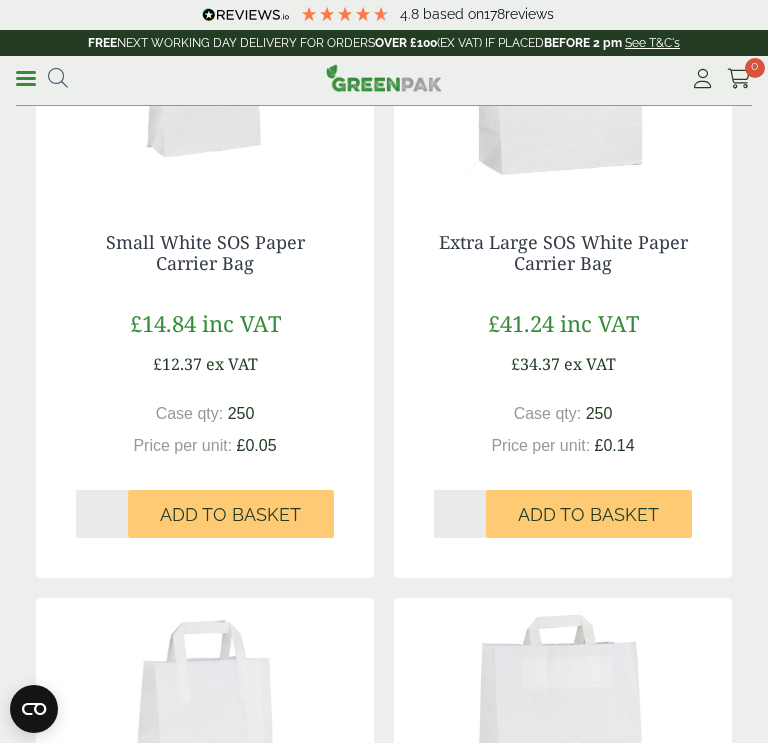 scroll, scrollTop: 979, scrollLeft: 0, axis: vertical 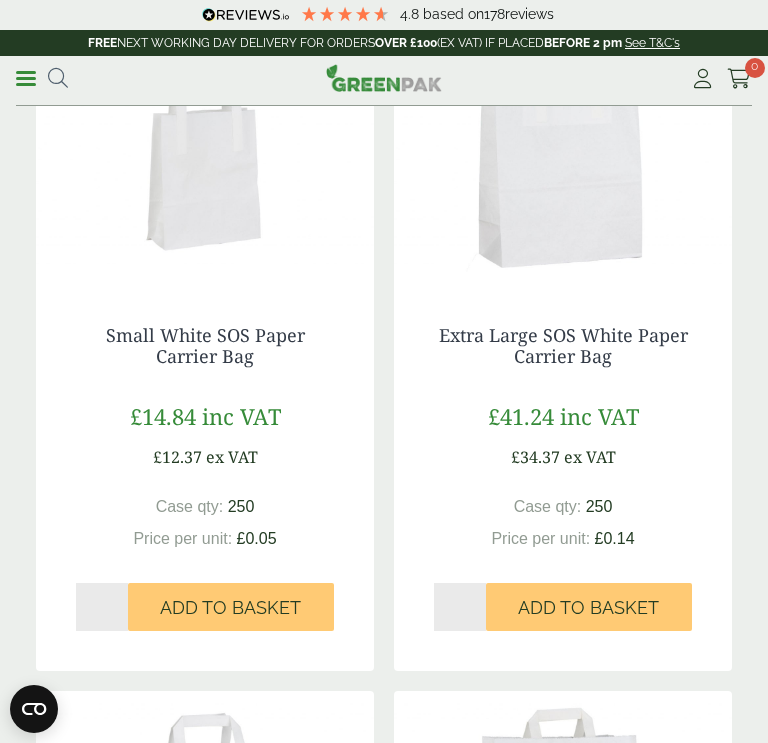 drag, startPoint x: 630, startPoint y: 356, endPoint x: 436, endPoint y: 340, distance: 194.65868 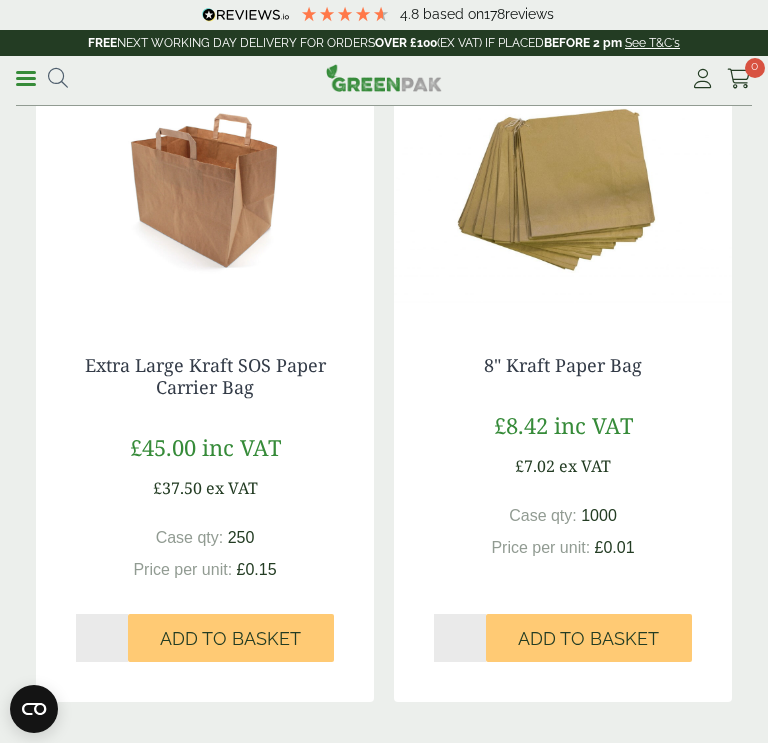 scroll, scrollTop: 3577, scrollLeft: 0, axis: vertical 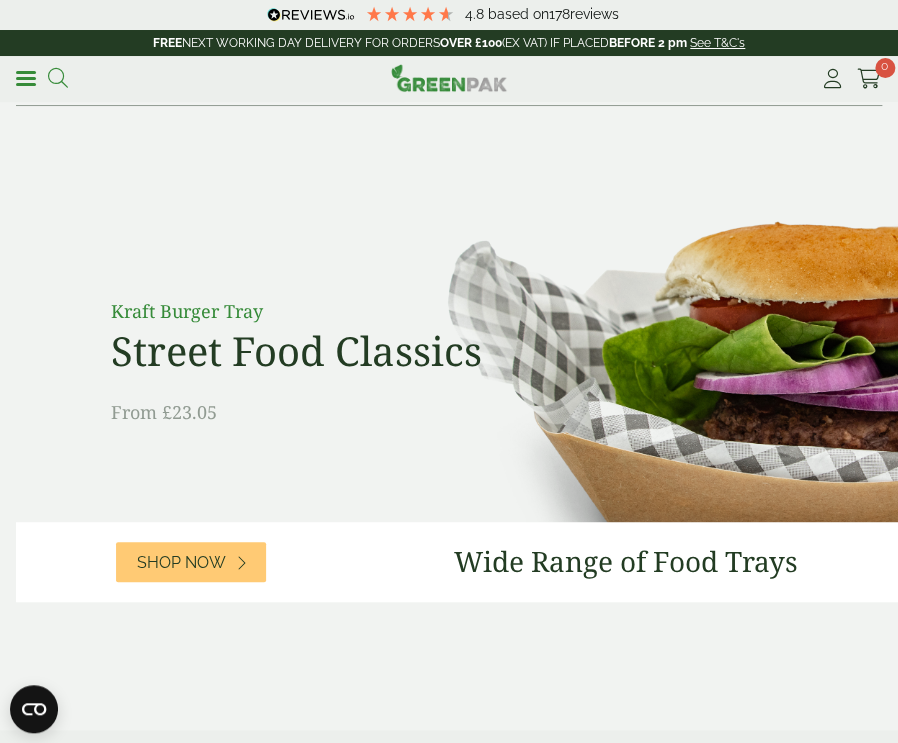 click at bounding box center (58, 78) 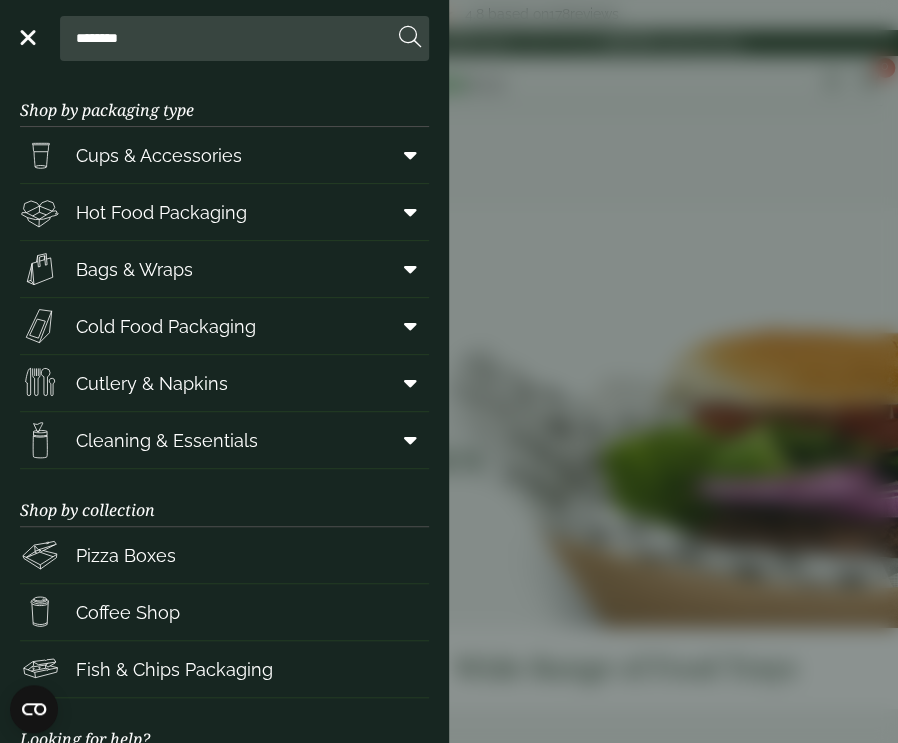 type on "********" 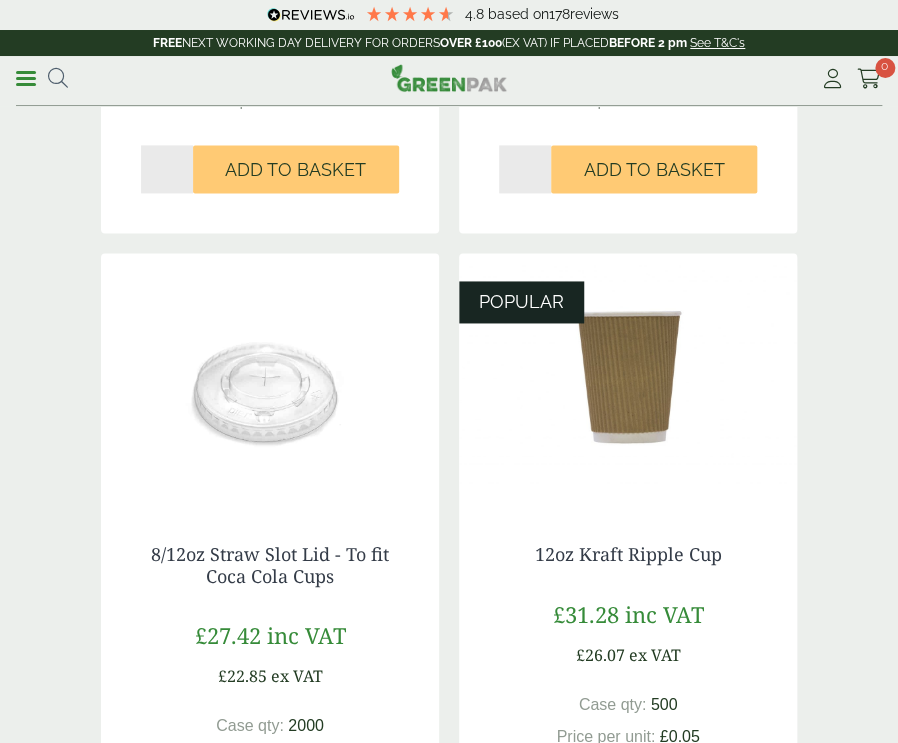 scroll, scrollTop: 800, scrollLeft: 0, axis: vertical 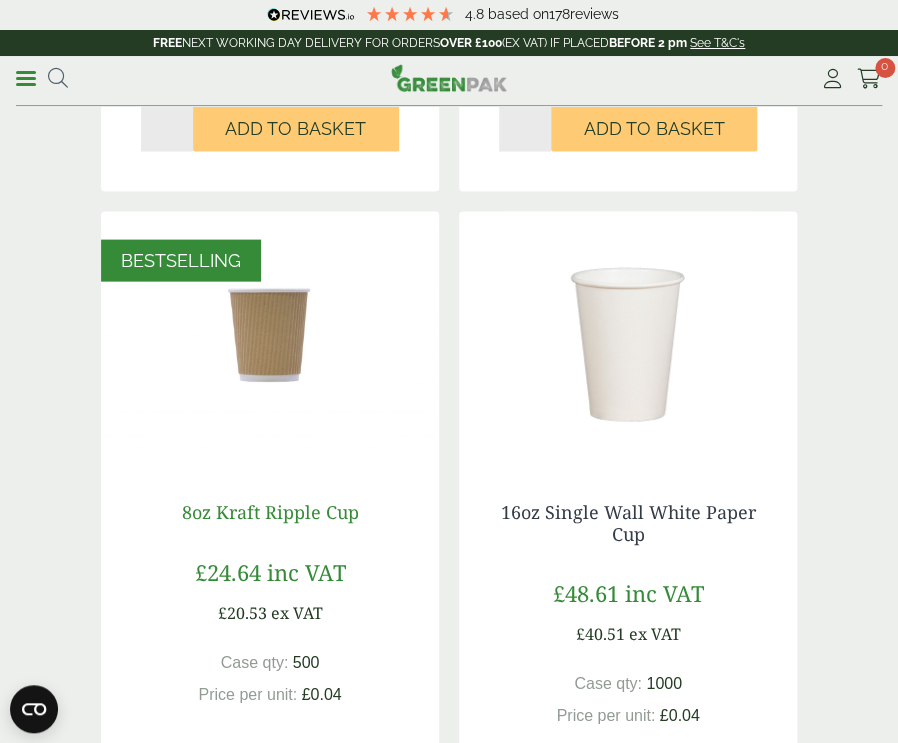 click on "8oz Kraft Ripple Cup" at bounding box center (270, 511) 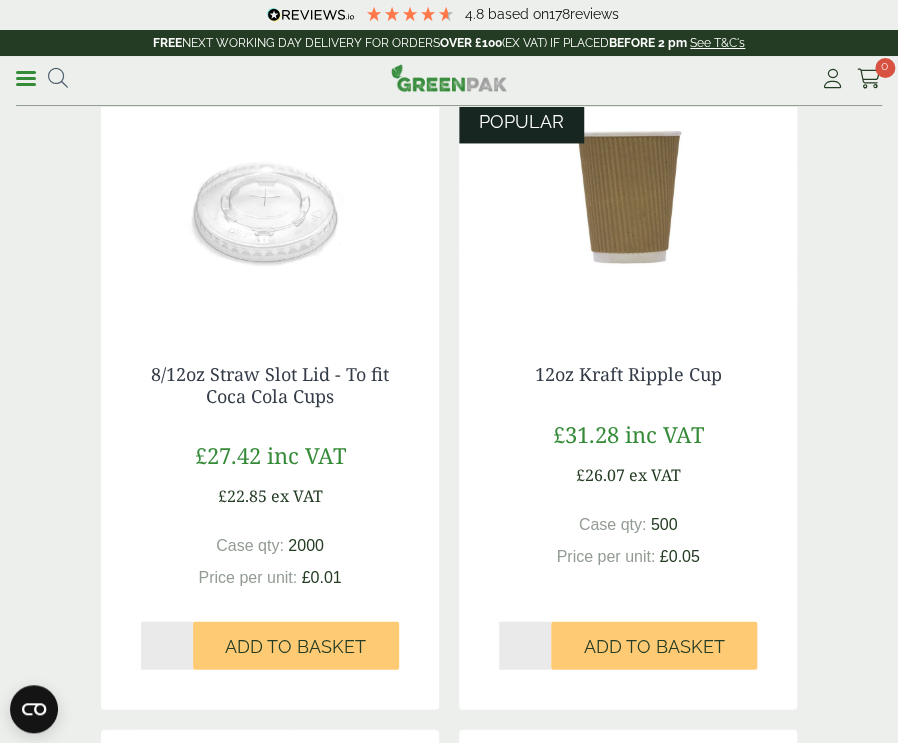 scroll, scrollTop: 880, scrollLeft: 0, axis: vertical 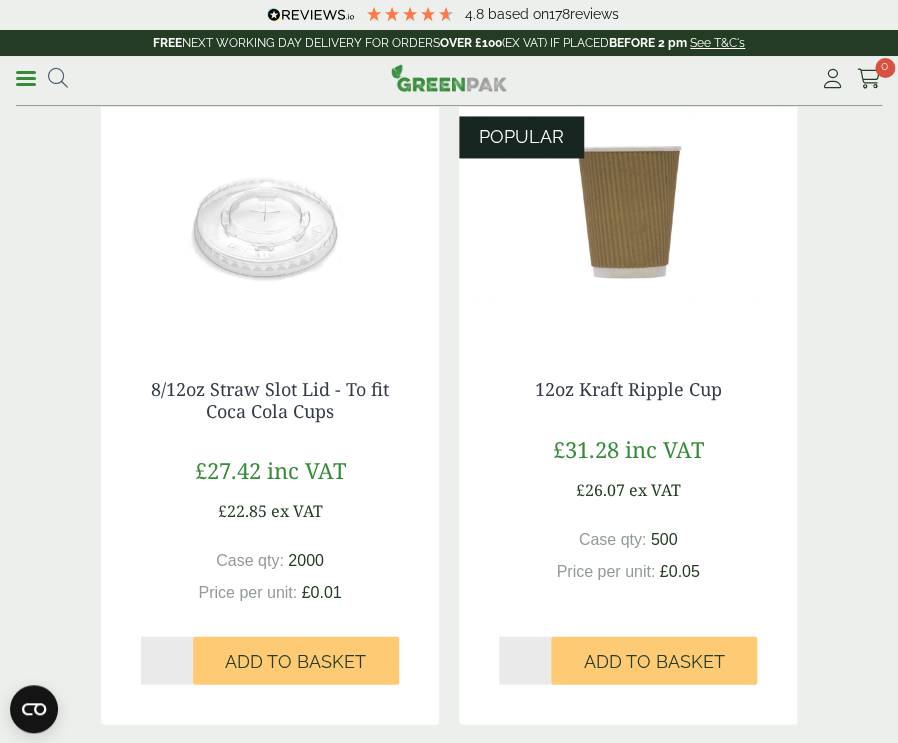 drag, startPoint x: 499, startPoint y: 373, endPoint x: 714, endPoint y: 370, distance: 215.02094 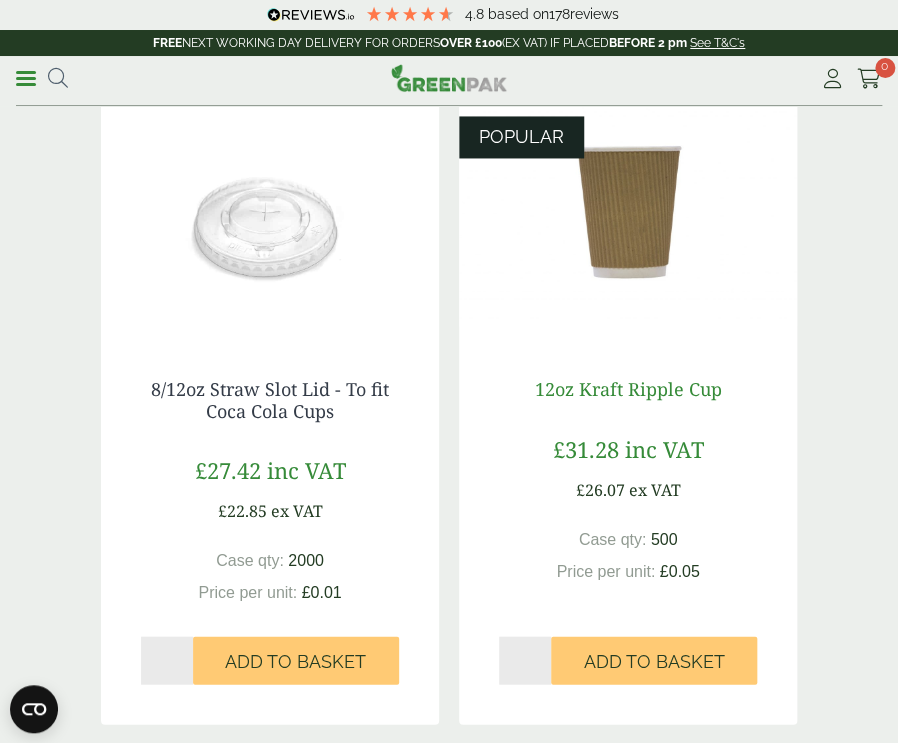 click on "12oz Kraft Ripple Cup" at bounding box center [628, 388] 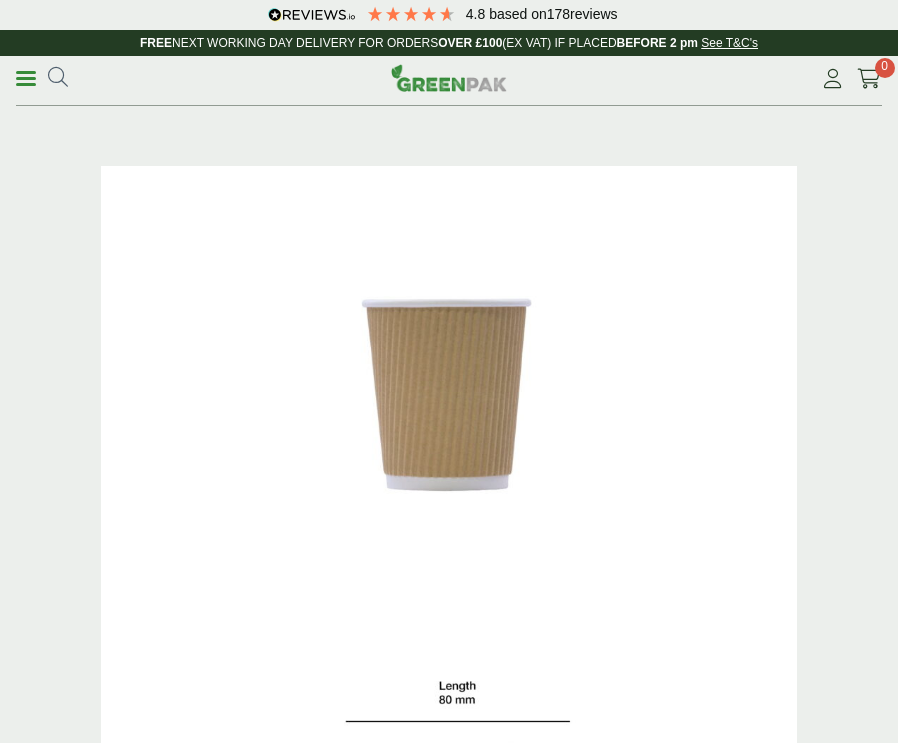 scroll, scrollTop: 3288, scrollLeft: 0, axis: vertical 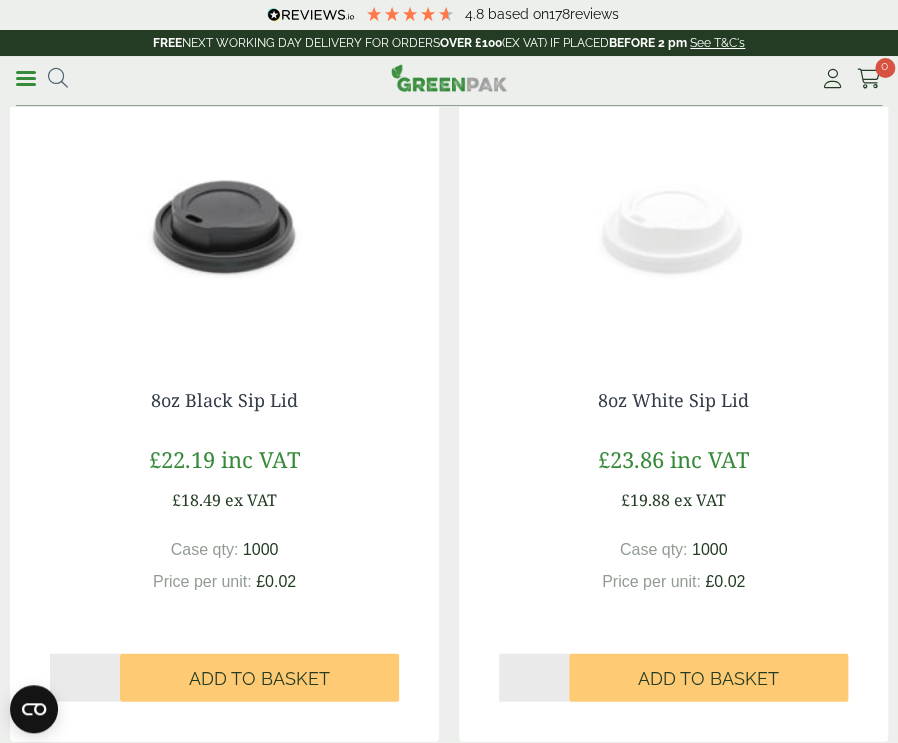 drag, startPoint x: 325, startPoint y: 412, endPoint x: 136, endPoint y: 406, distance: 189.09521 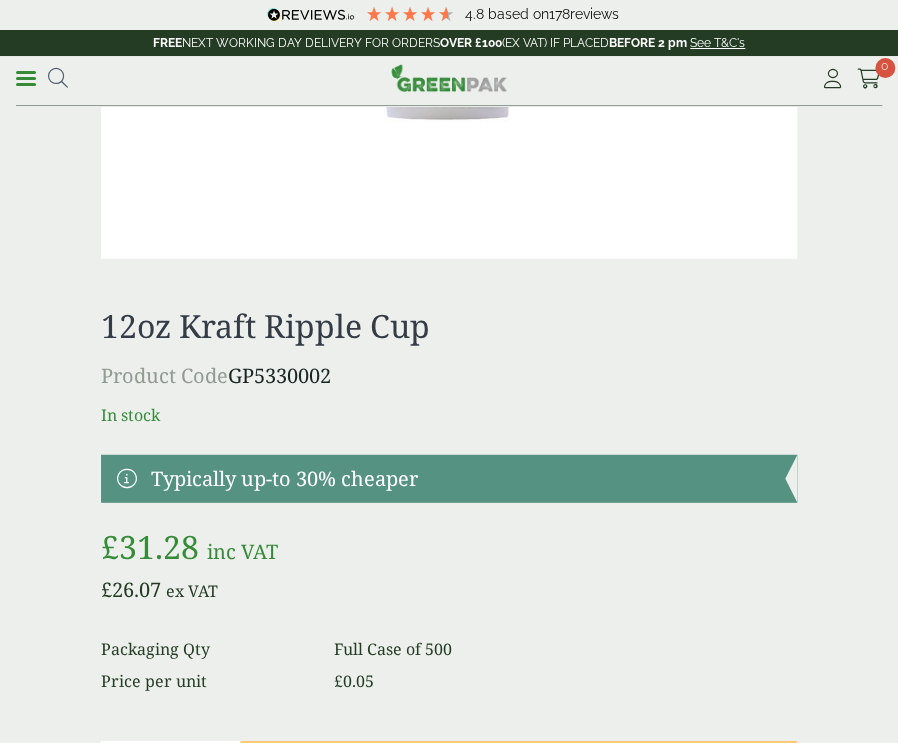 scroll, scrollTop: 1299, scrollLeft: 0, axis: vertical 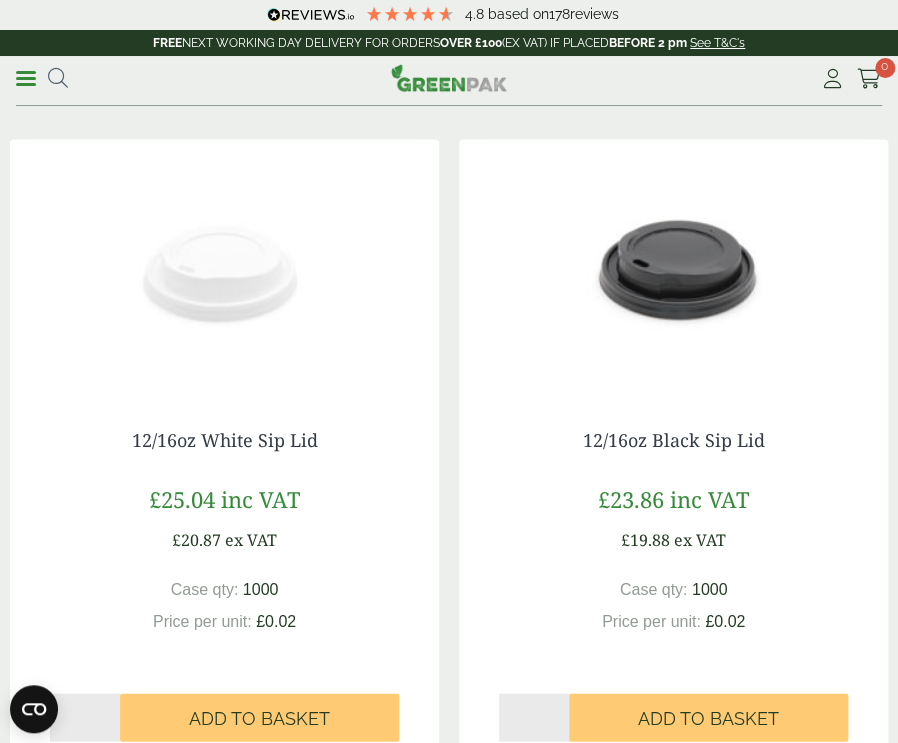 drag, startPoint x: 551, startPoint y: 407, endPoint x: 771, endPoint y: 411, distance: 220.03636 